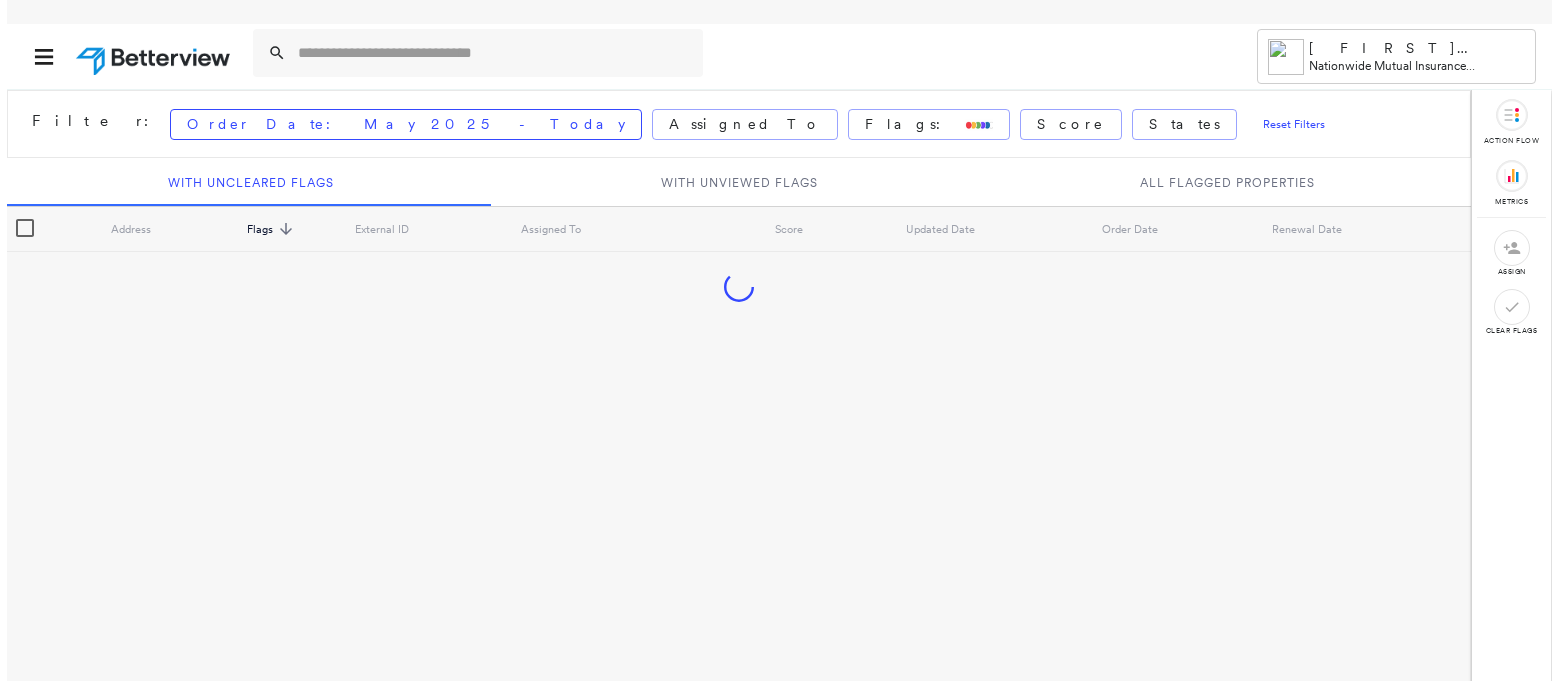 scroll, scrollTop: 0, scrollLeft: 0, axis: both 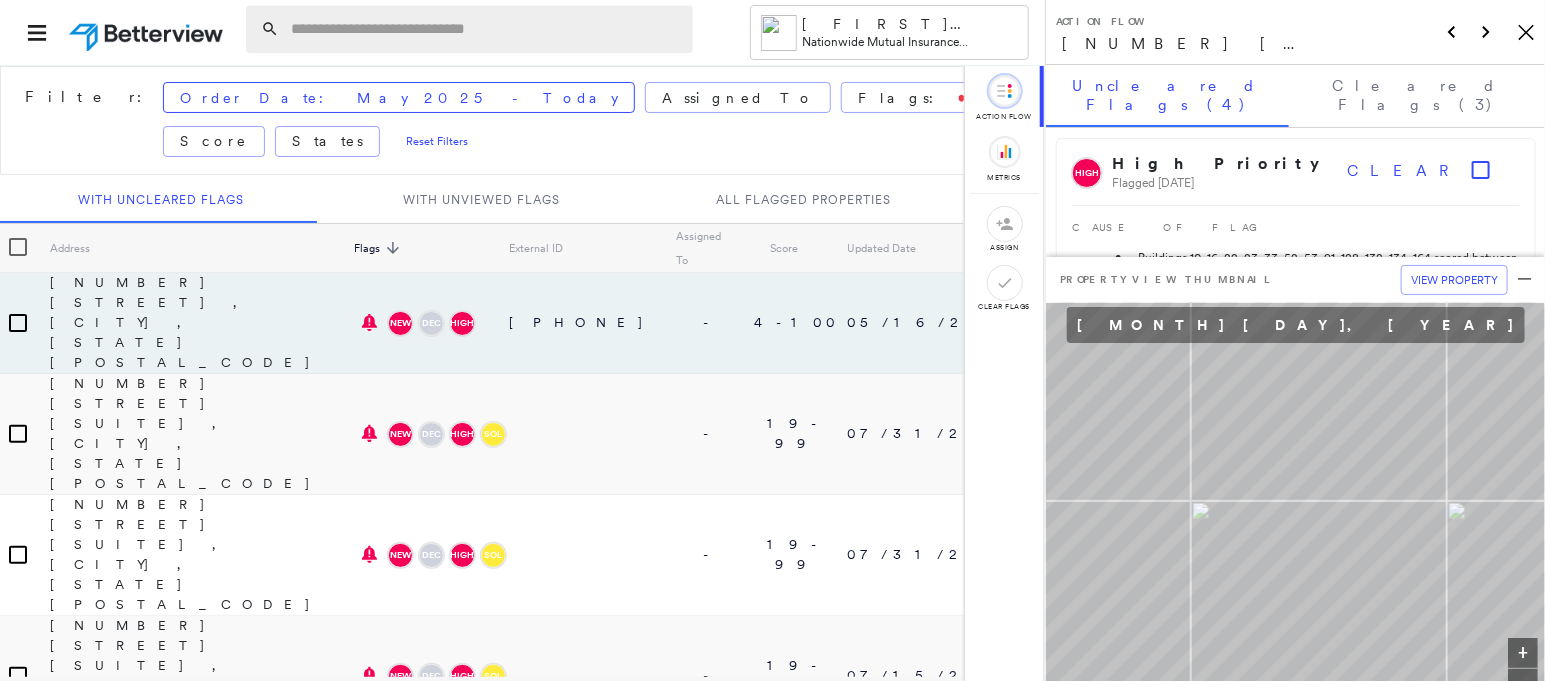 click at bounding box center (486, 29) 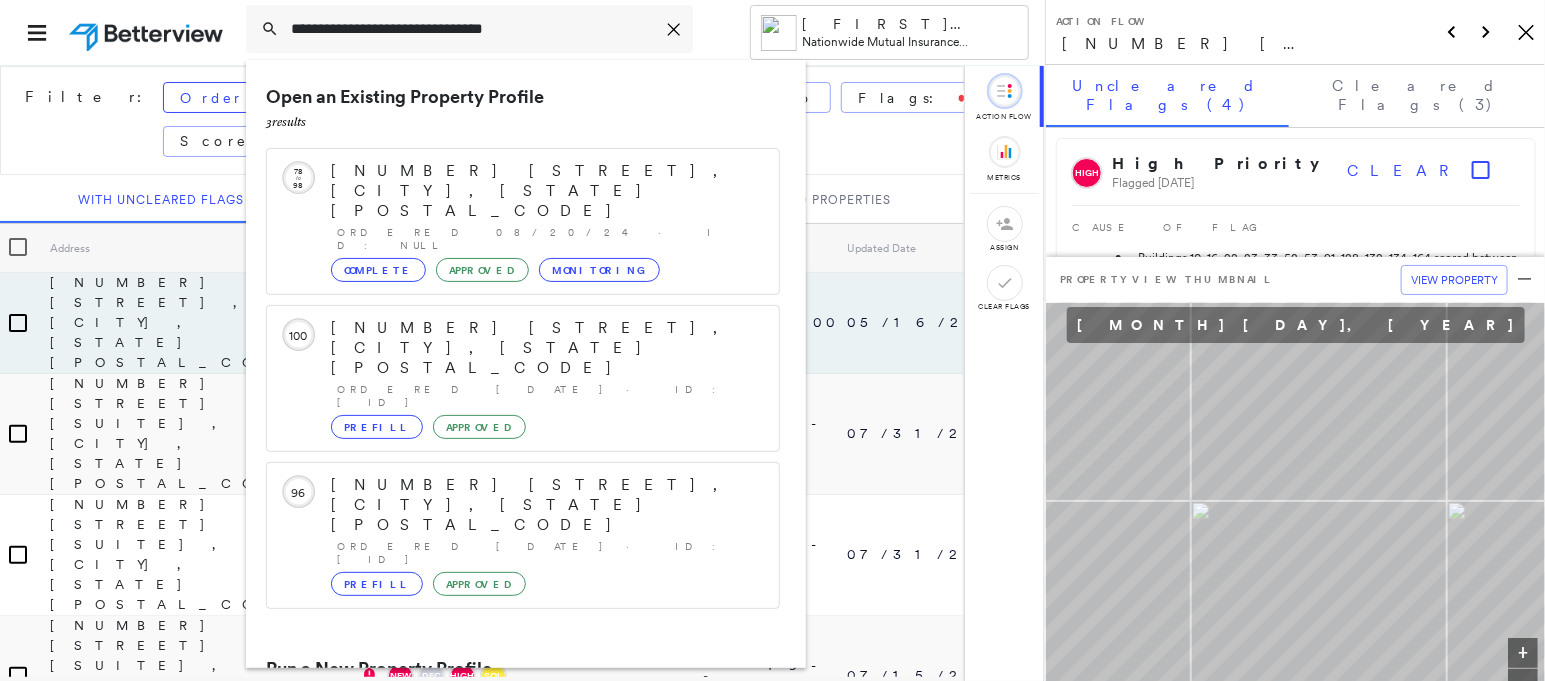 type on "**********" 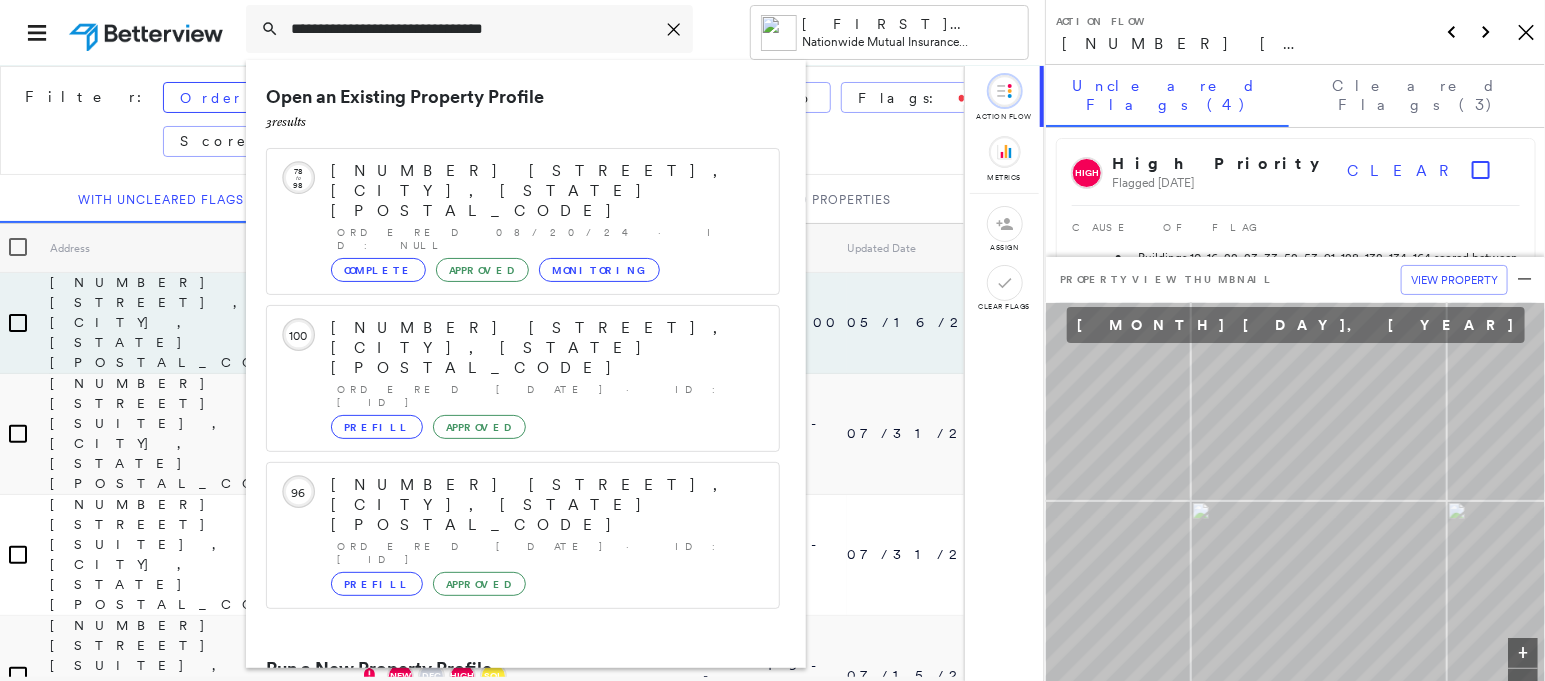 click 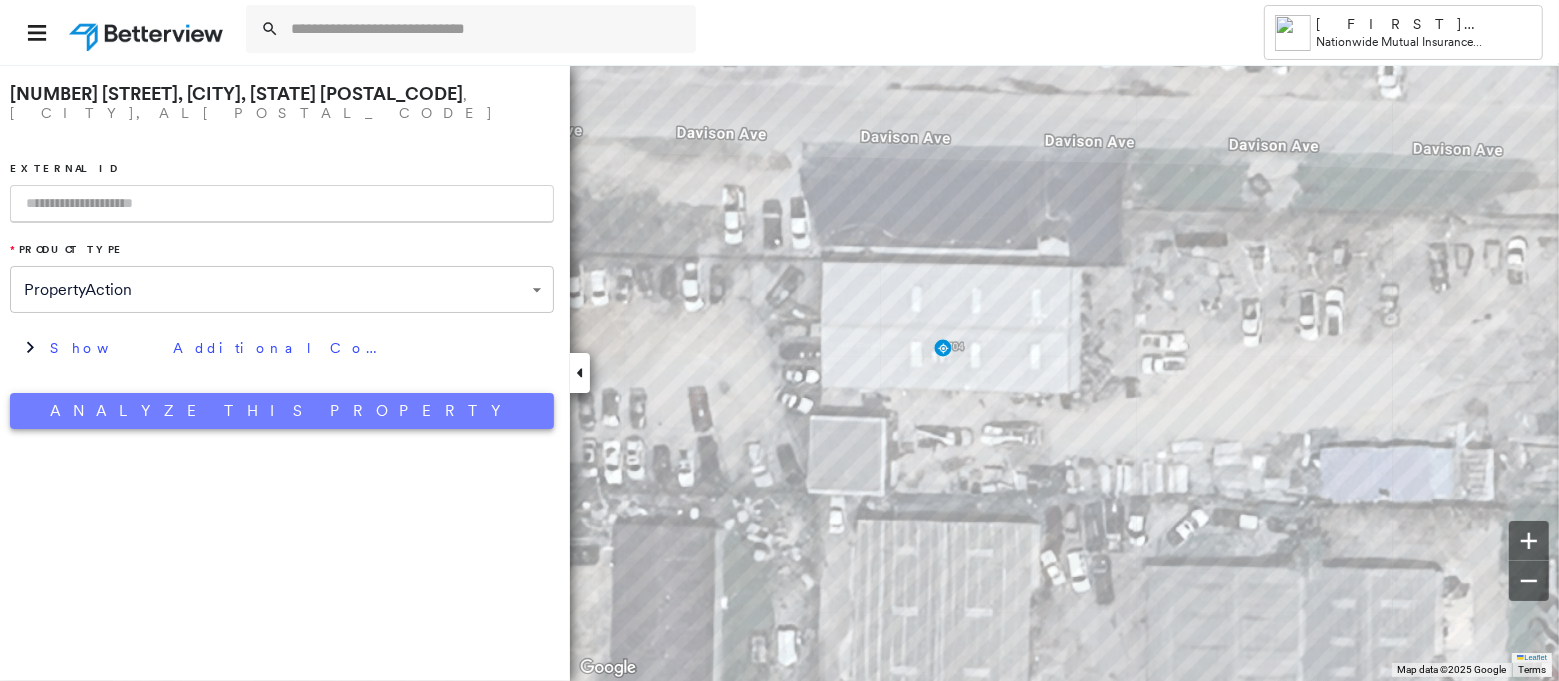 click on "Analyze This Property" at bounding box center [282, 411] 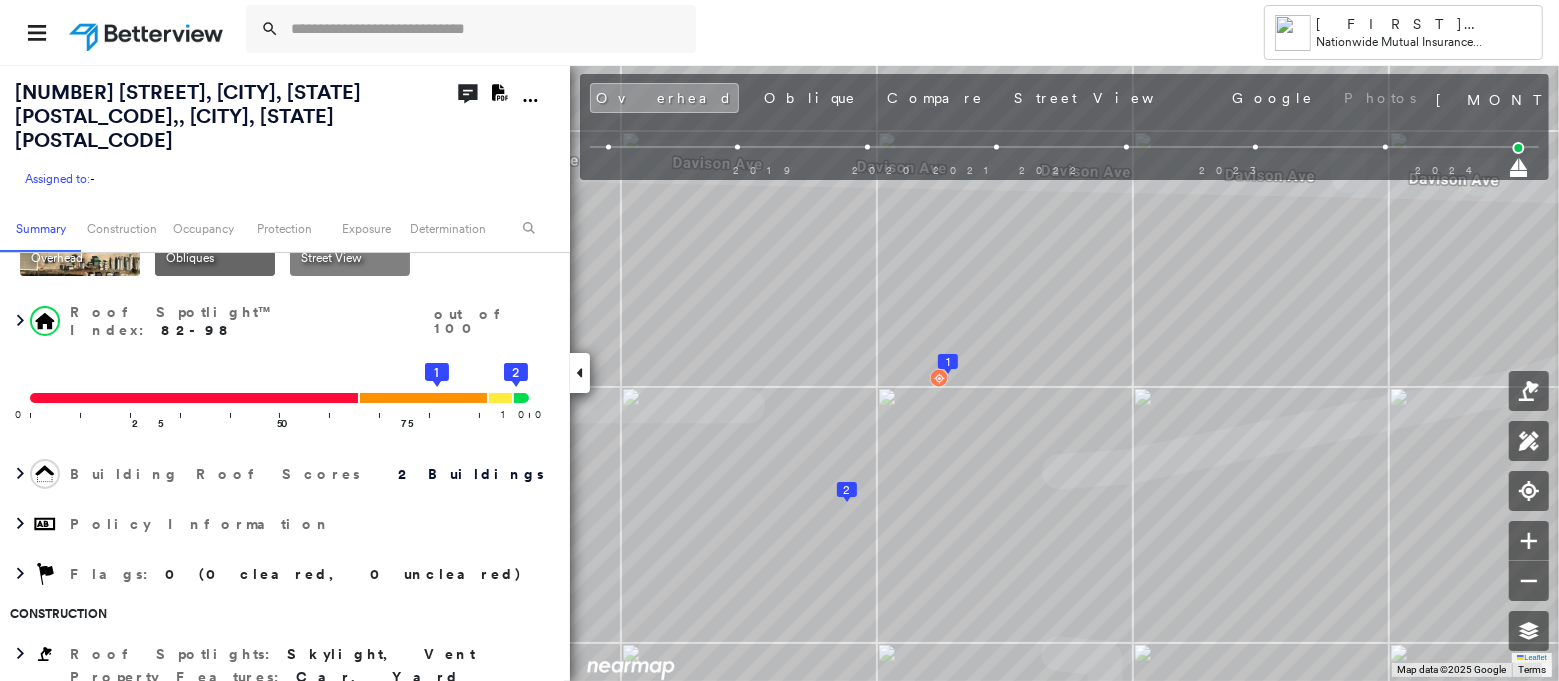 scroll, scrollTop: 121, scrollLeft: 0, axis: vertical 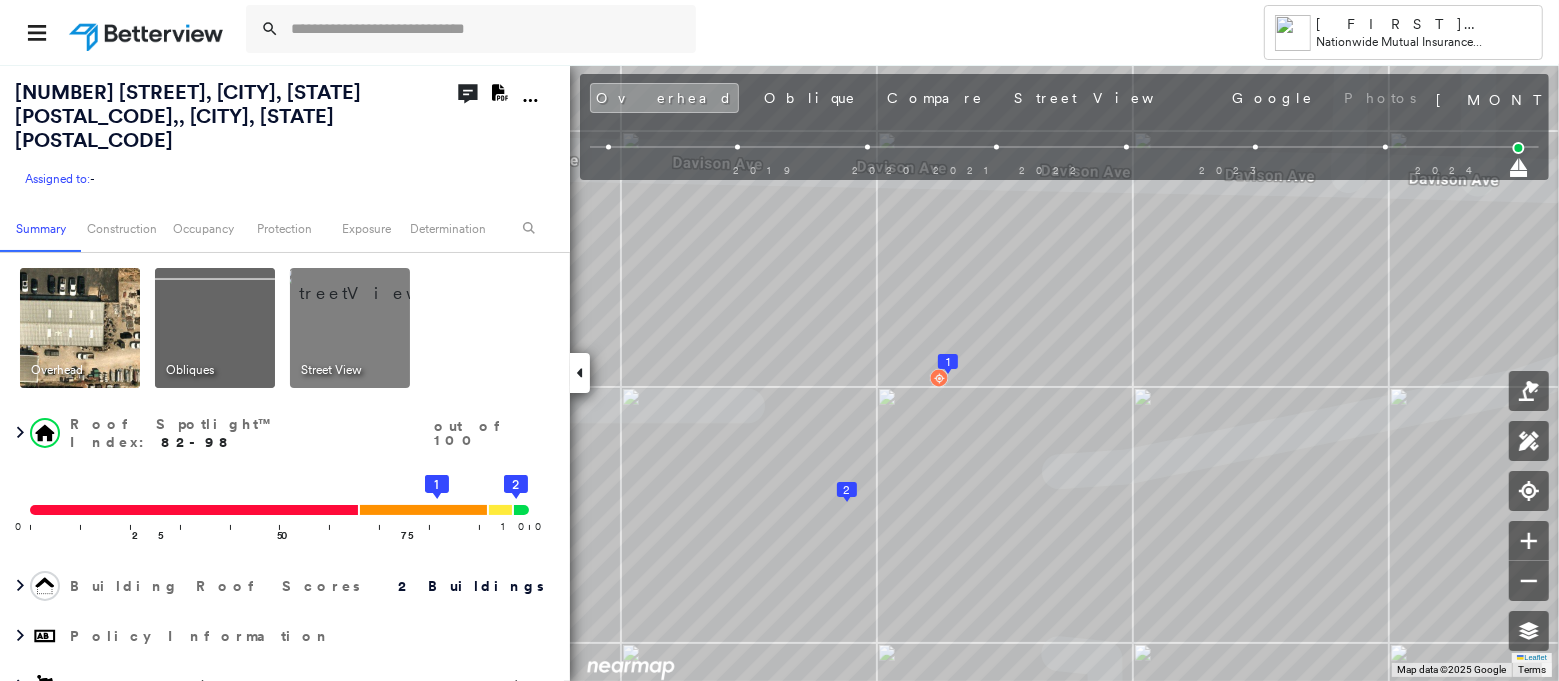 click 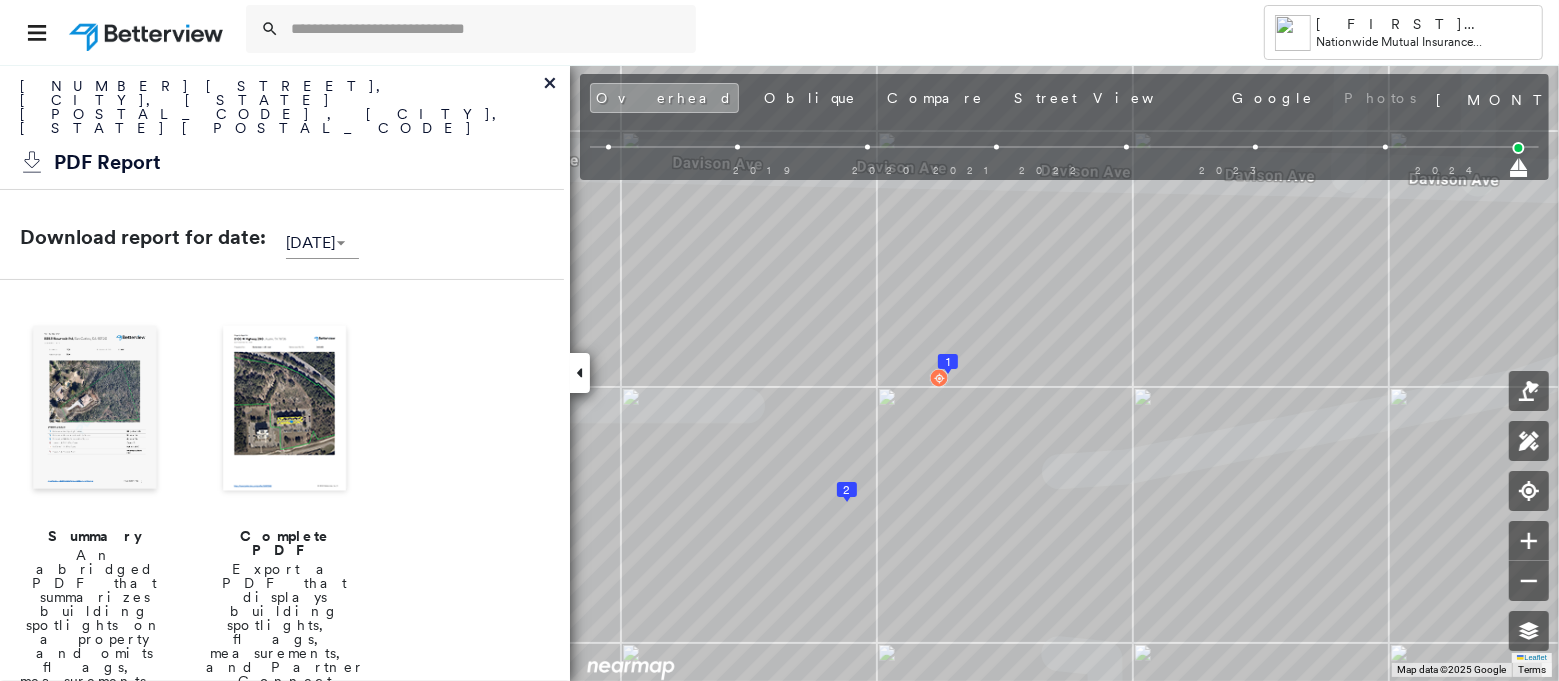 click at bounding box center [285, 410] 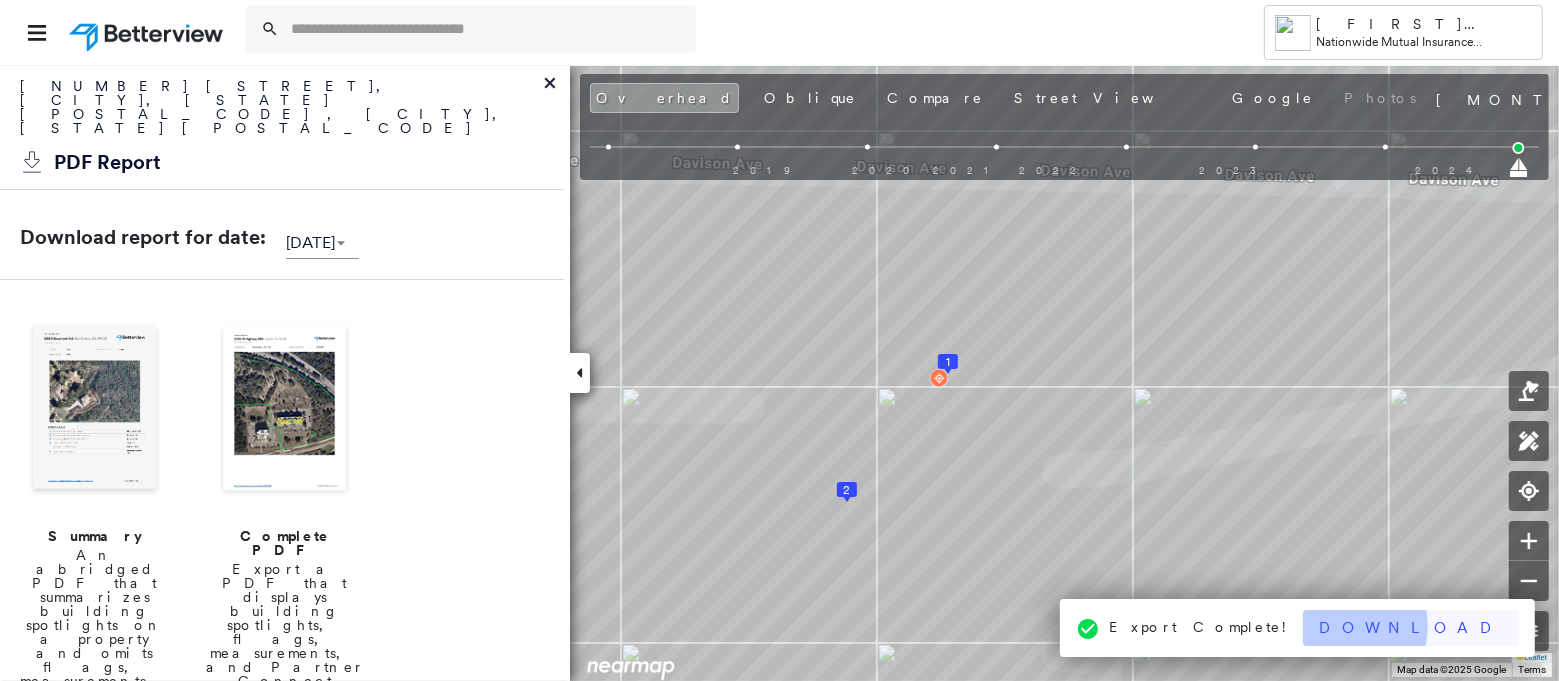 click on "Download" at bounding box center [1411, 628] 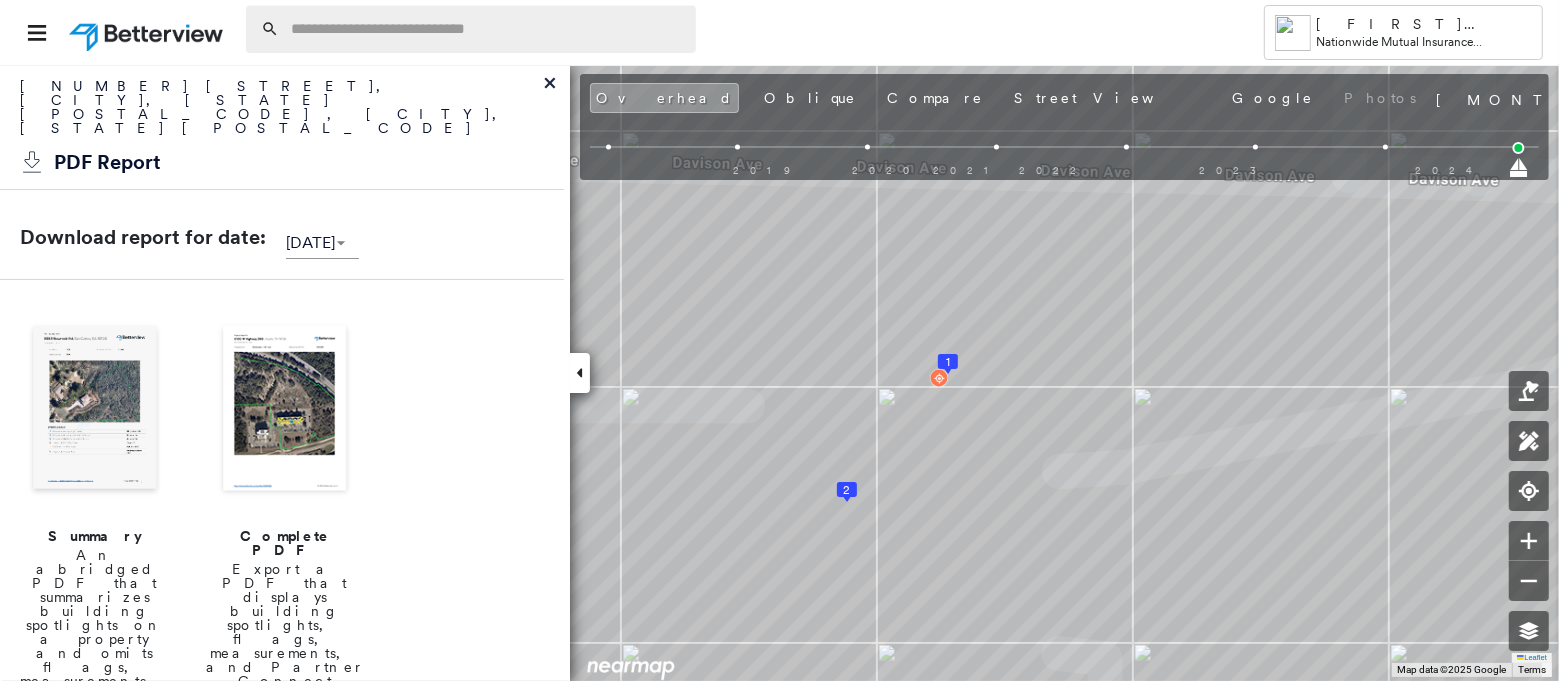 click at bounding box center [487, 29] 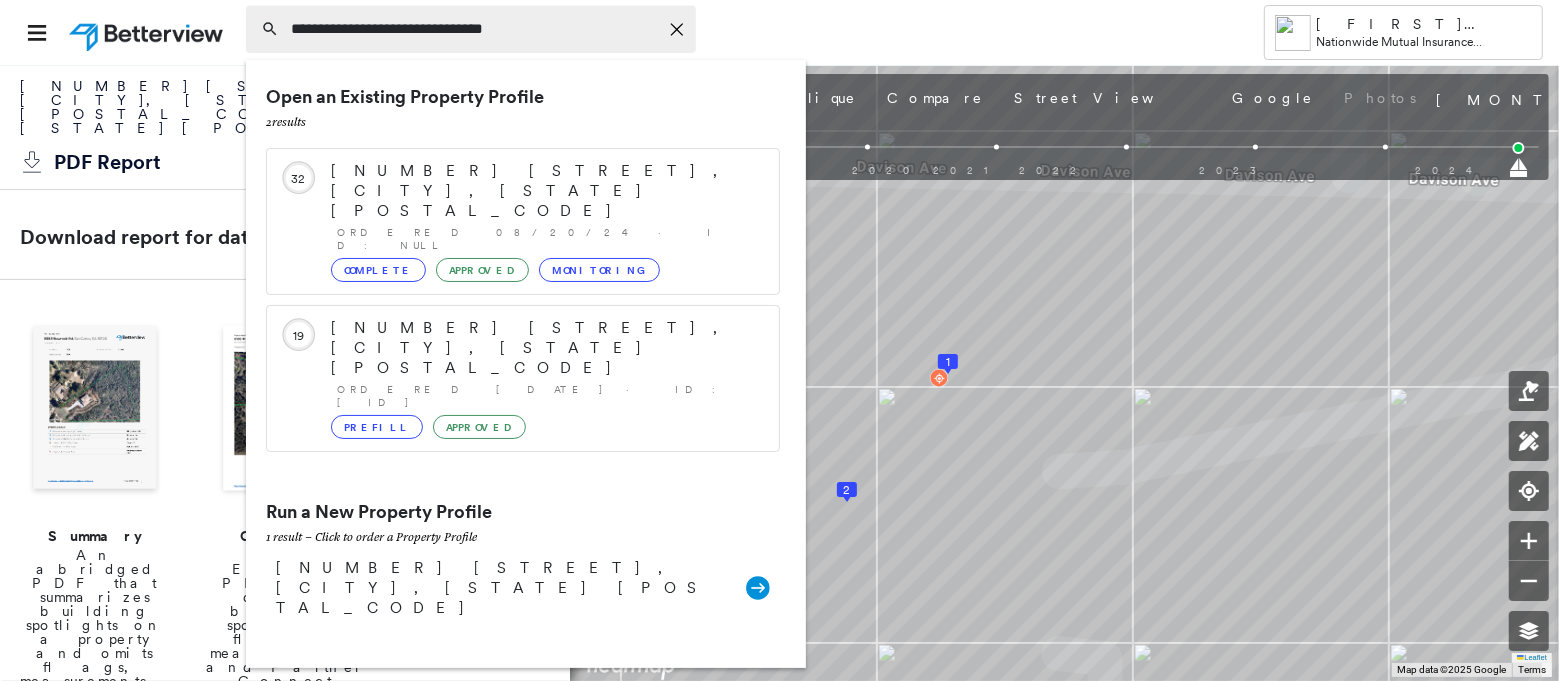 type on "**********" 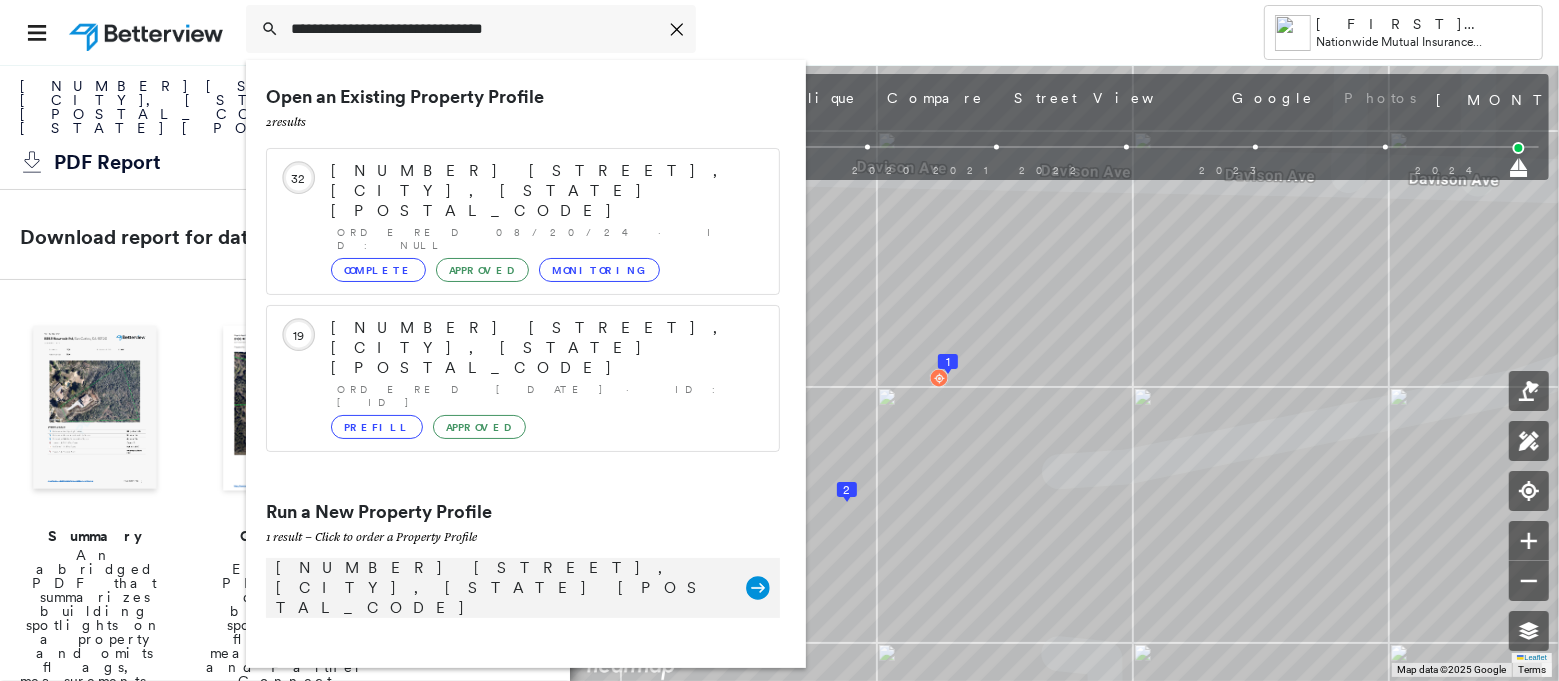 click 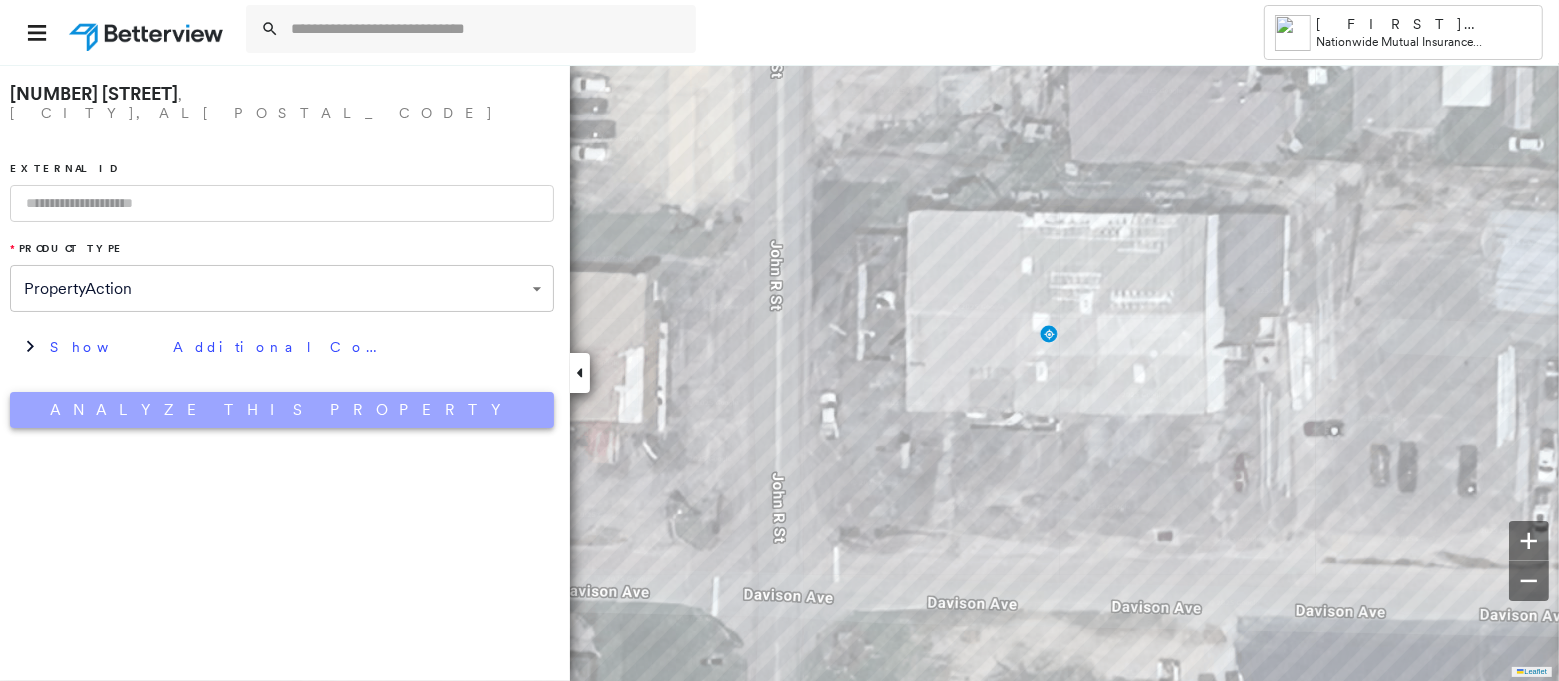 click on "Analyze This Property" at bounding box center [282, 410] 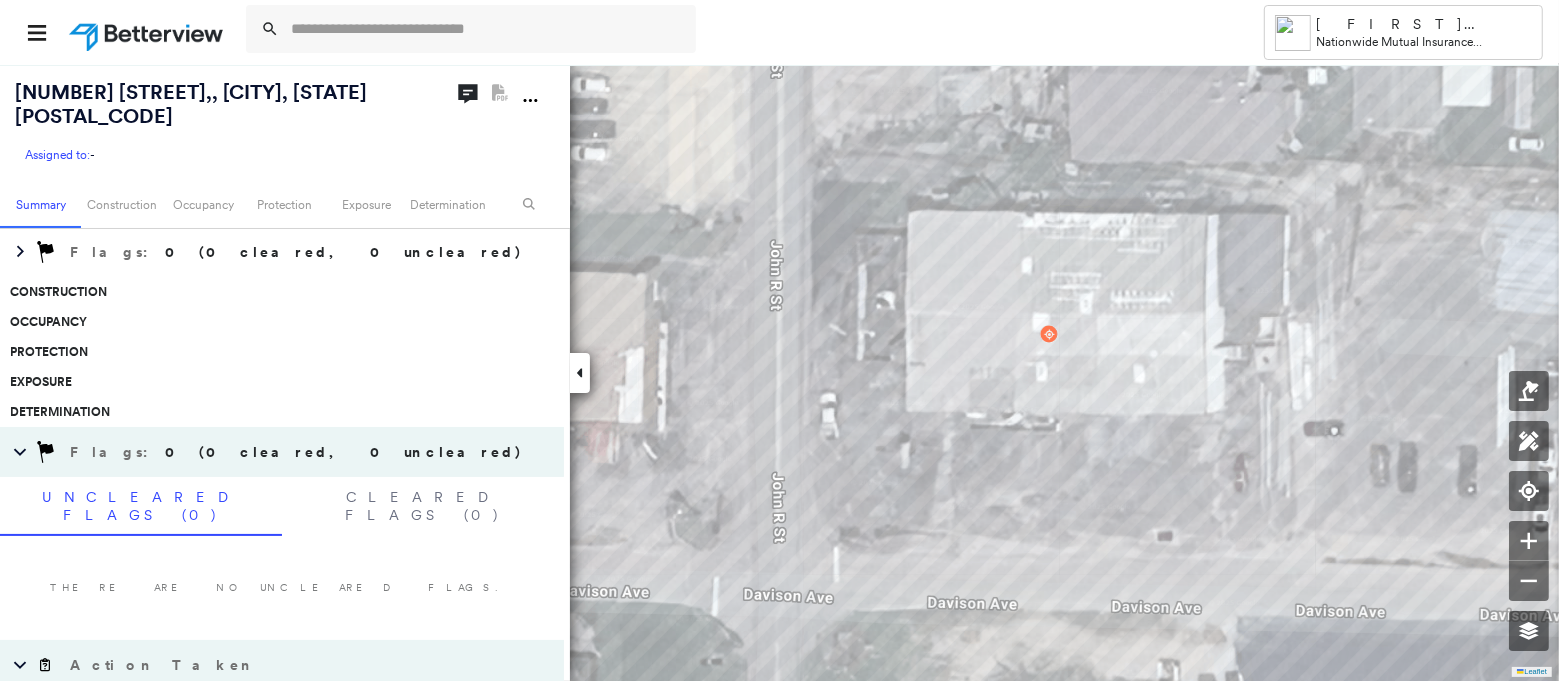 scroll, scrollTop: 318, scrollLeft: 0, axis: vertical 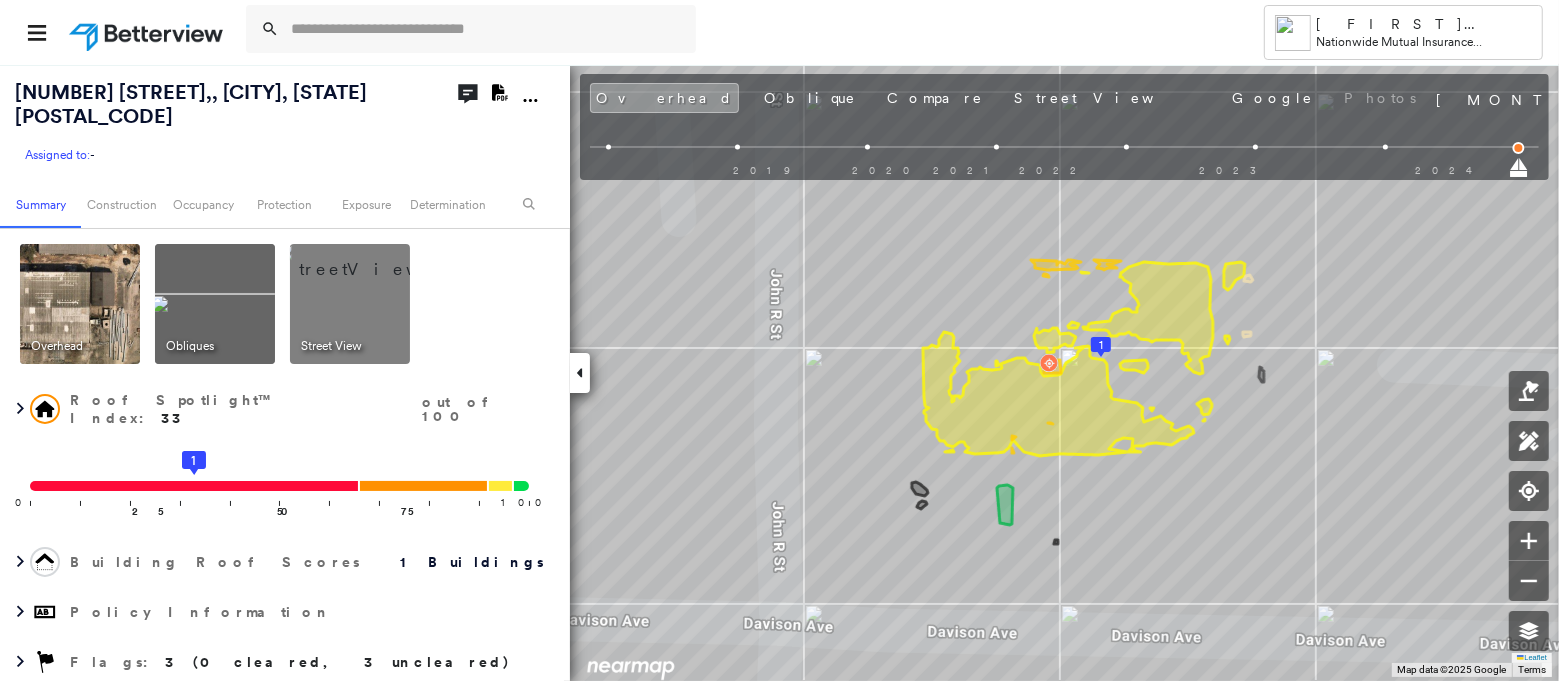 click 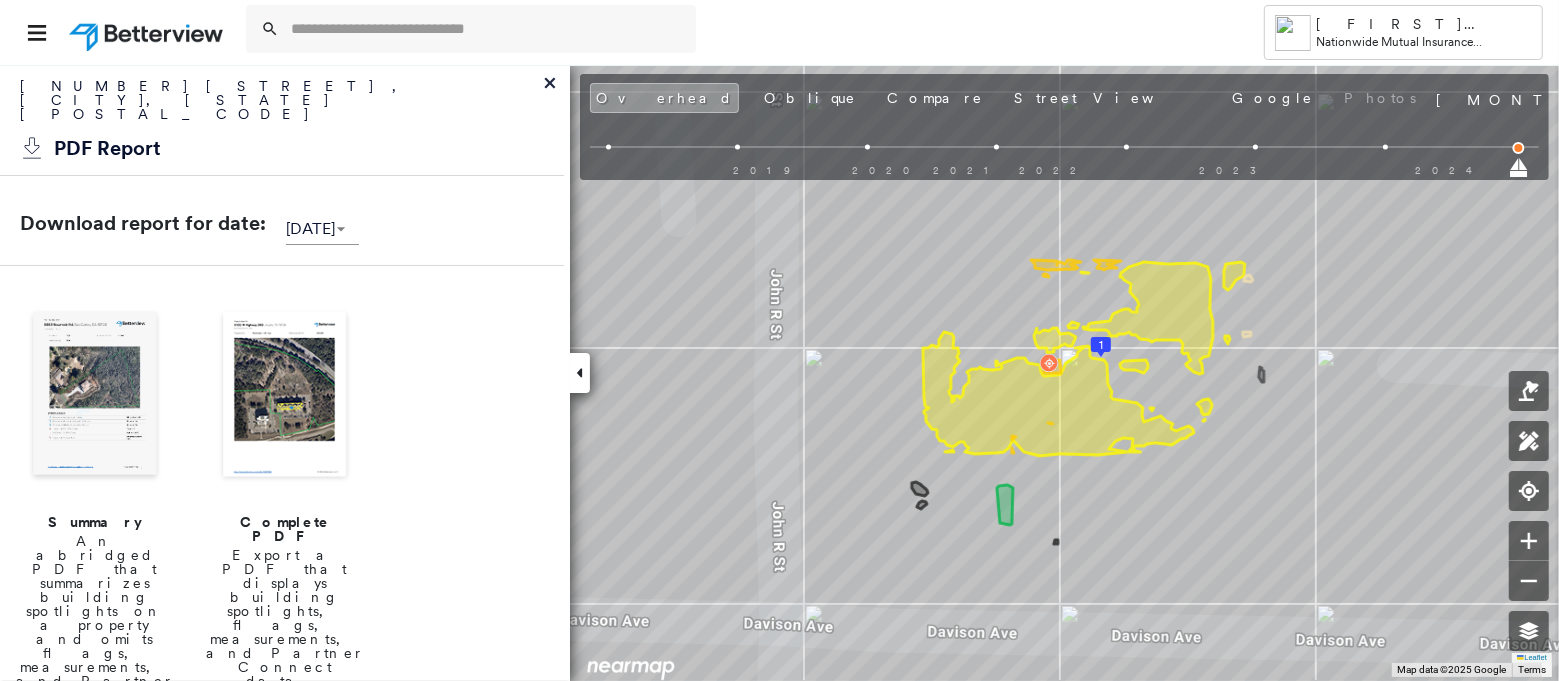click at bounding box center [285, 396] 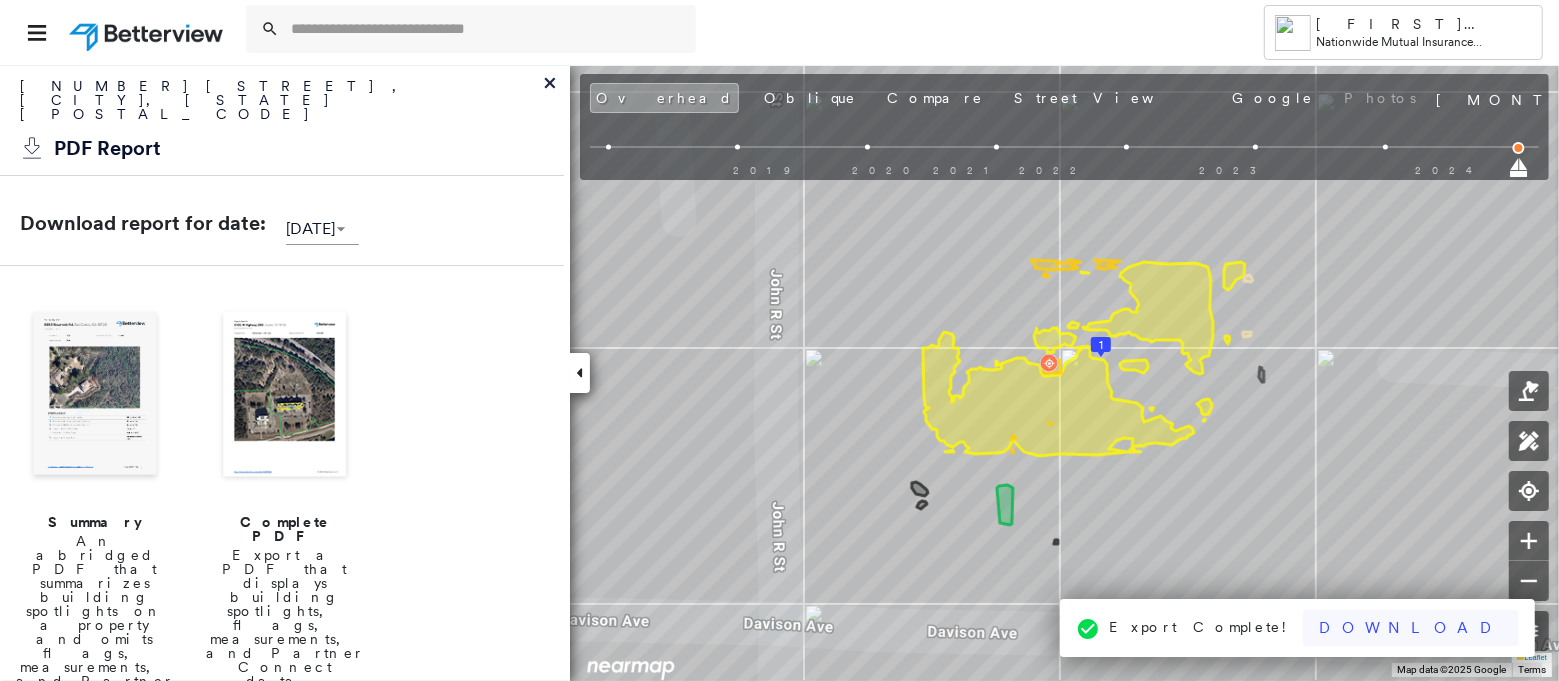 click on "Download" at bounding box center [1411, 628] 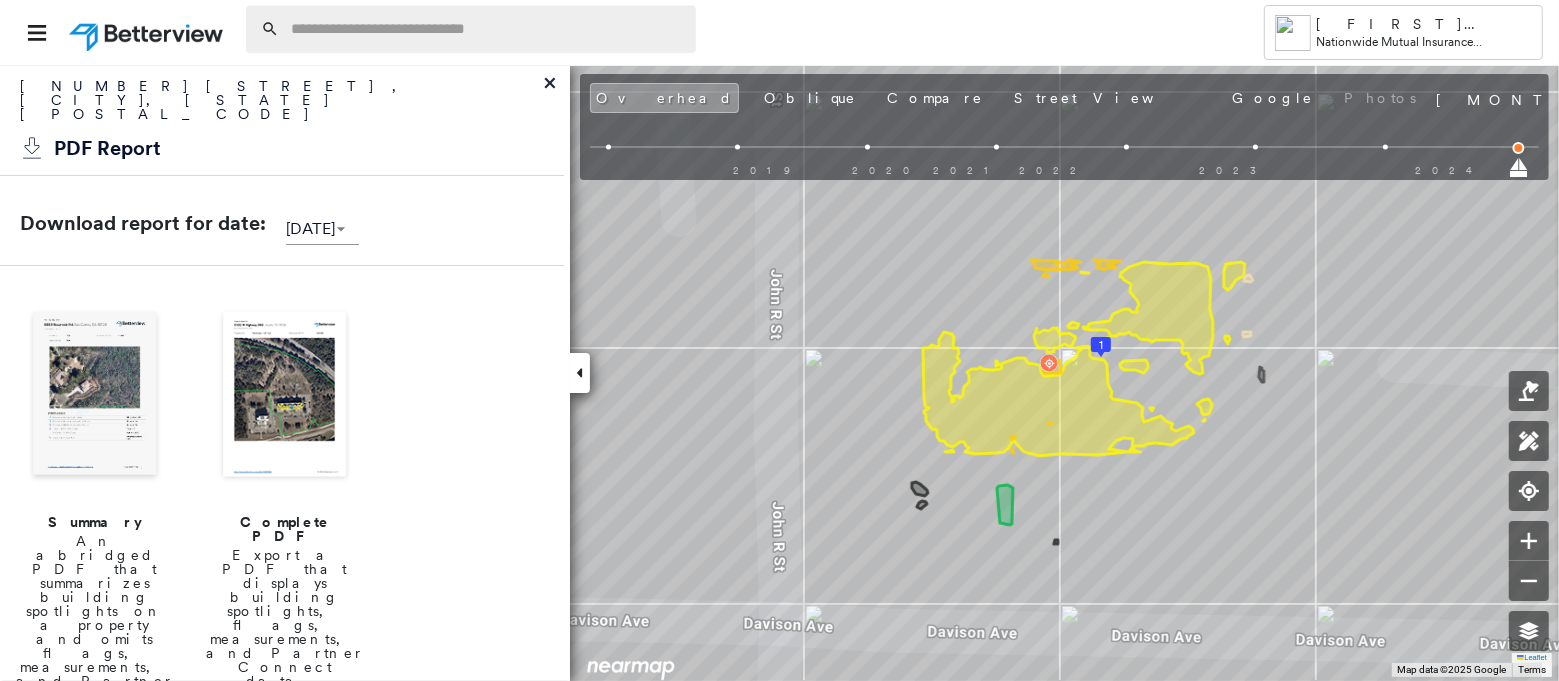 click at bounding box center [487, 29] 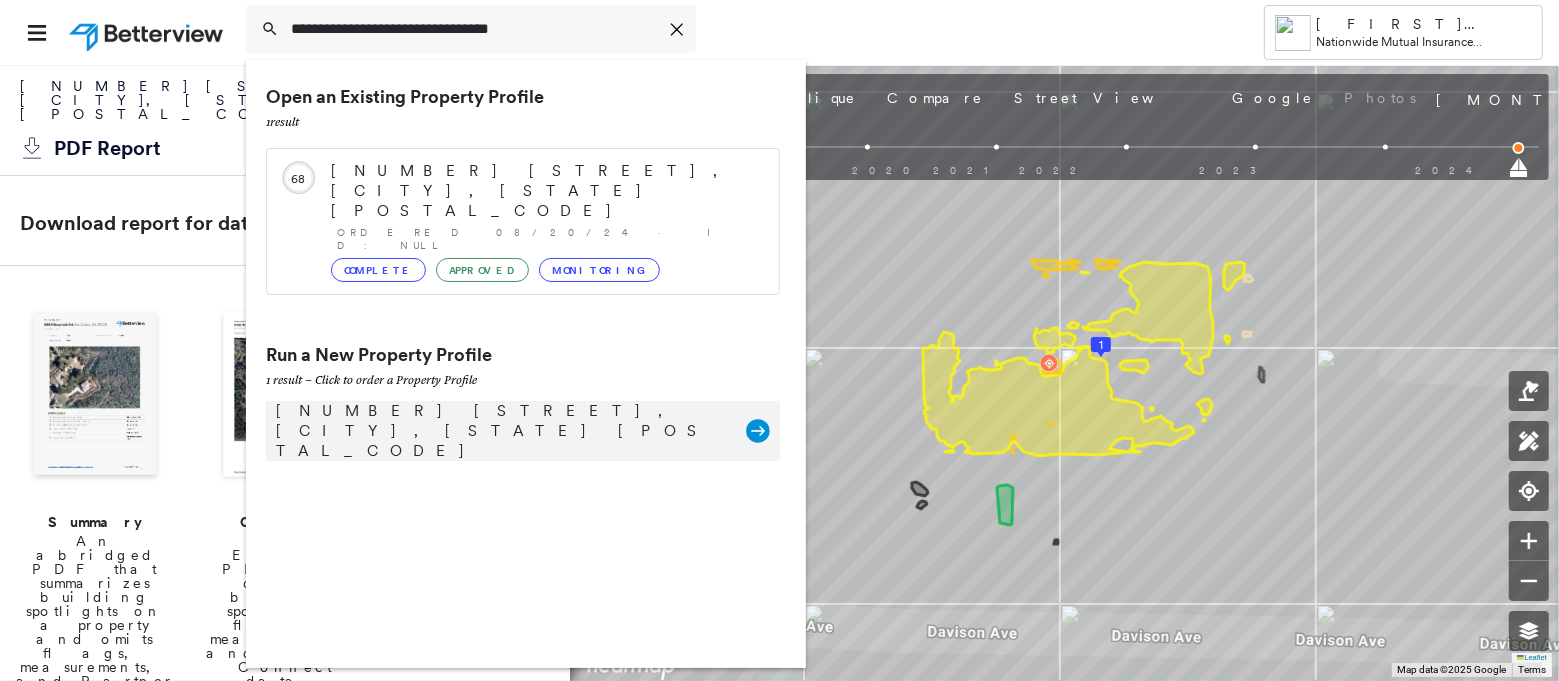 type on "**********" 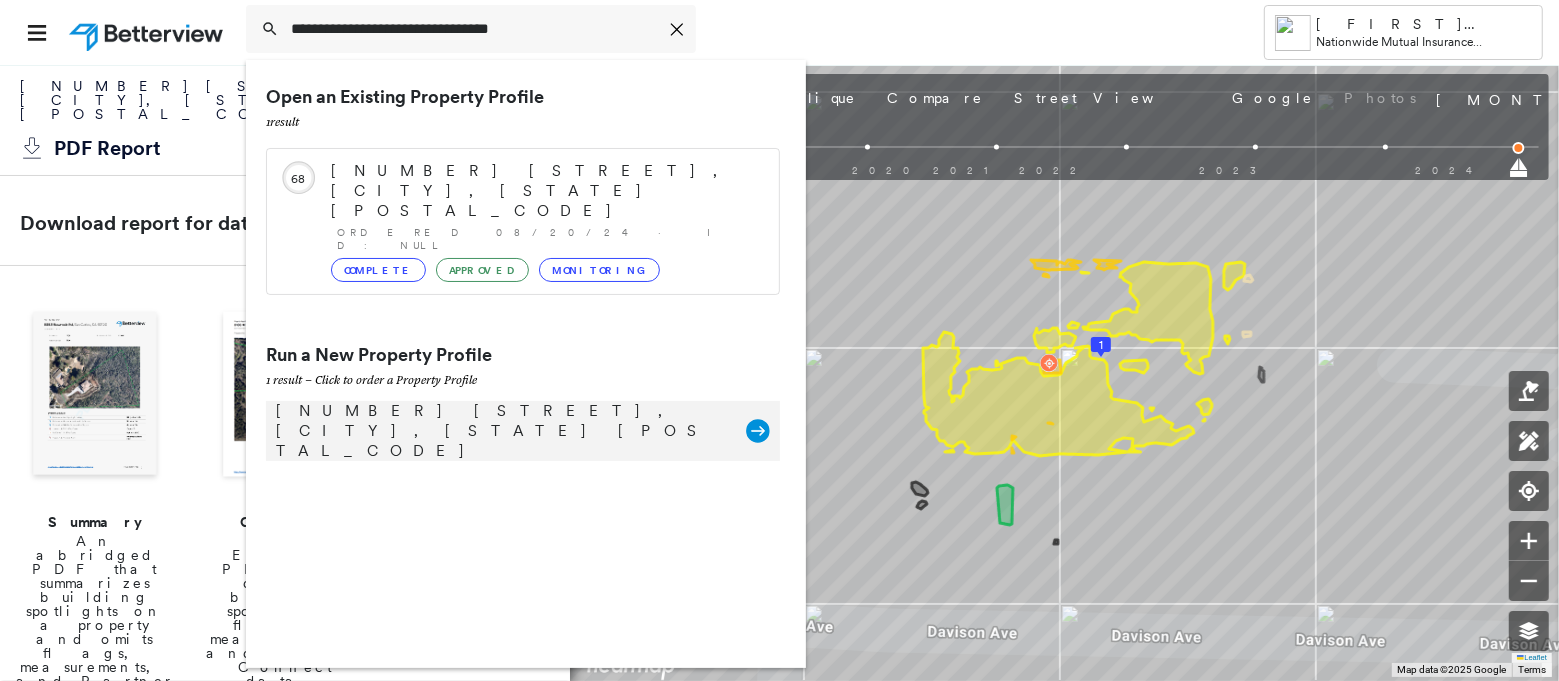 click 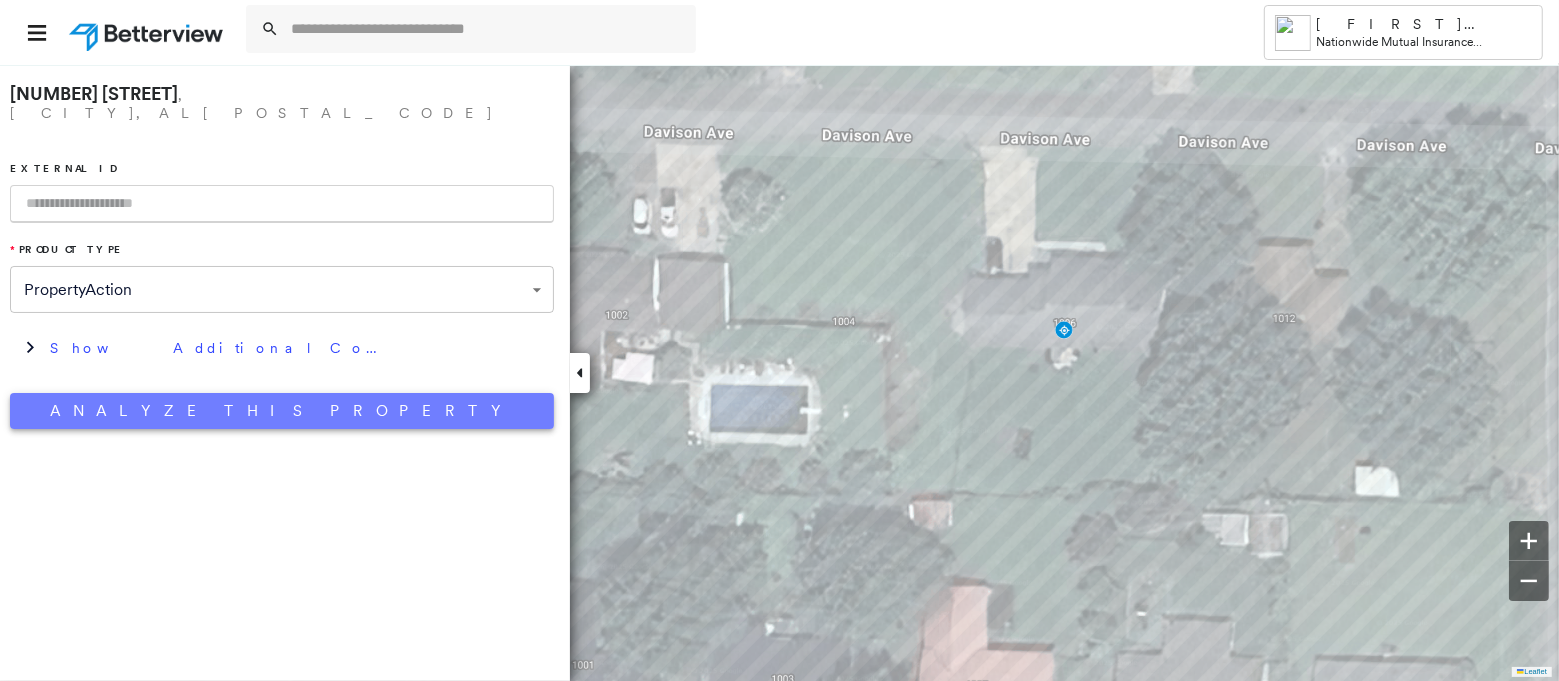 click on "Analyze This Property" at bounding box center (282, 411) 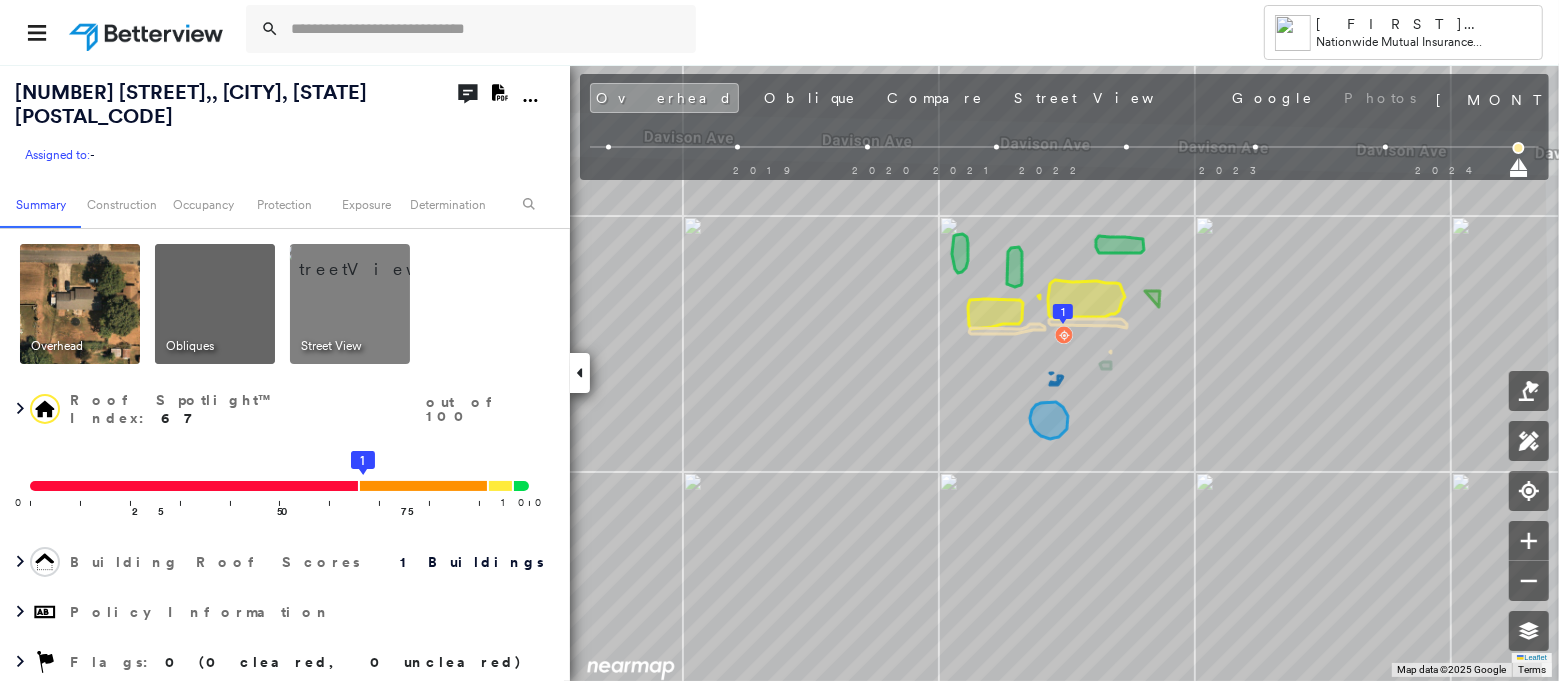 click 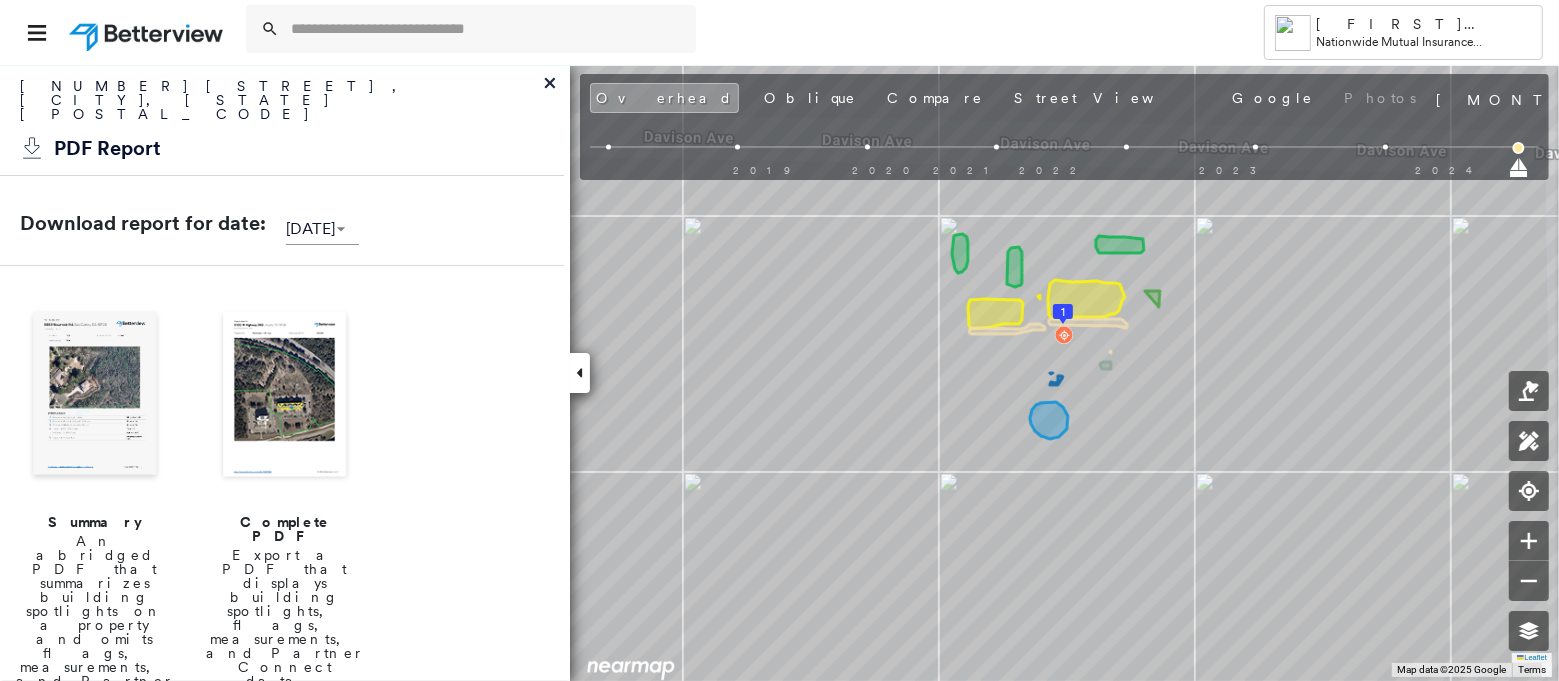 click at bounding box center [285, 396] 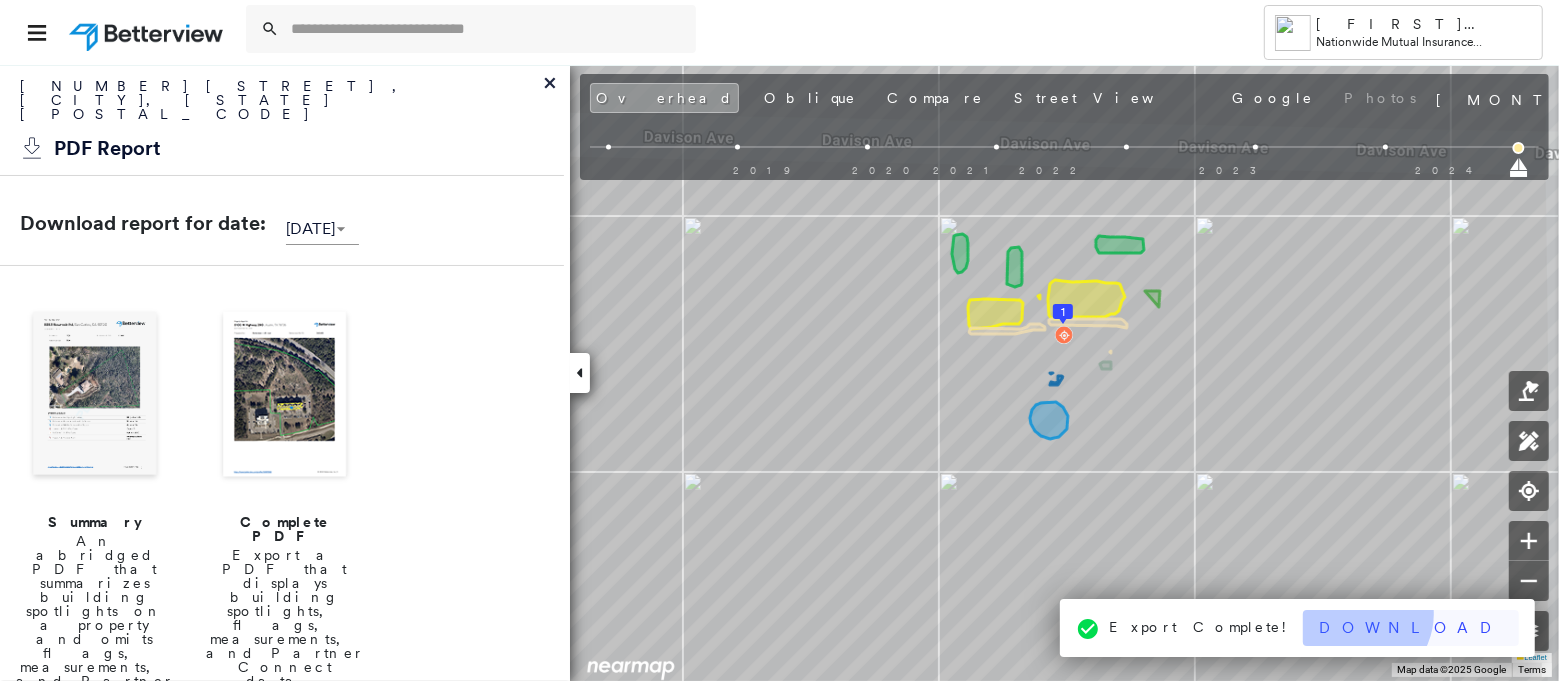 click on "Download" at bounding box center [1411, 628] 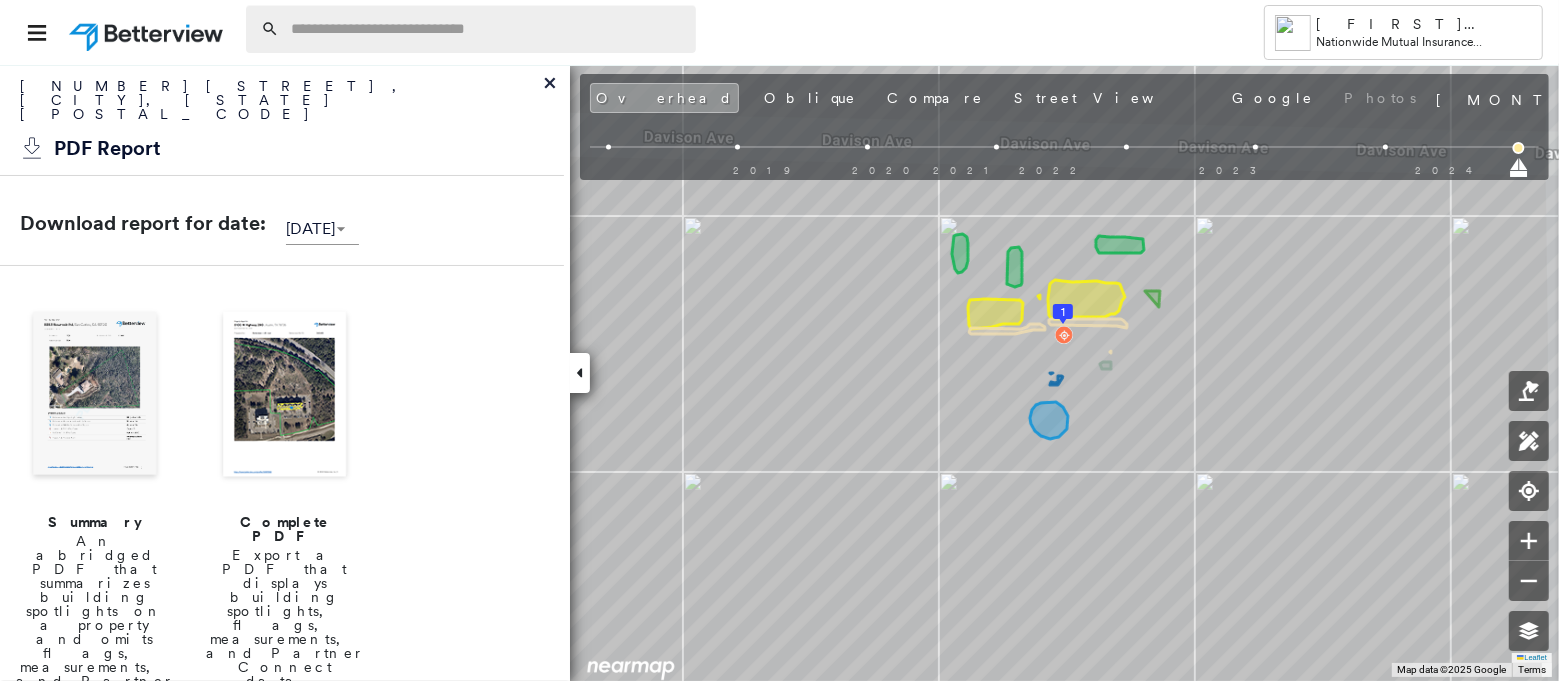 click at bounding box center [487, 29] 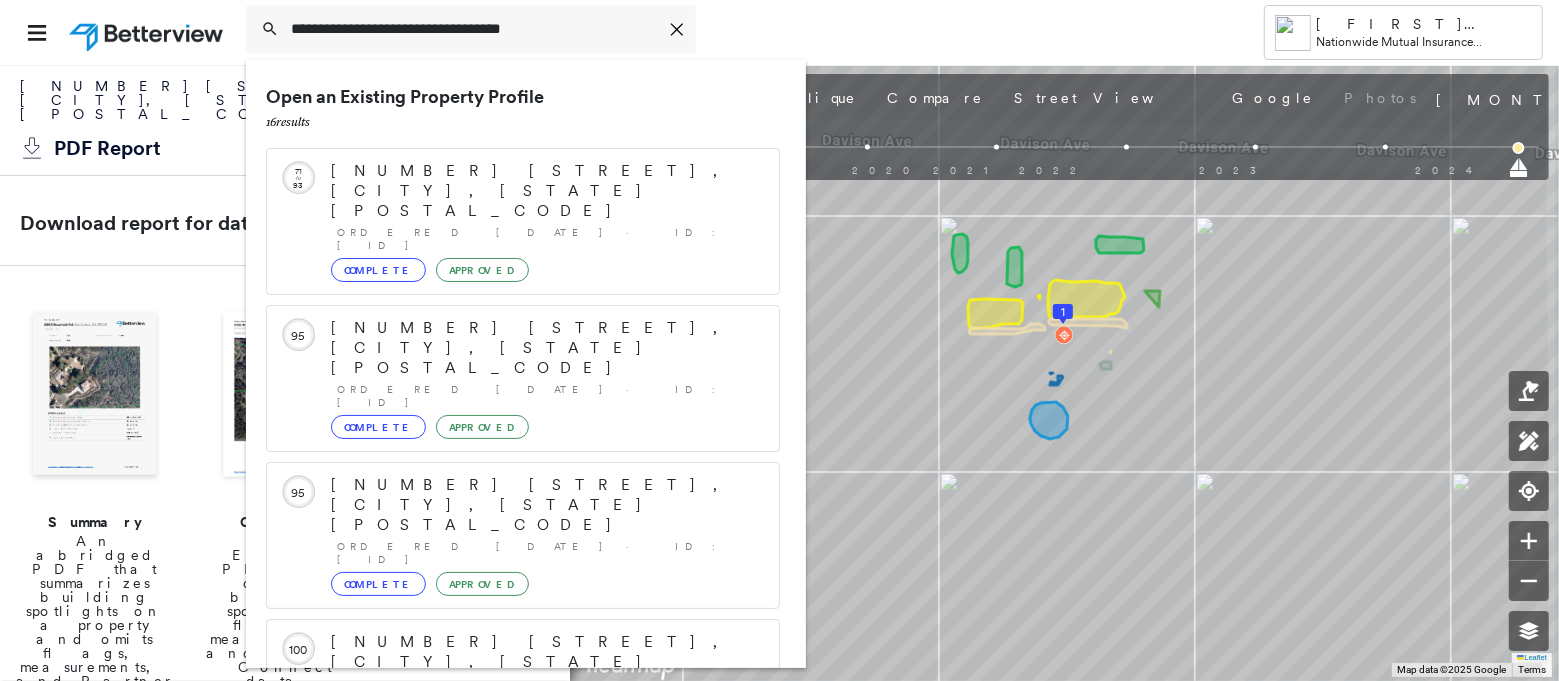 scroll, scrollTop: 207, scrollLeft: 0, axis: vertical 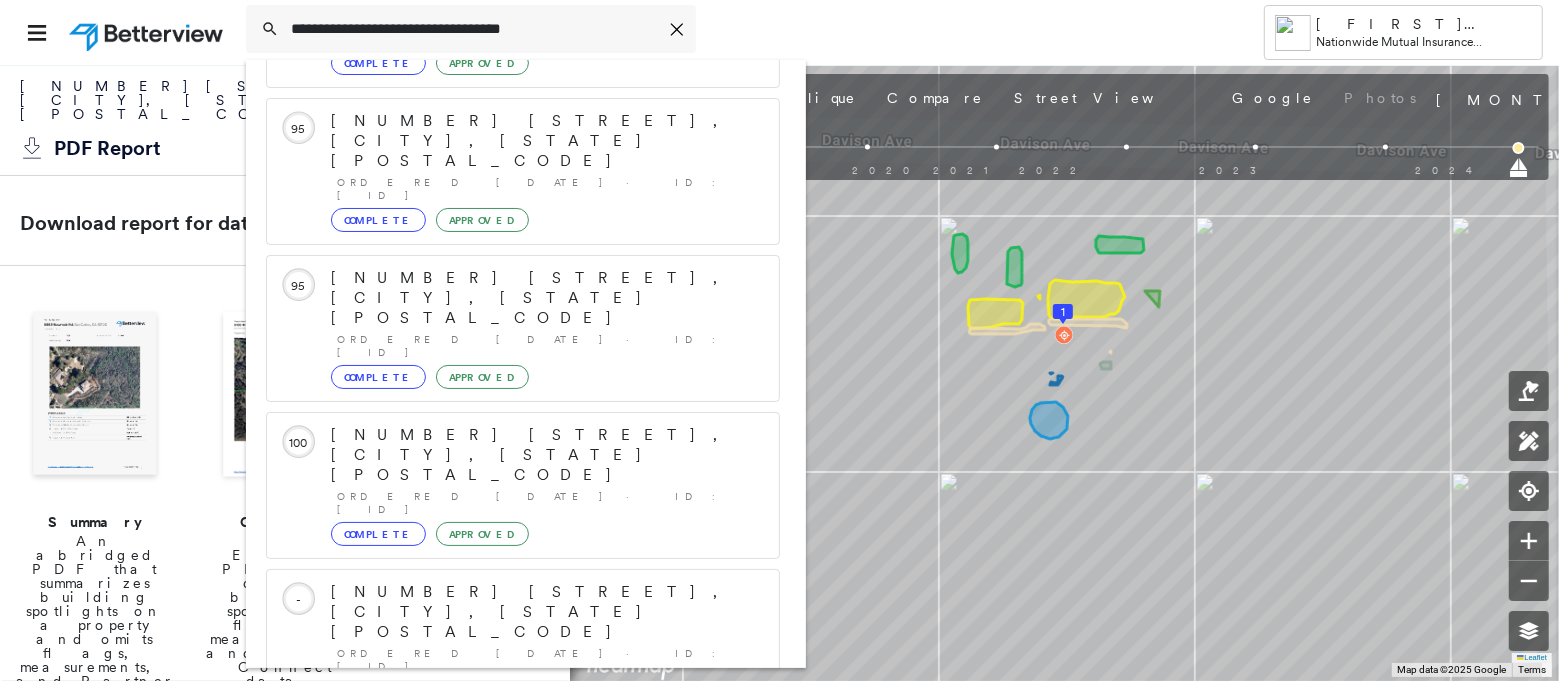 type on "**********" 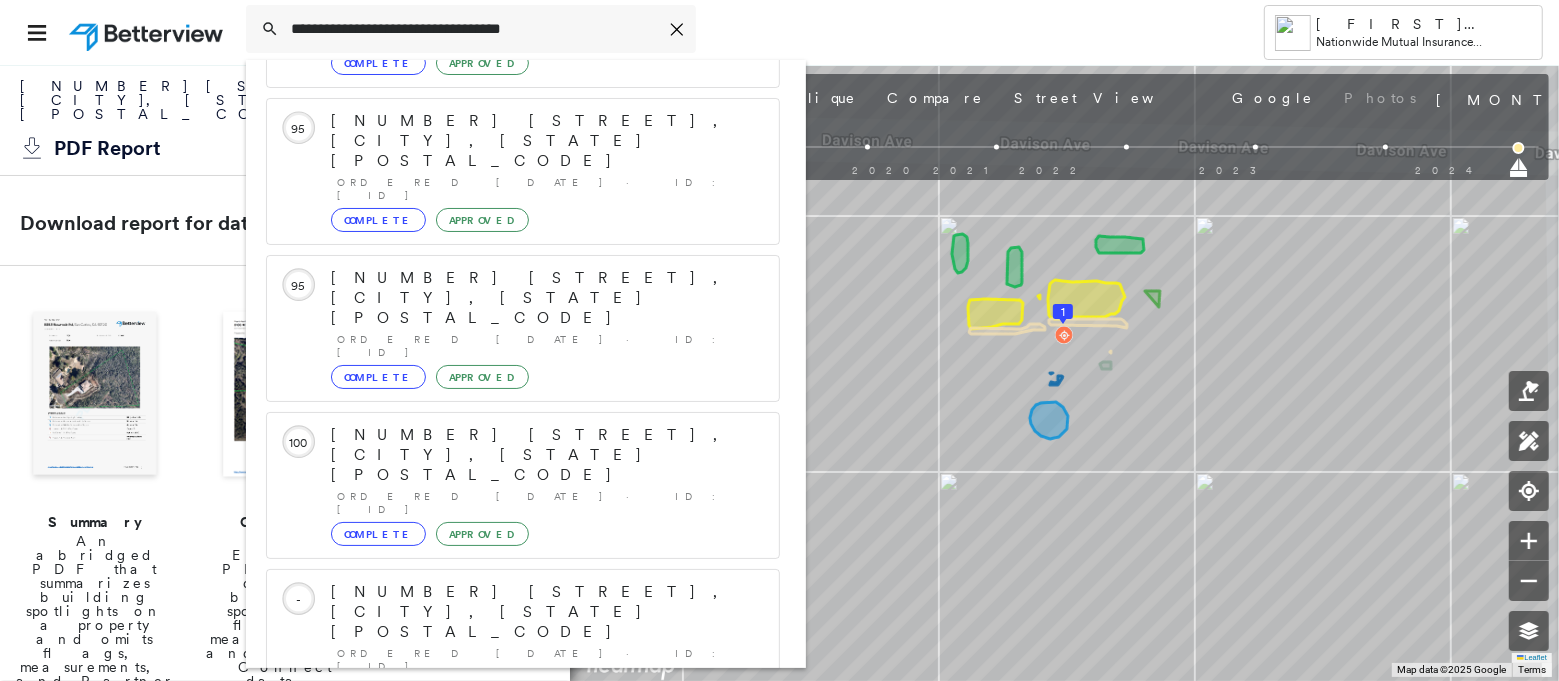 click 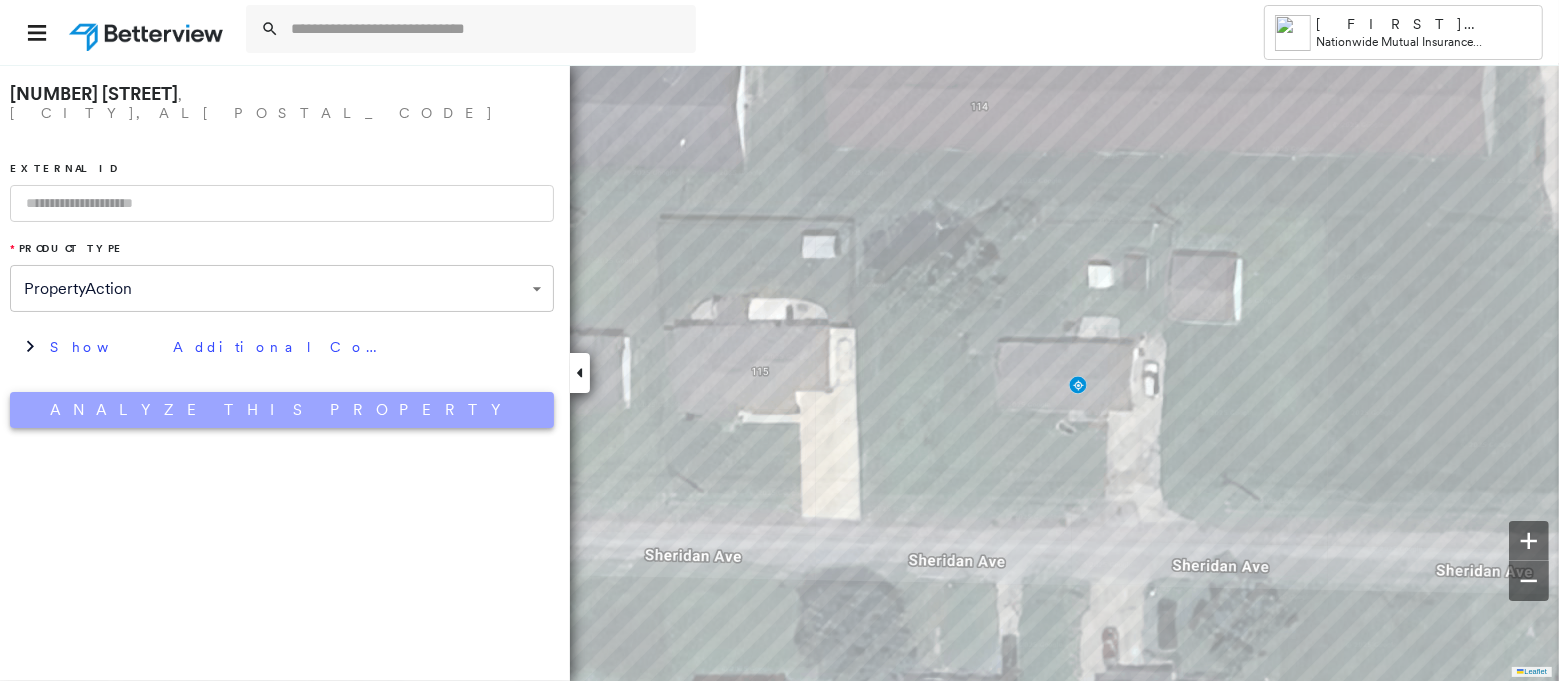 click on "Analyze This Property" at bounding box center [282, 410] 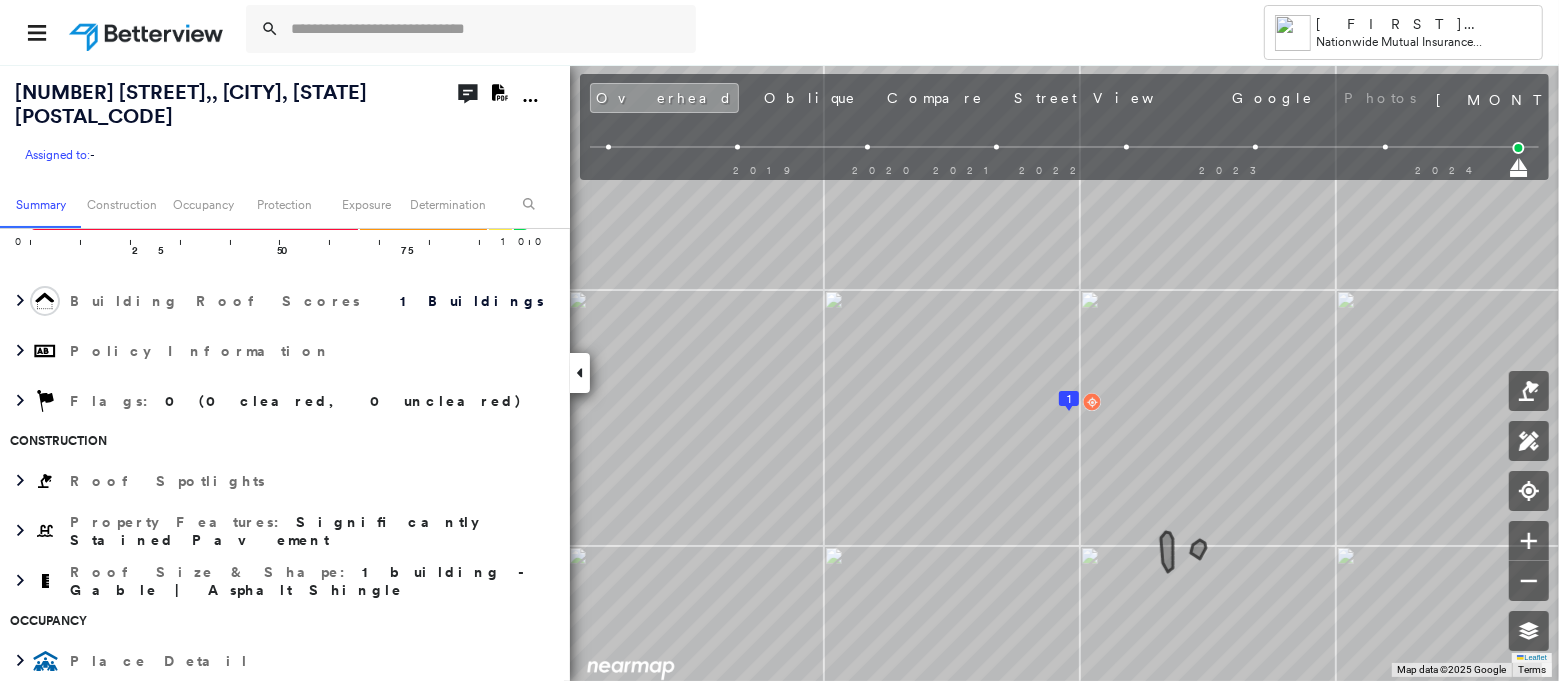 scroll, scrollTop: 0, scrollLeft: 0, axis: both 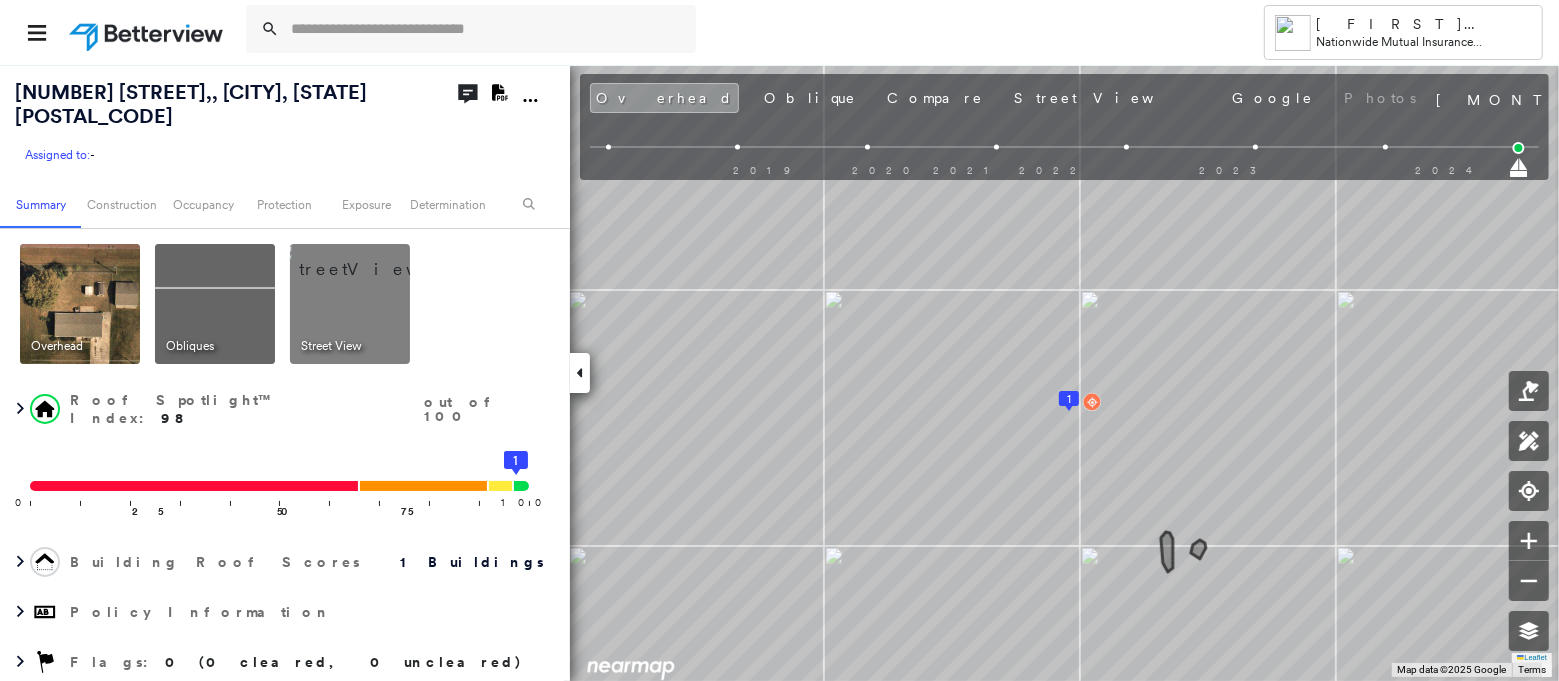click 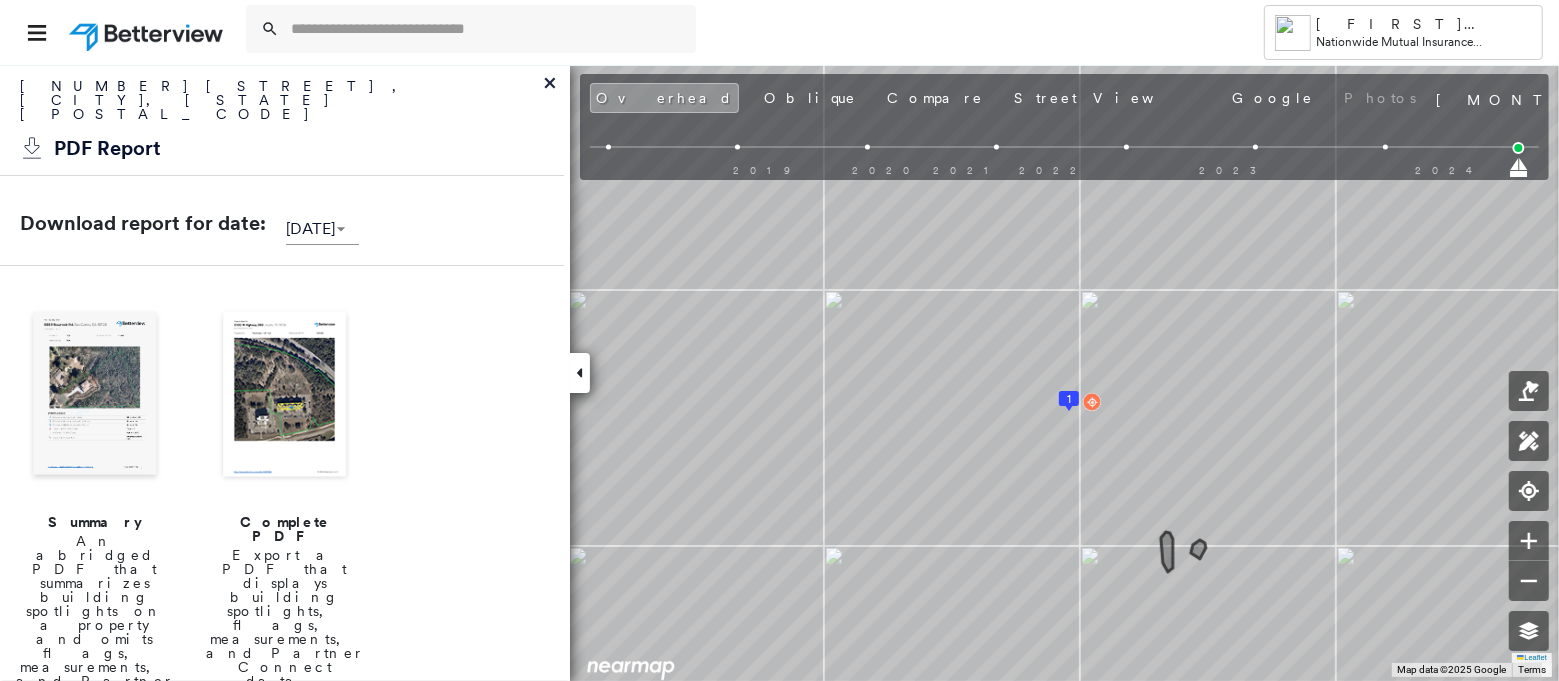 click at bounding box center (285, 396) 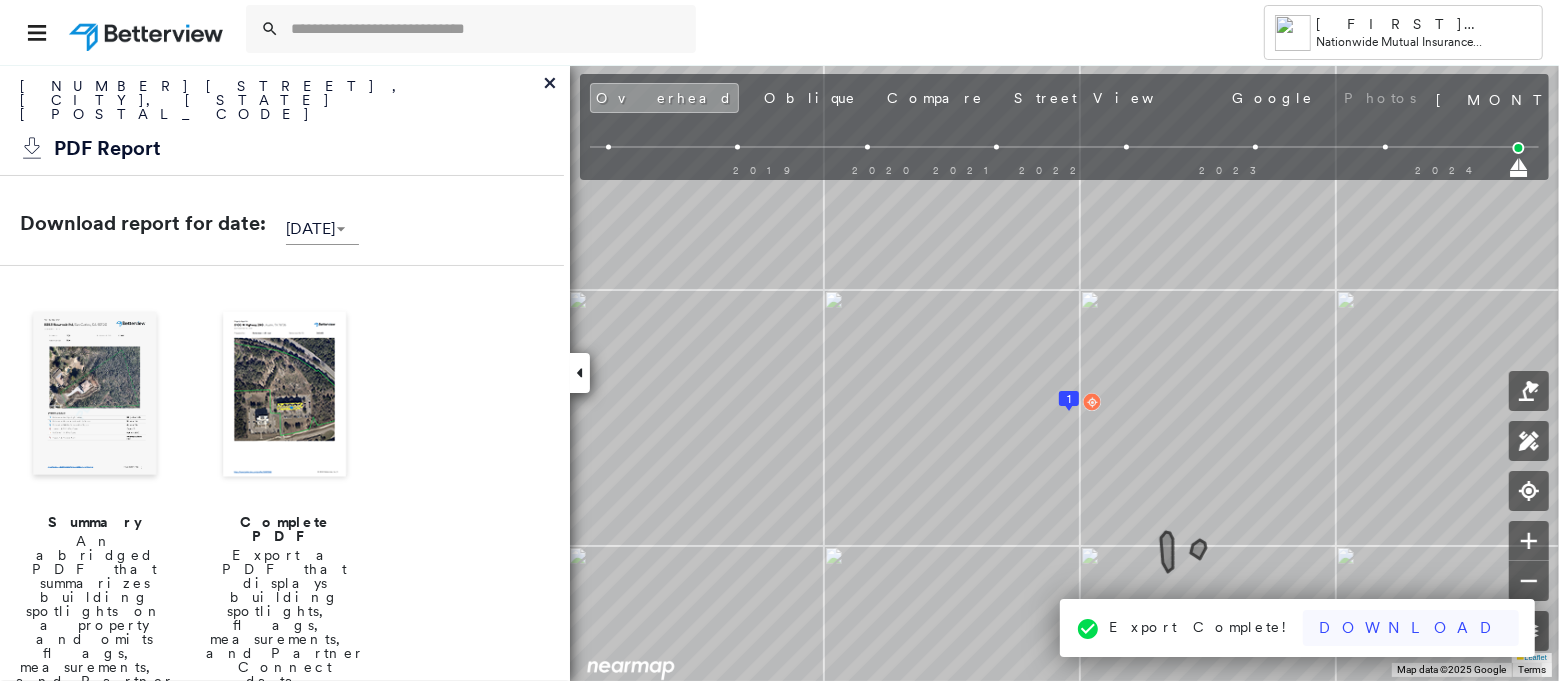 click on "Download" at bounding box center [1411, 628] 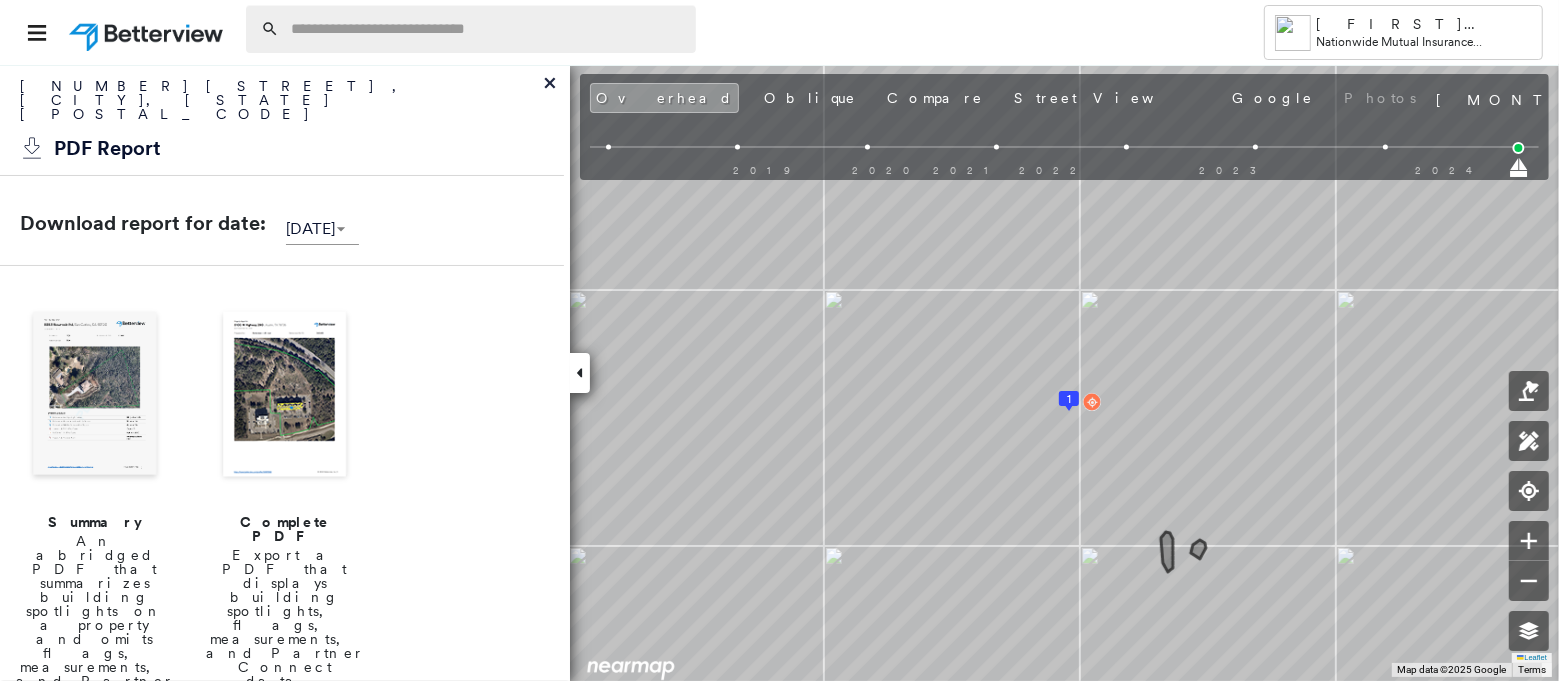 click at bounding box center (487, 29) 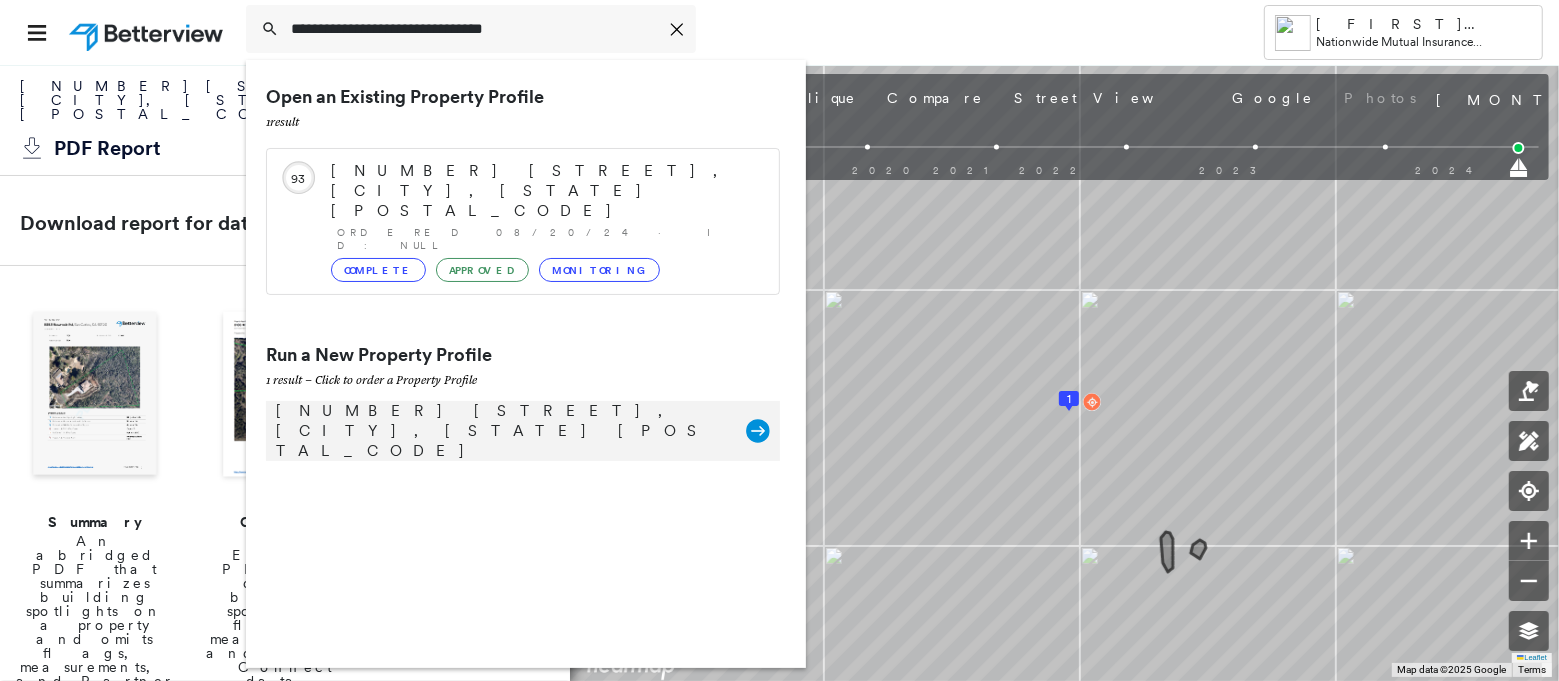 type on "**********" 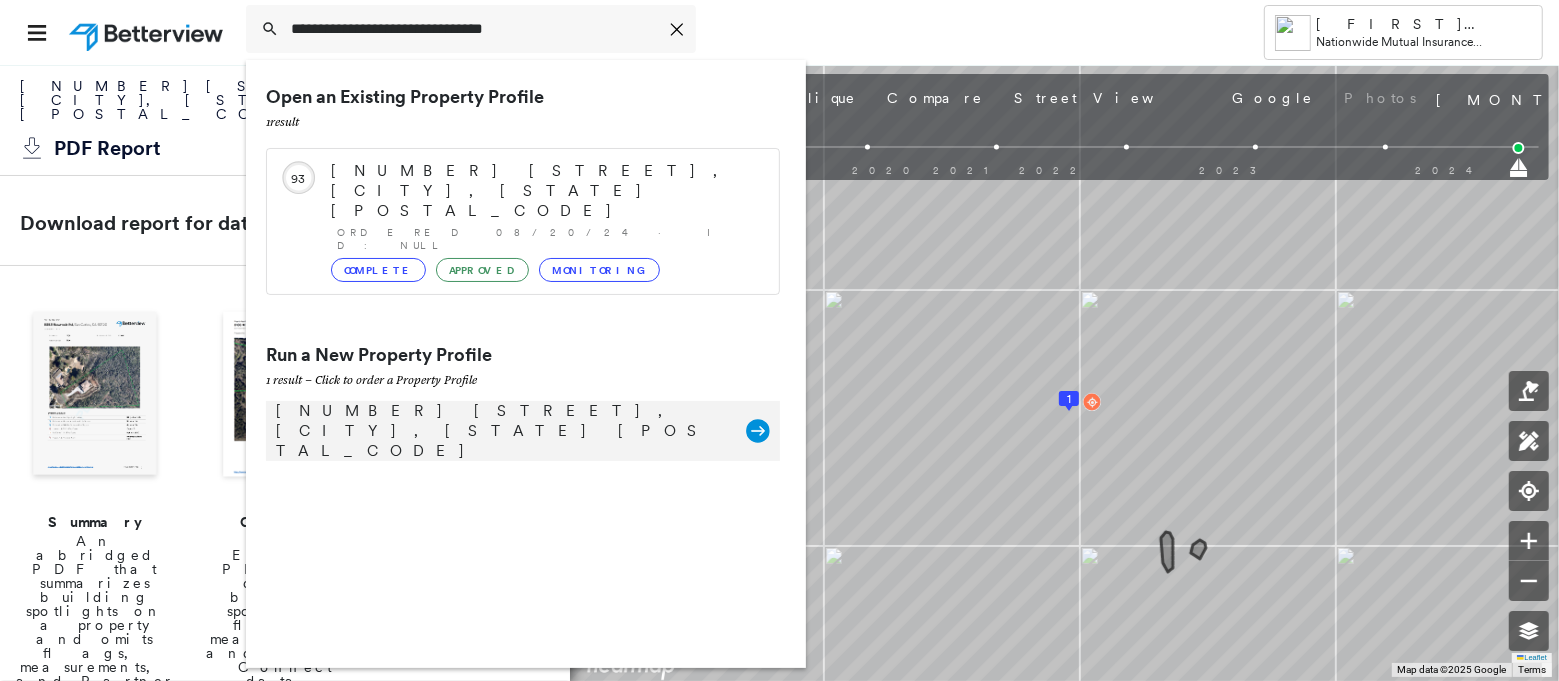 click 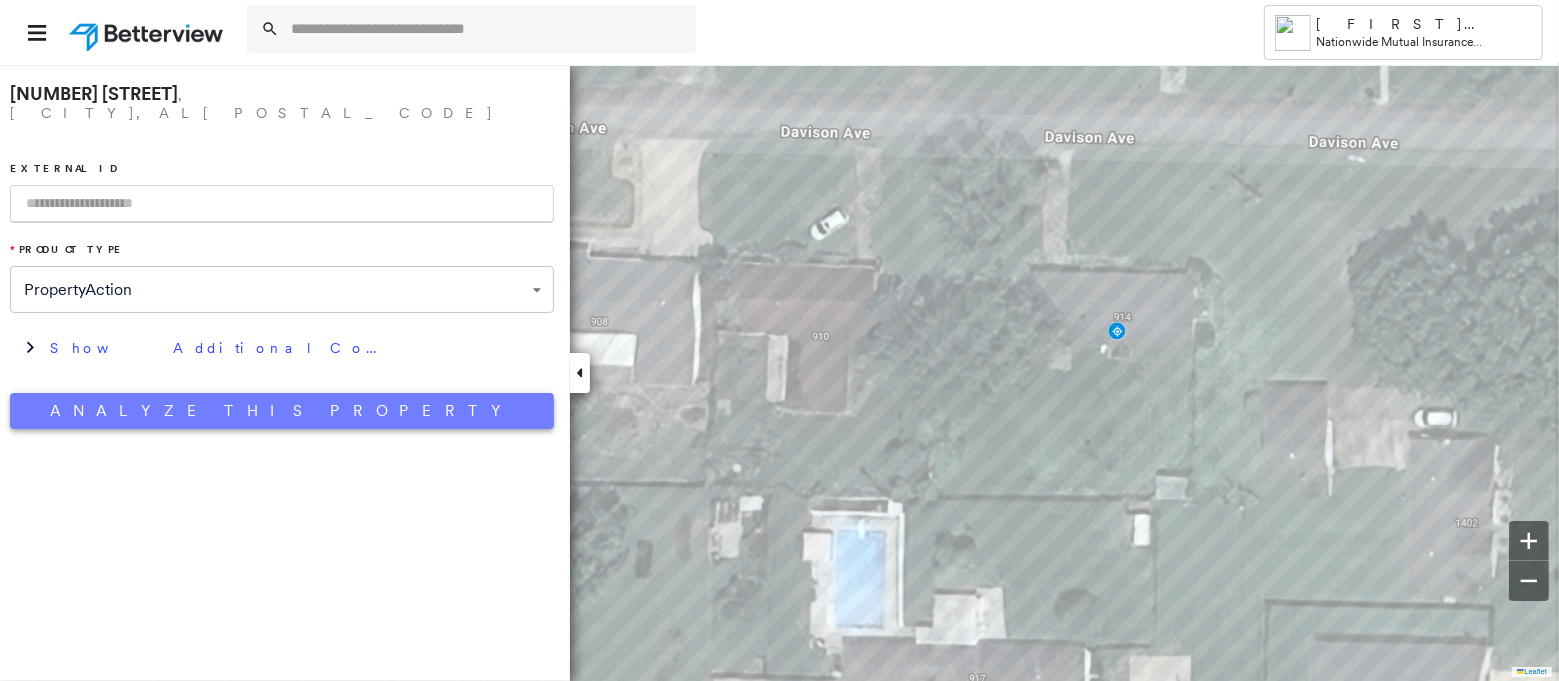 click on "Analyze This Property" at bounding box center [282, 411] 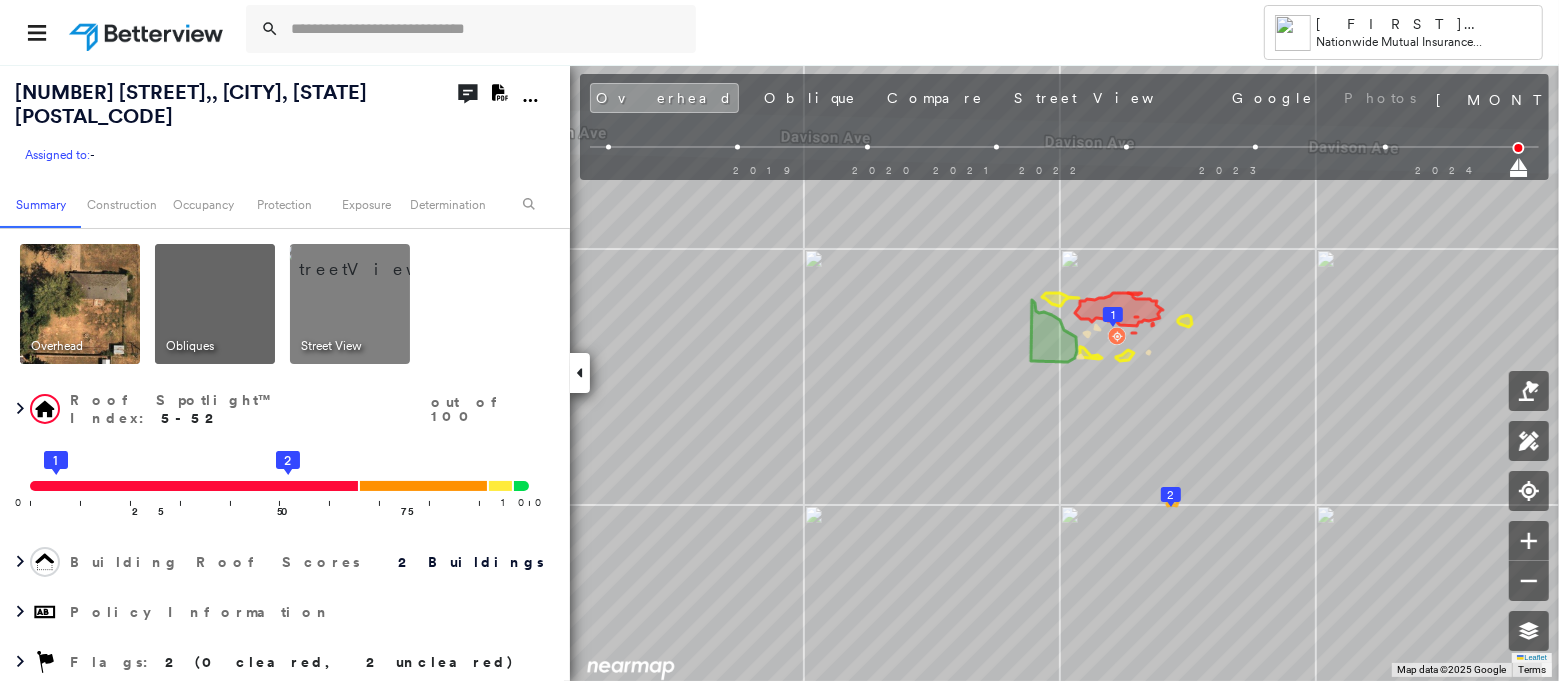 click 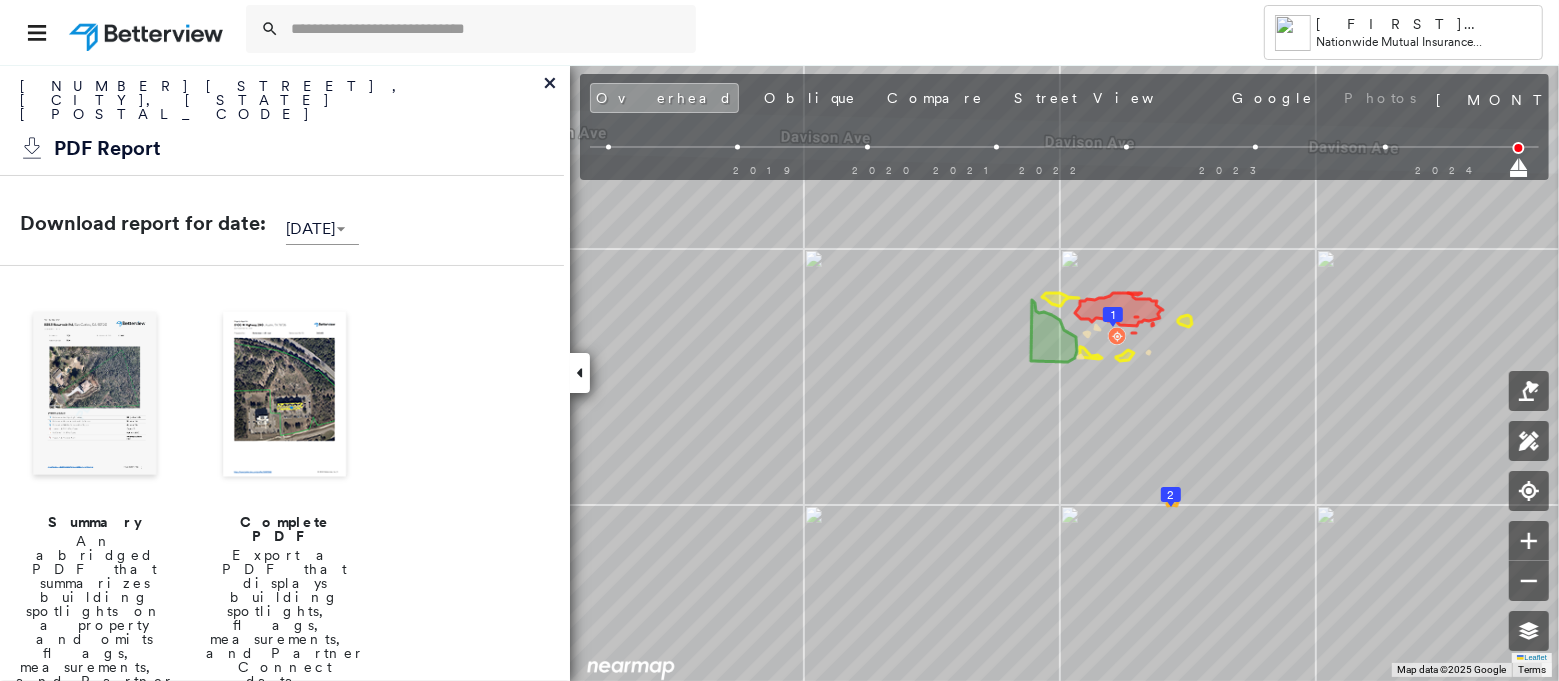 click at bounding box center [285, 396] 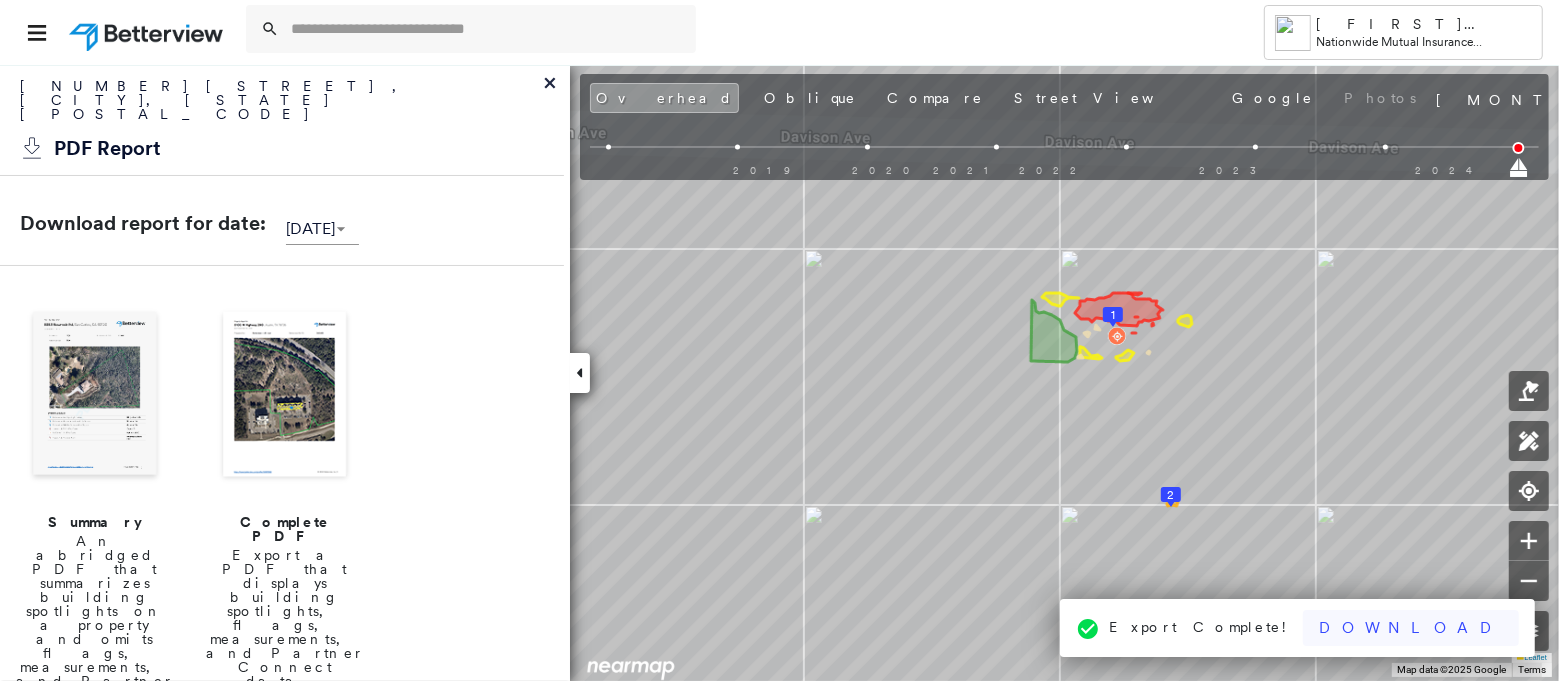 click on "Download" at bounding box center [1411, 628] 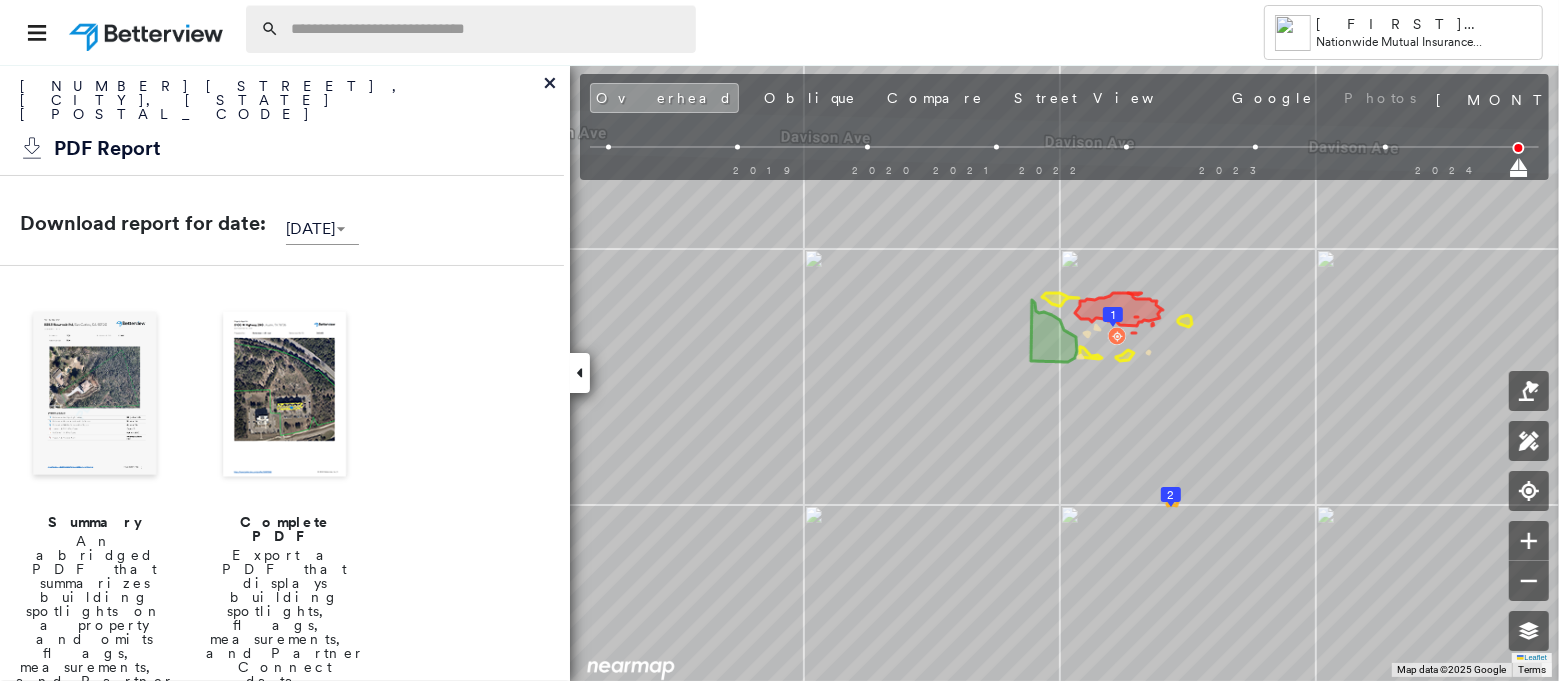 click at bounding box center [487, 29] 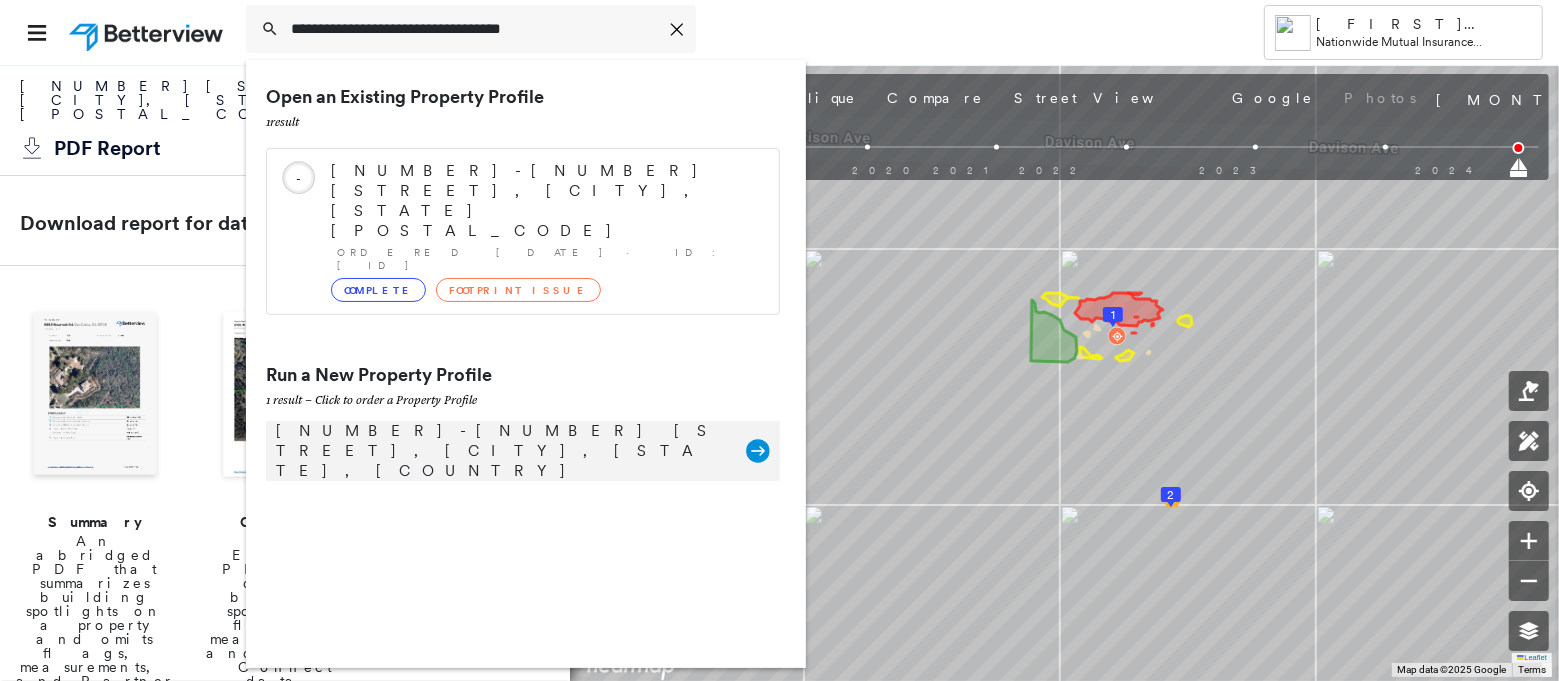 type on "**********" 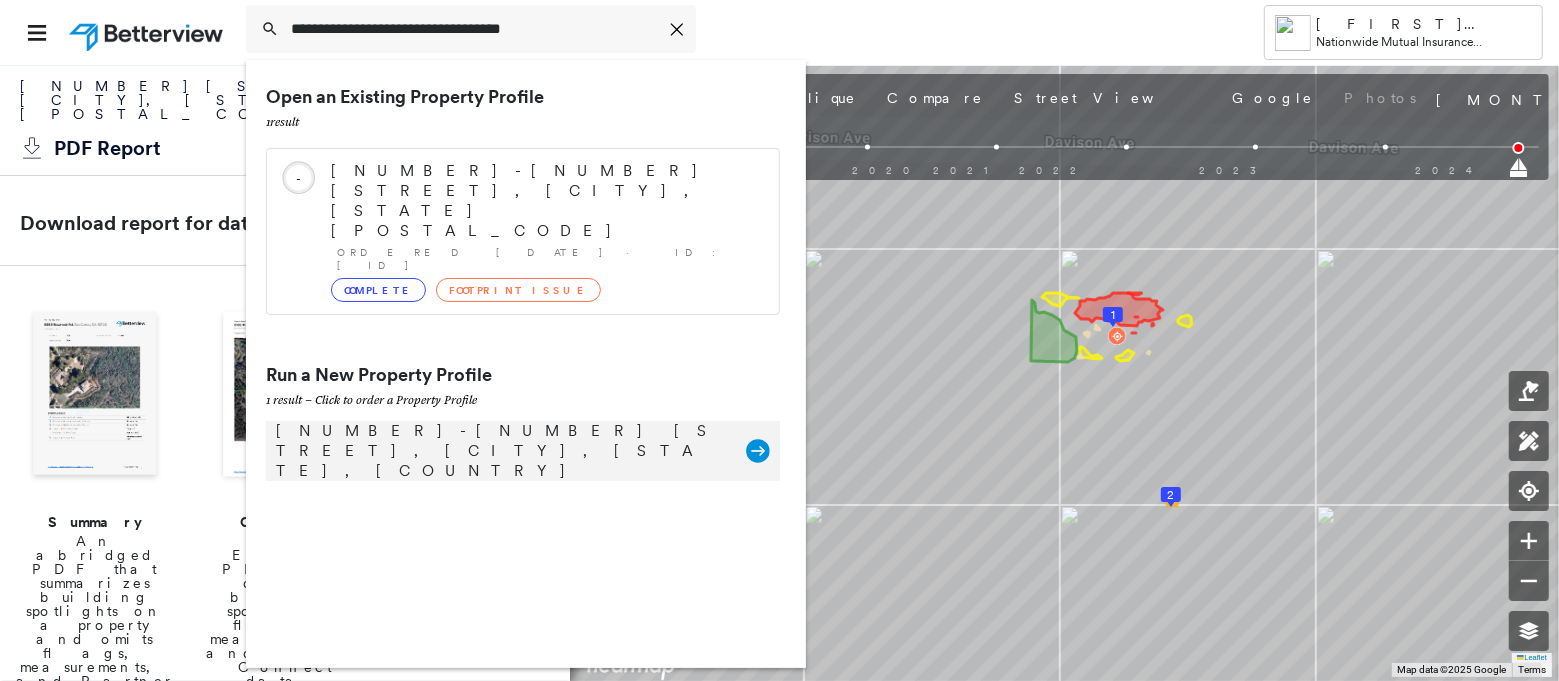 click 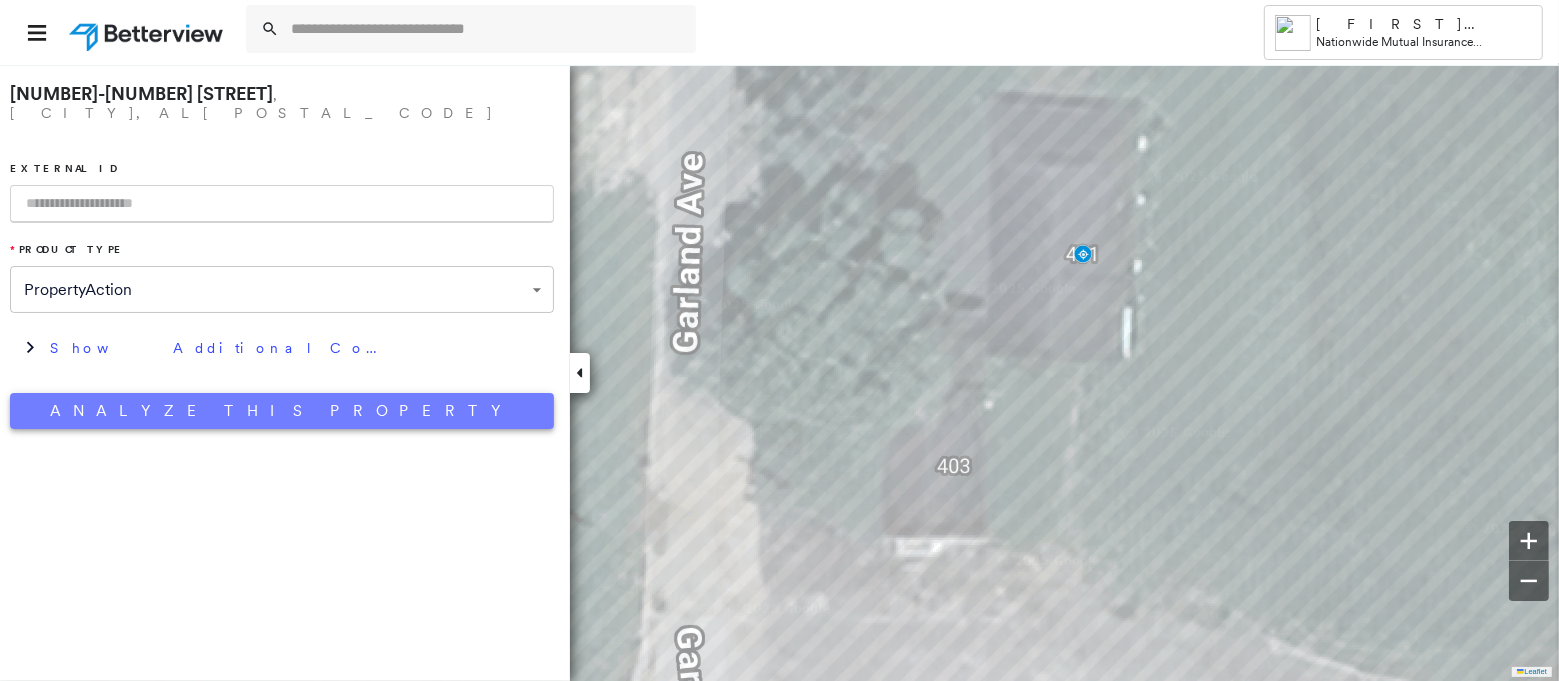 click on "Analyze This Property" at bounding box center (282, 411) 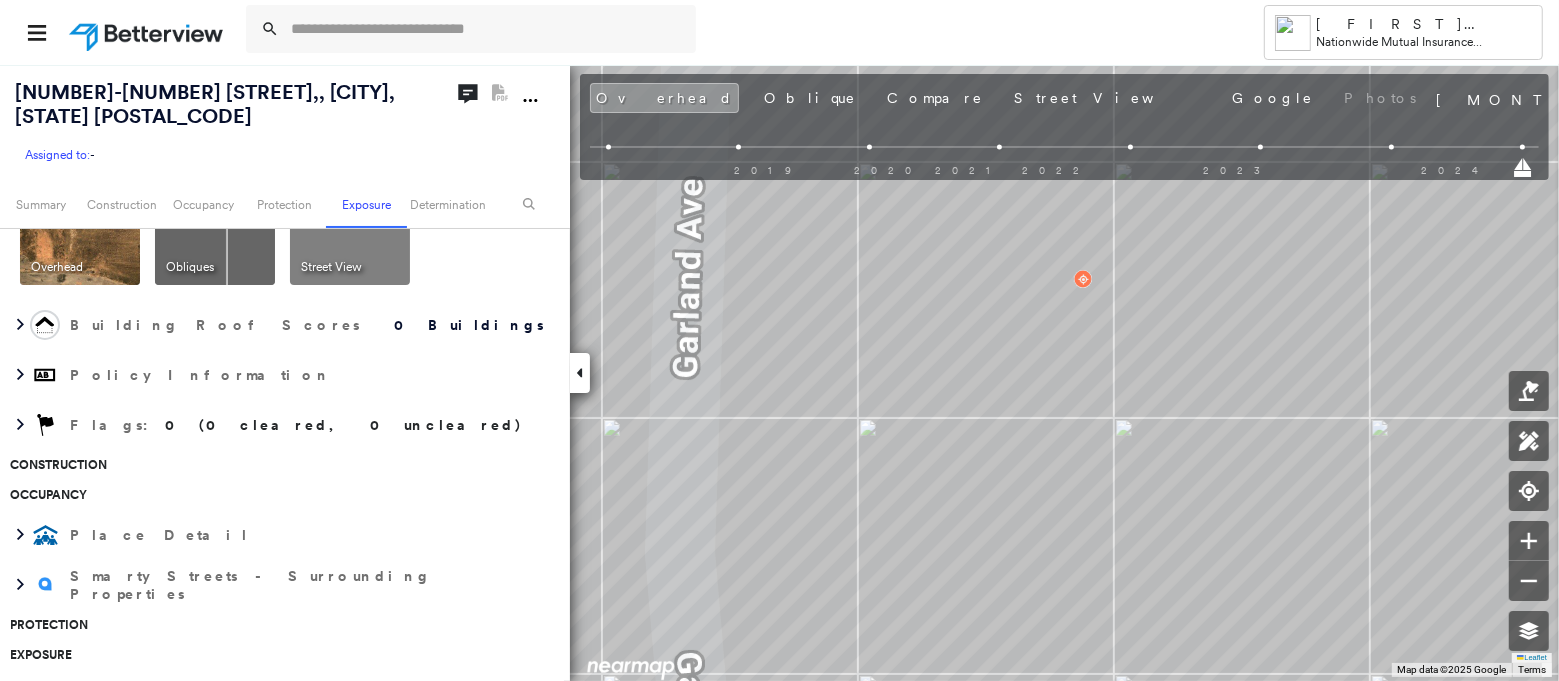 scroll, scrollTop: 0, scrollLeft: 0, axis: both 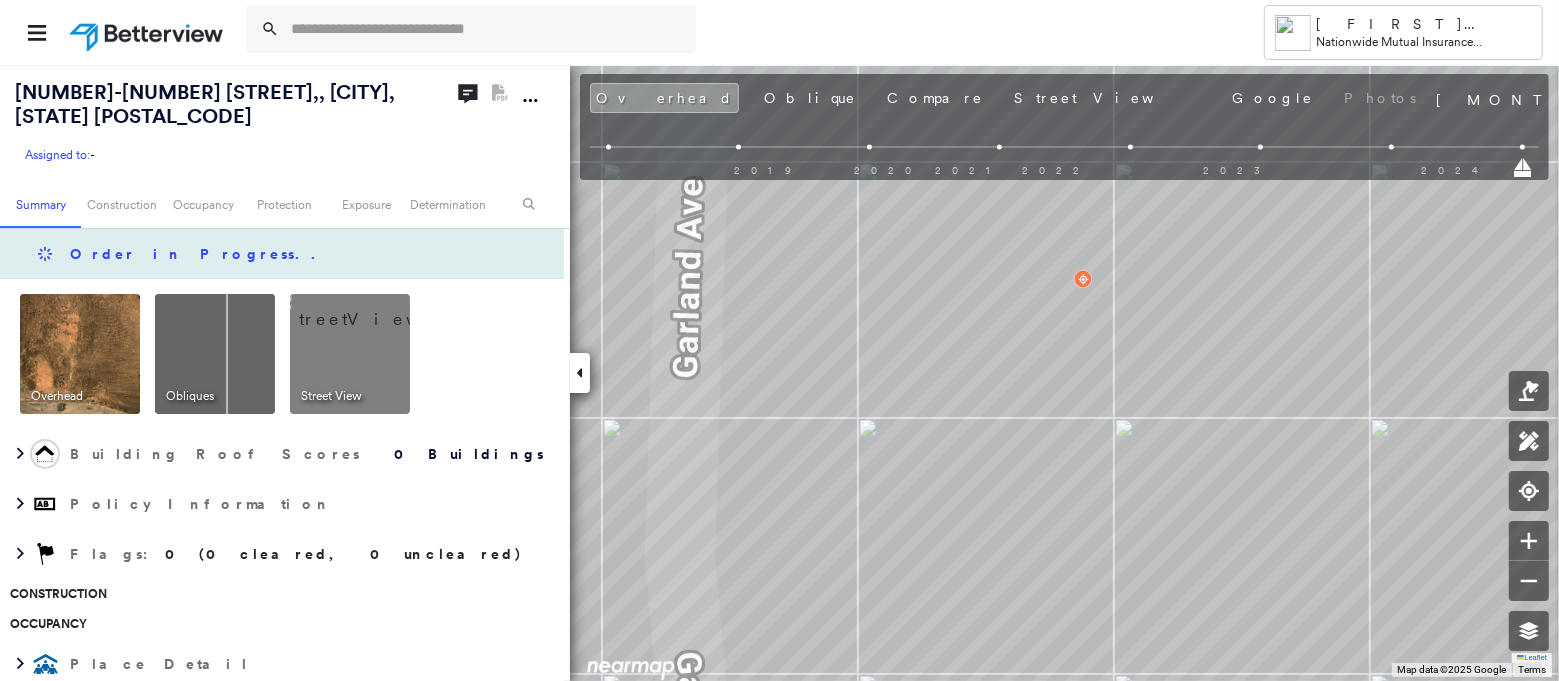 click on "Order in Progress .." at bounding box center (198, 254) 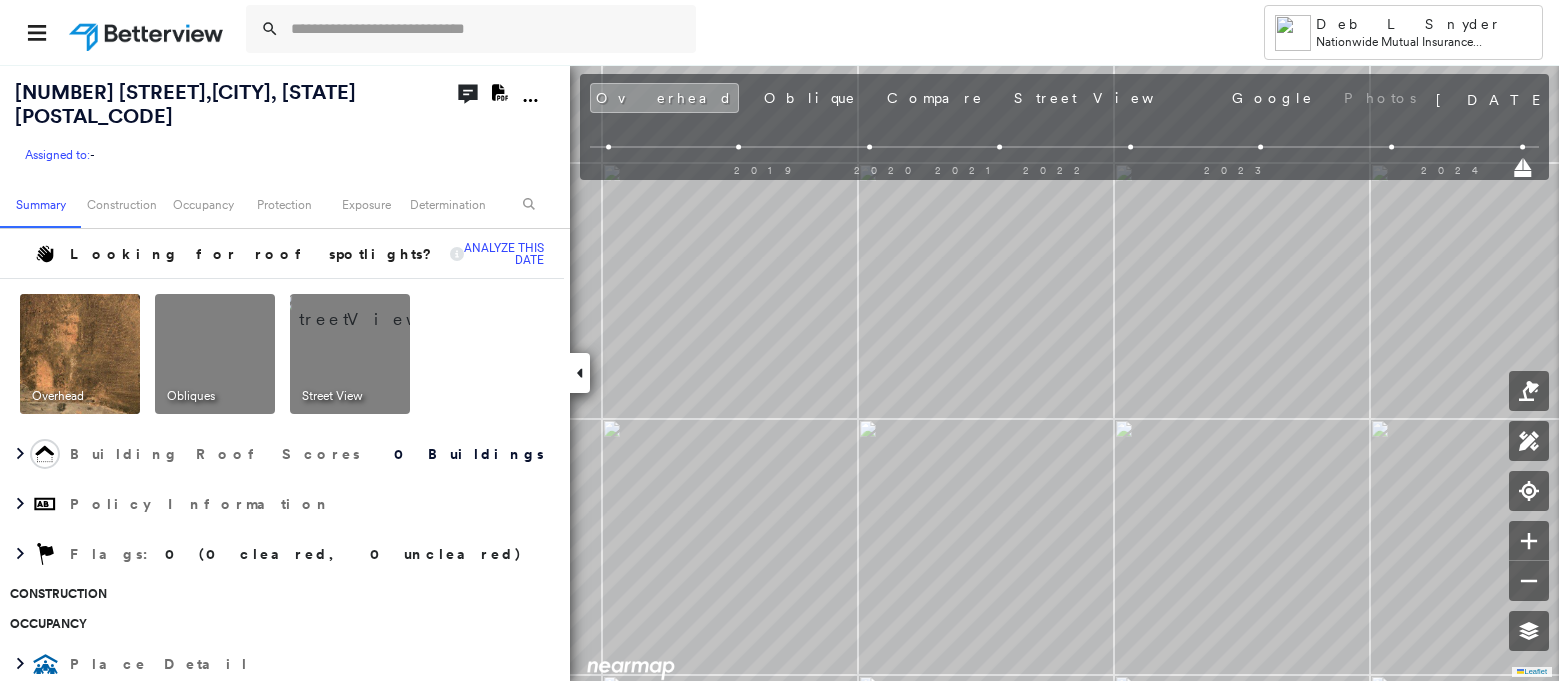 scroll, scrollTop: 0, scrollLeft: 0, axis: both 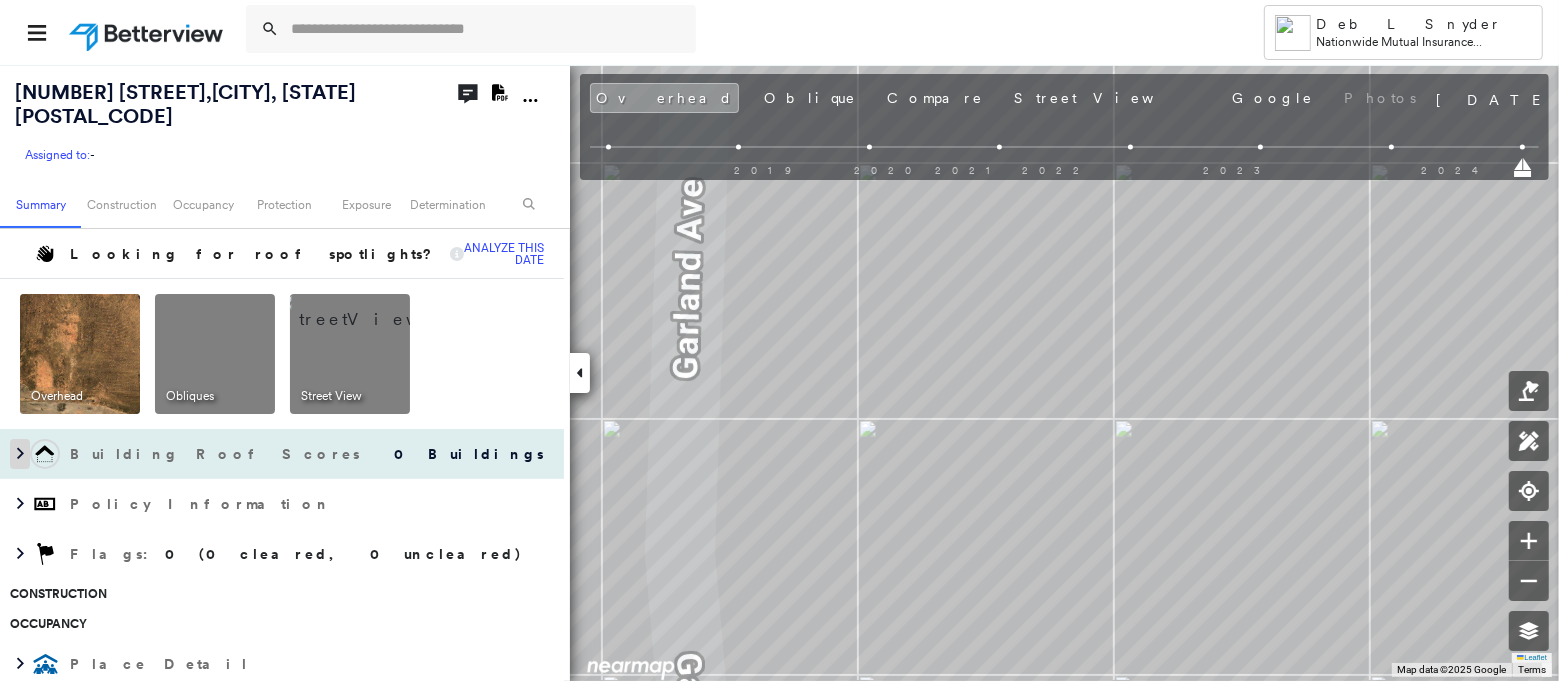 click 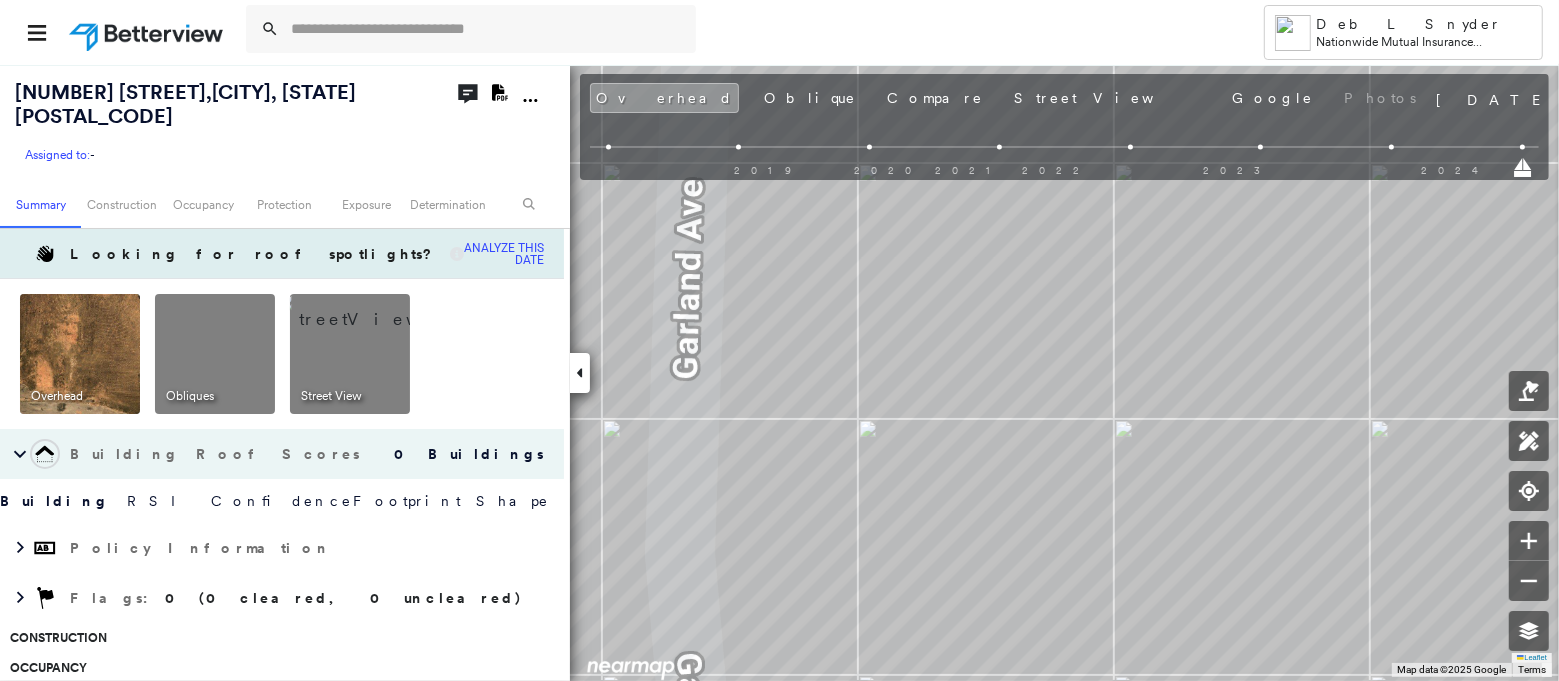 click on "Analyze this date" at bounding box center [504, 254] 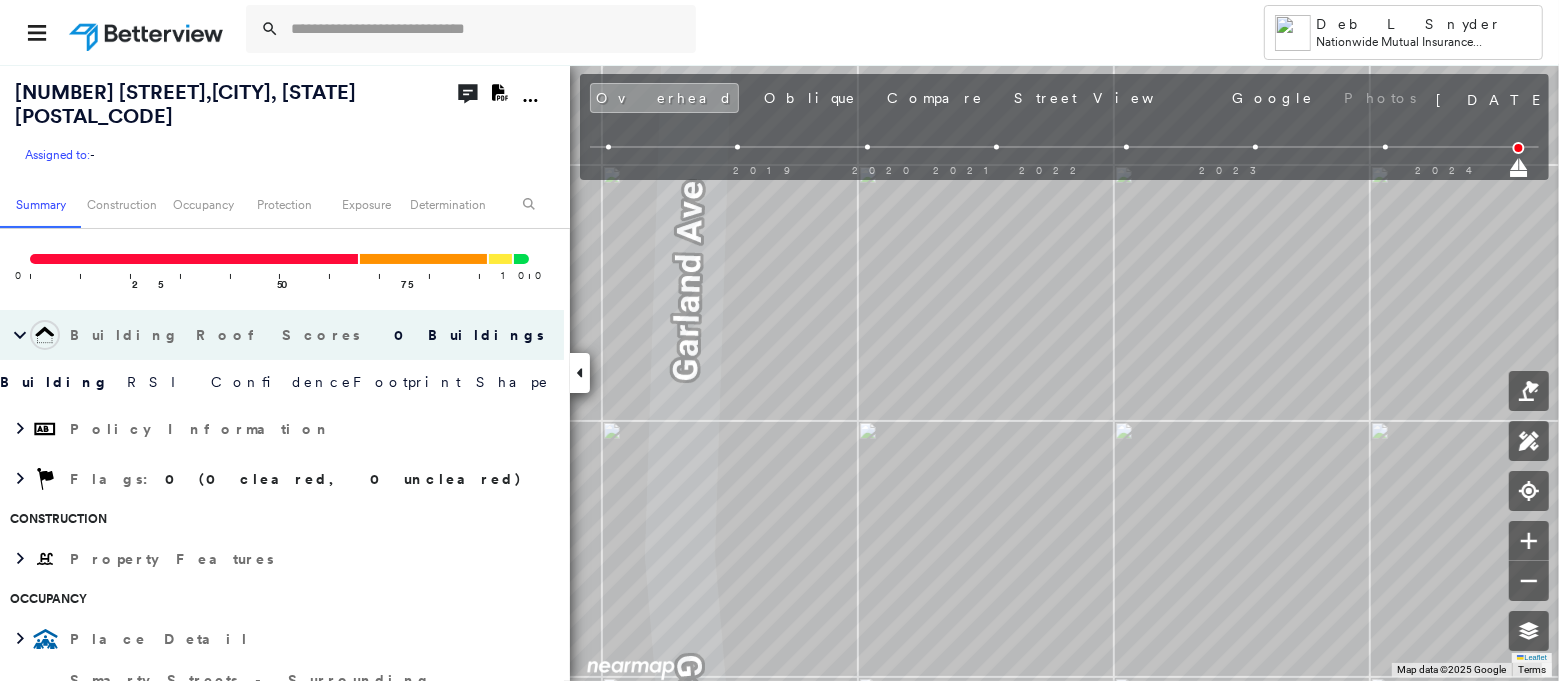 scroll, scrollTop: 257, scrollLeft: 0, axis: vertical 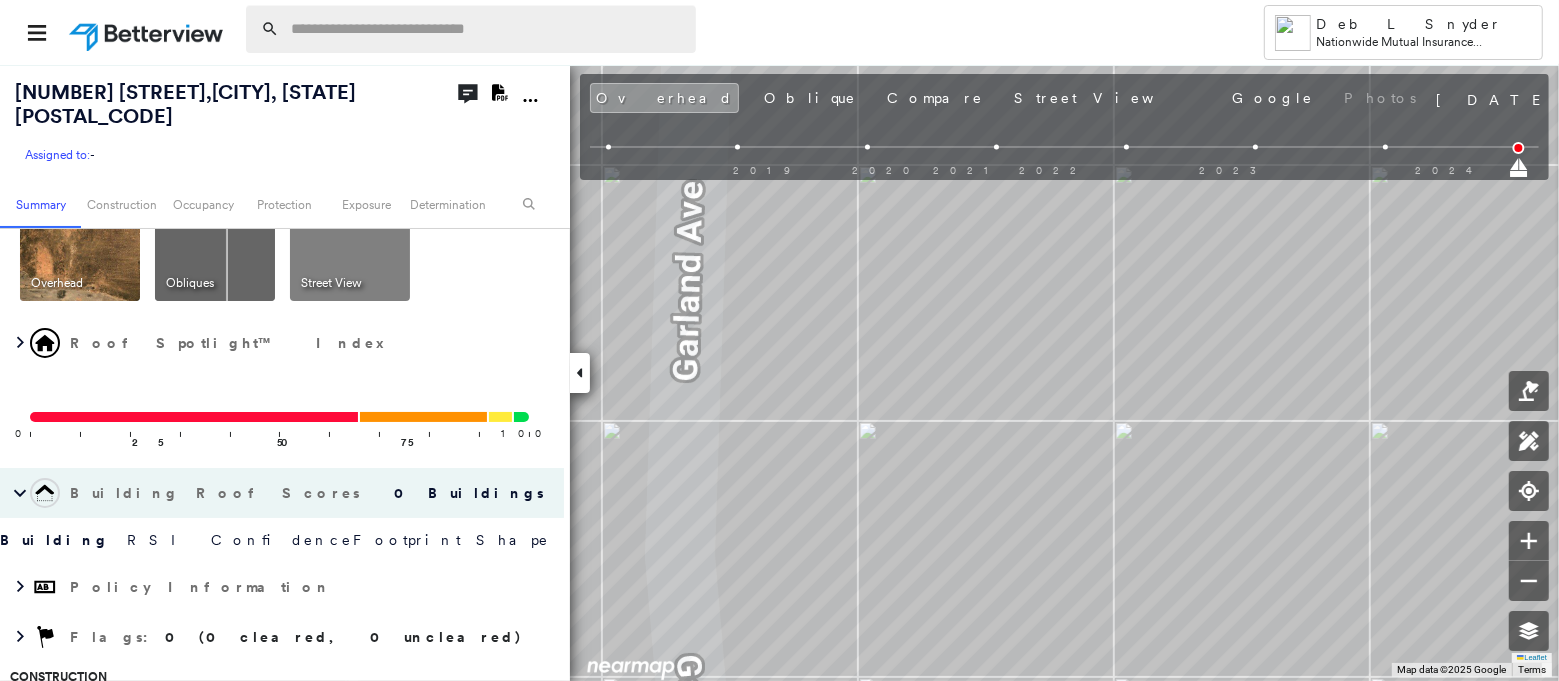 click at bounding box center (487, 29) 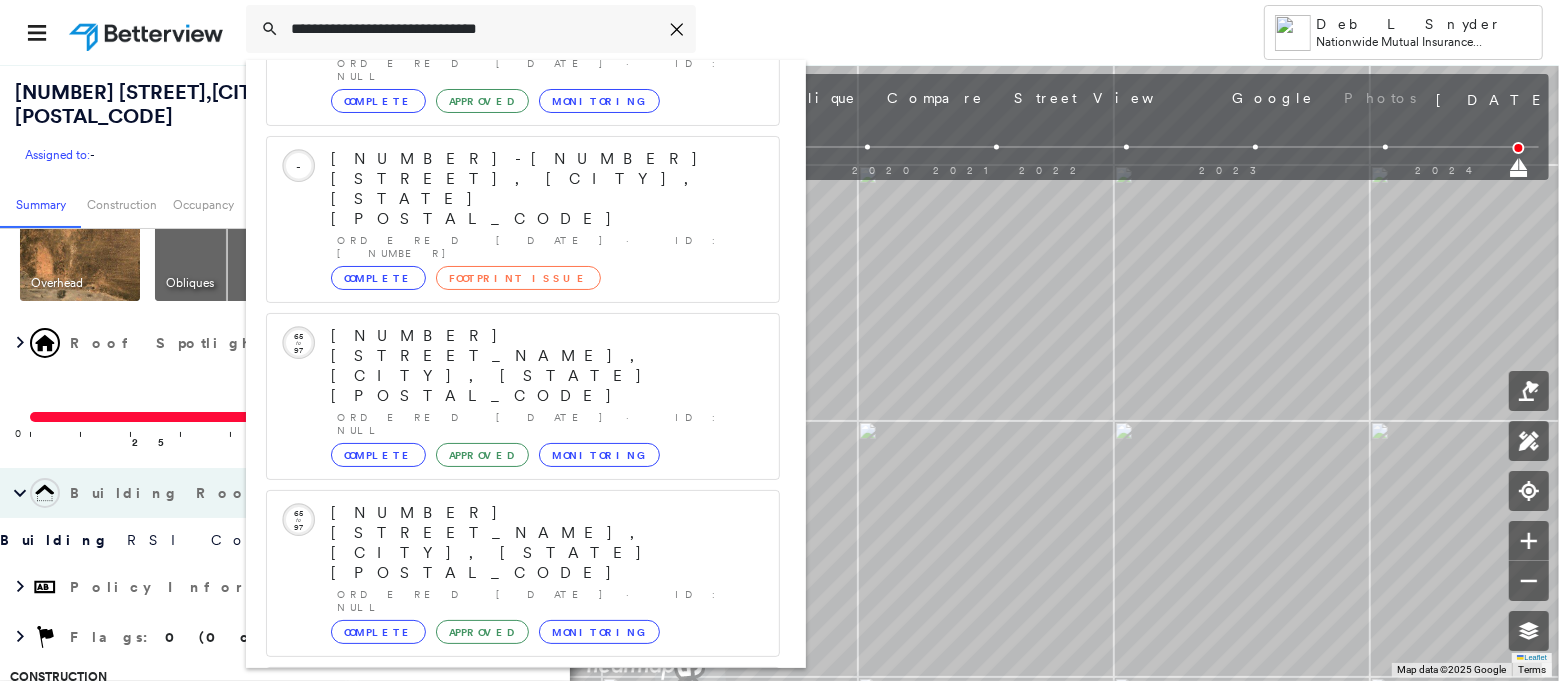scroll, scrollTop: 207, scrollLeft: 0, axis: vertical 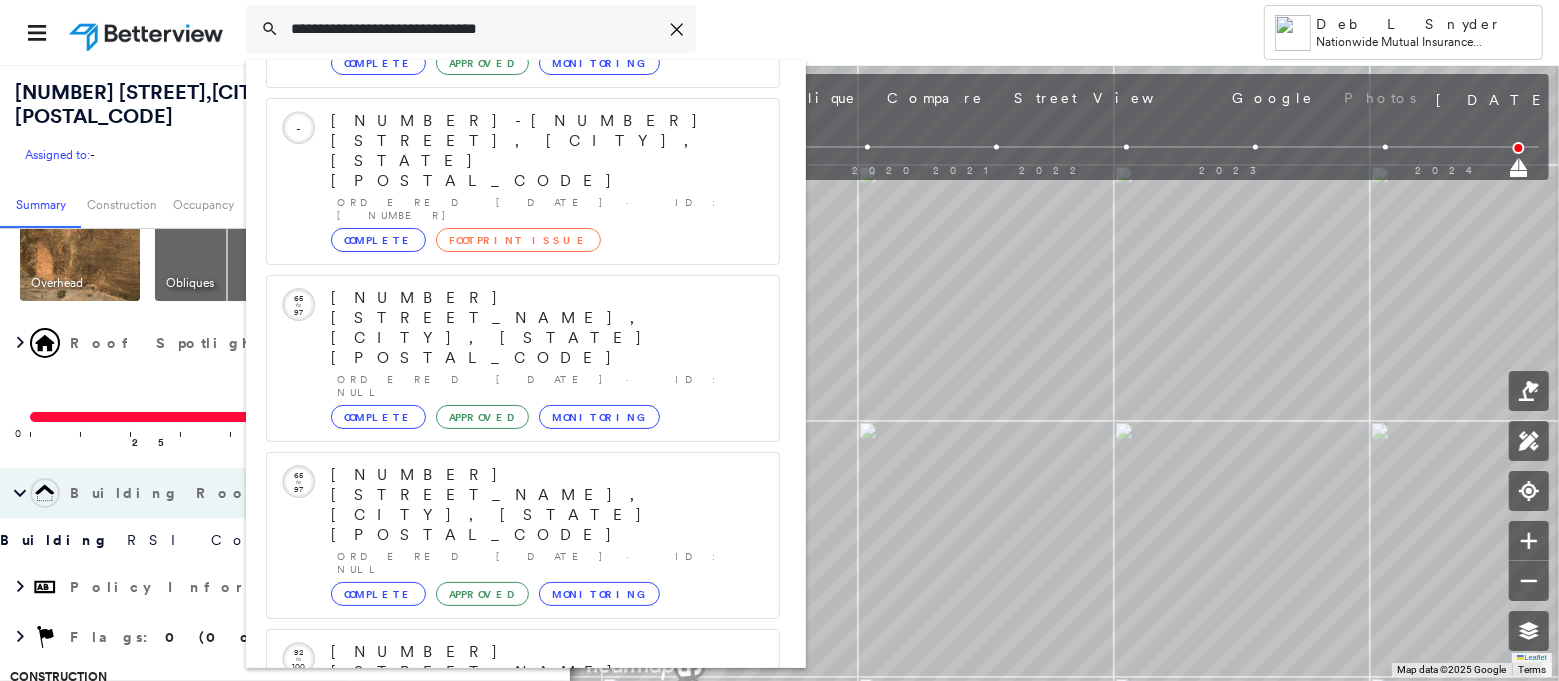 type on "**********" 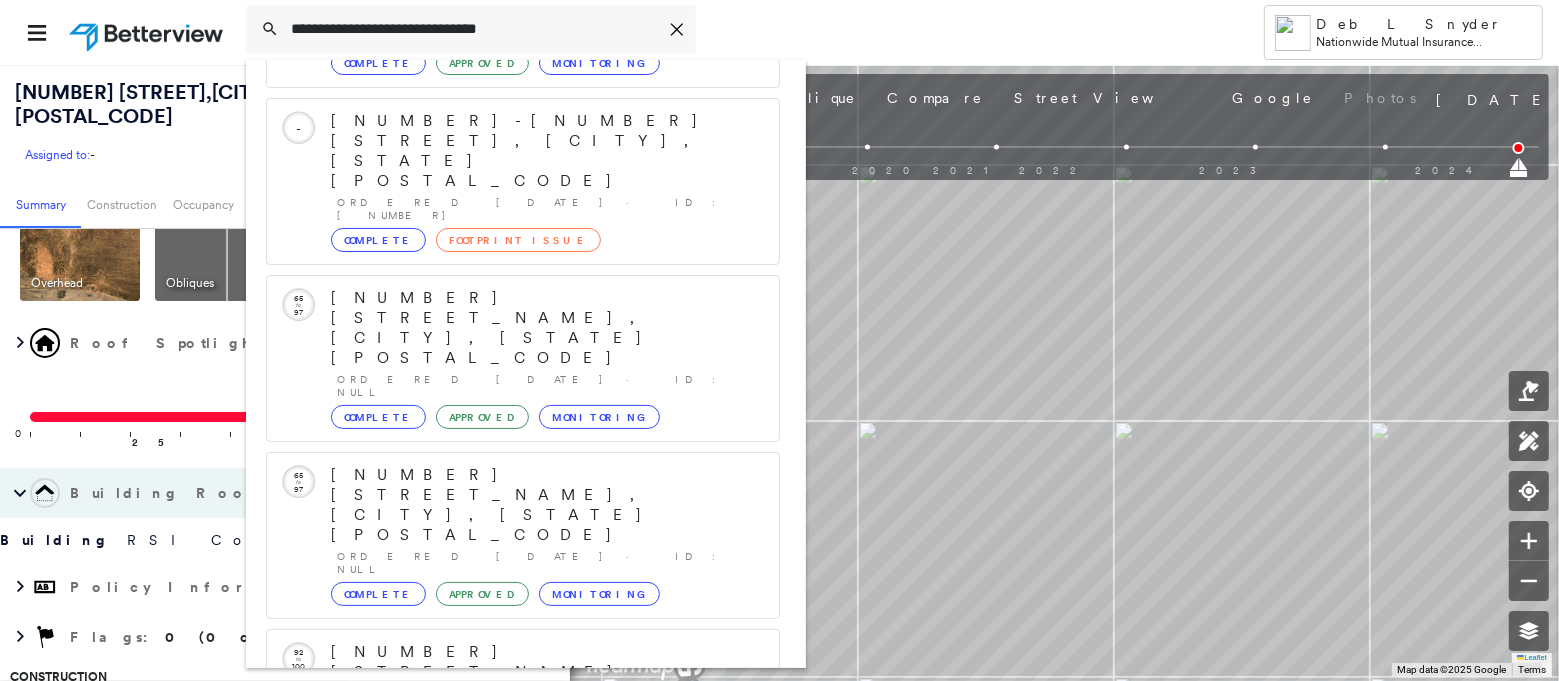 click 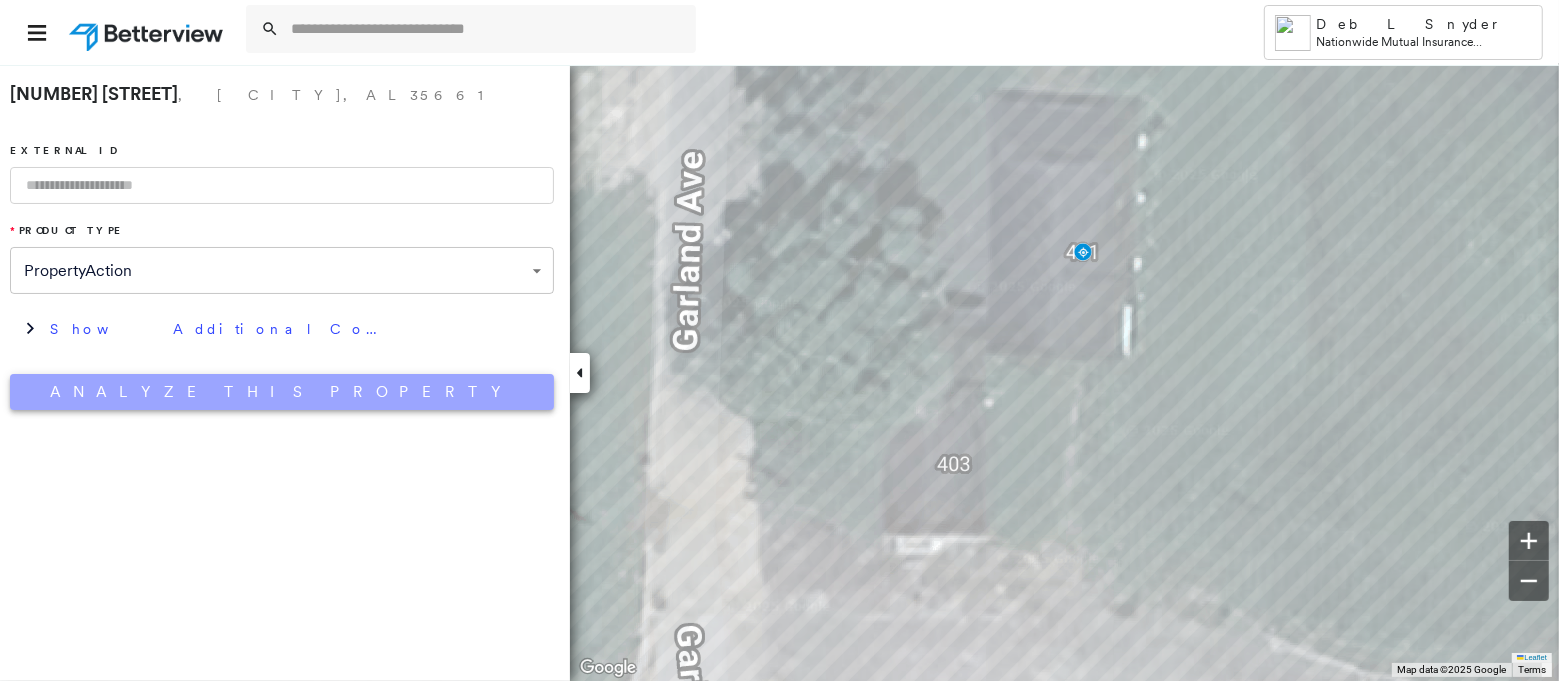 click on "Analyze This Property" at bounding box center (282, 392) 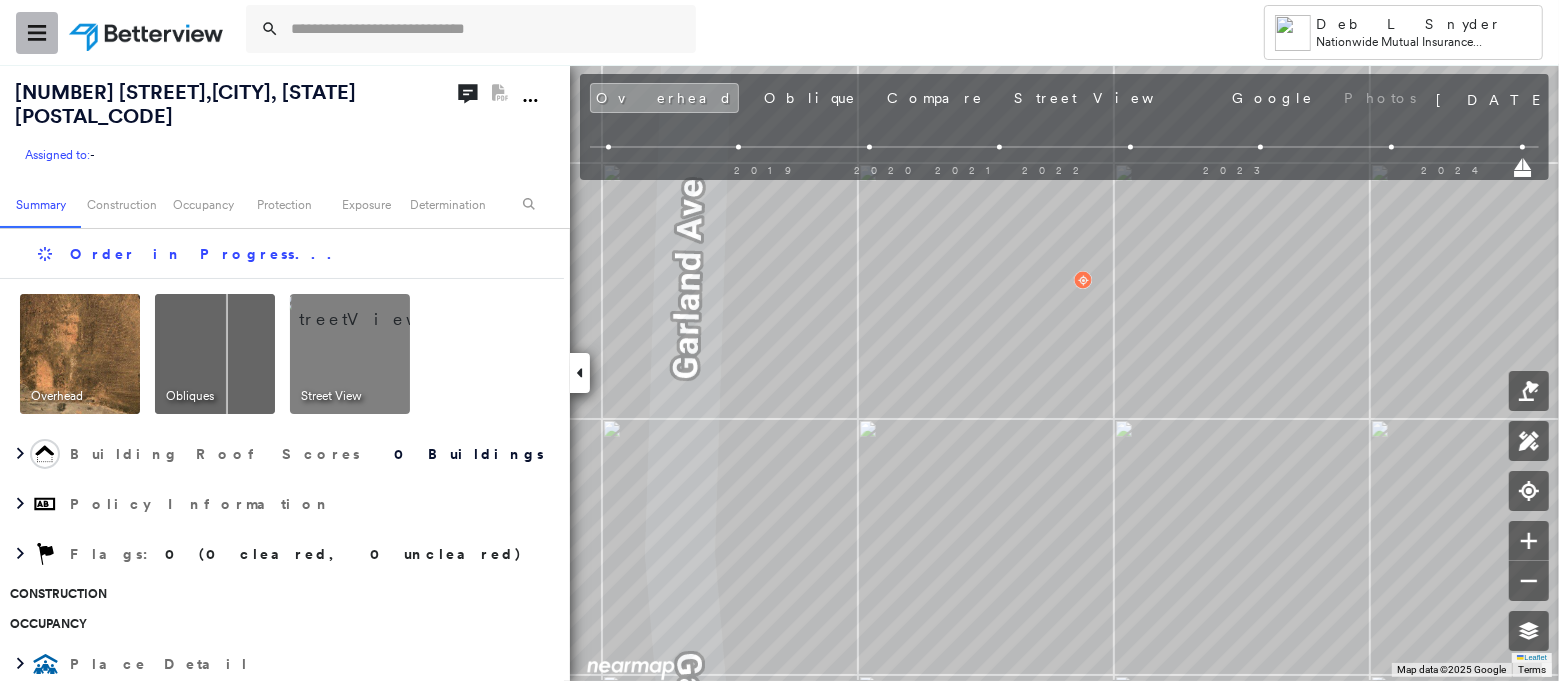 click 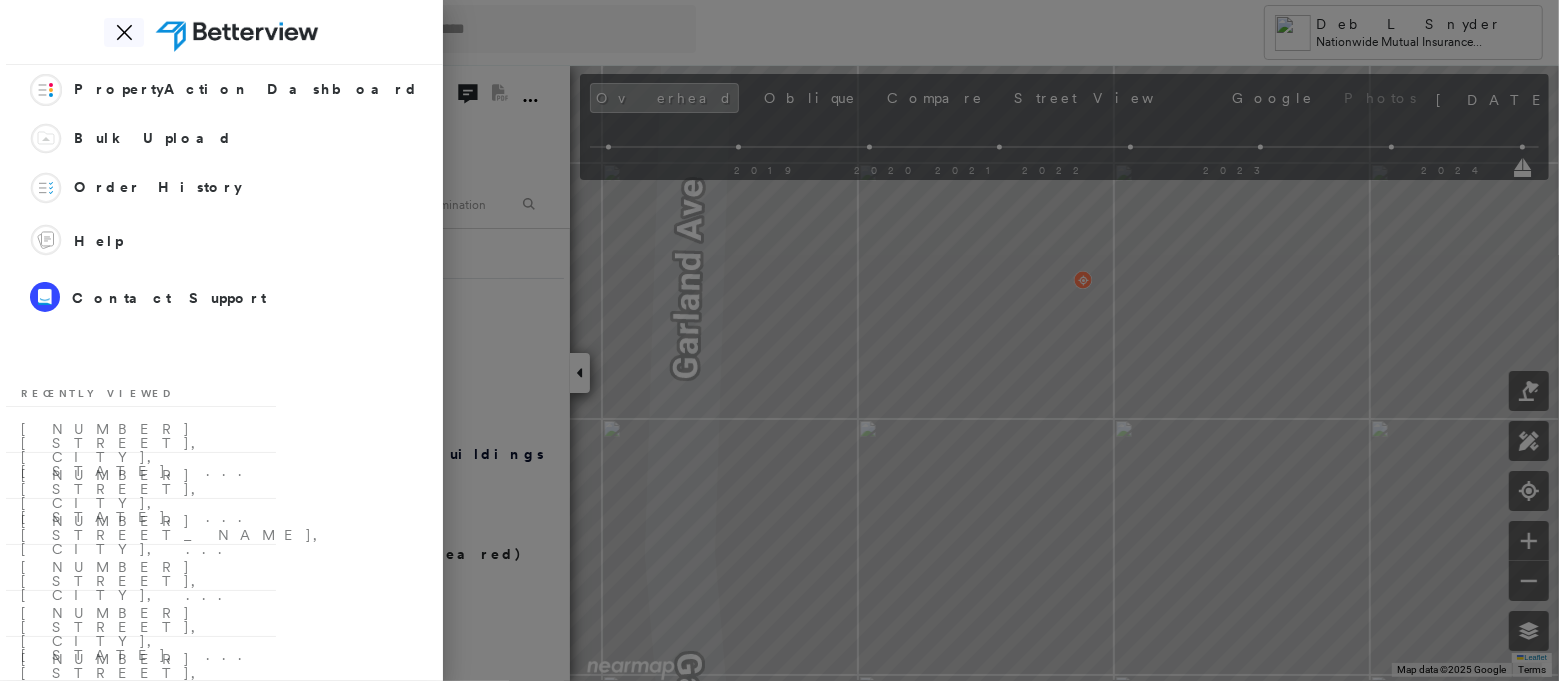 click on "Icon_Closemodal" 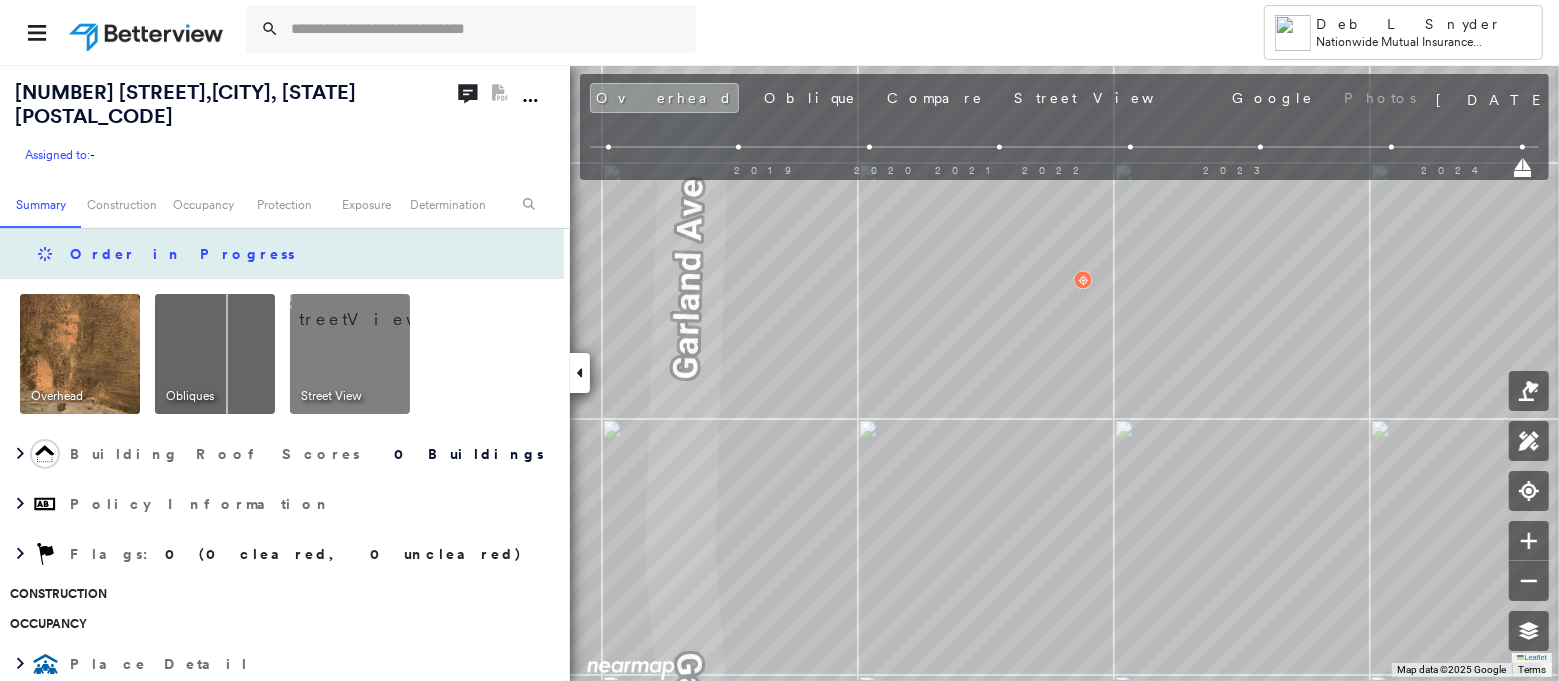 click on "Order in Progress" at bounding box center (182, 254) 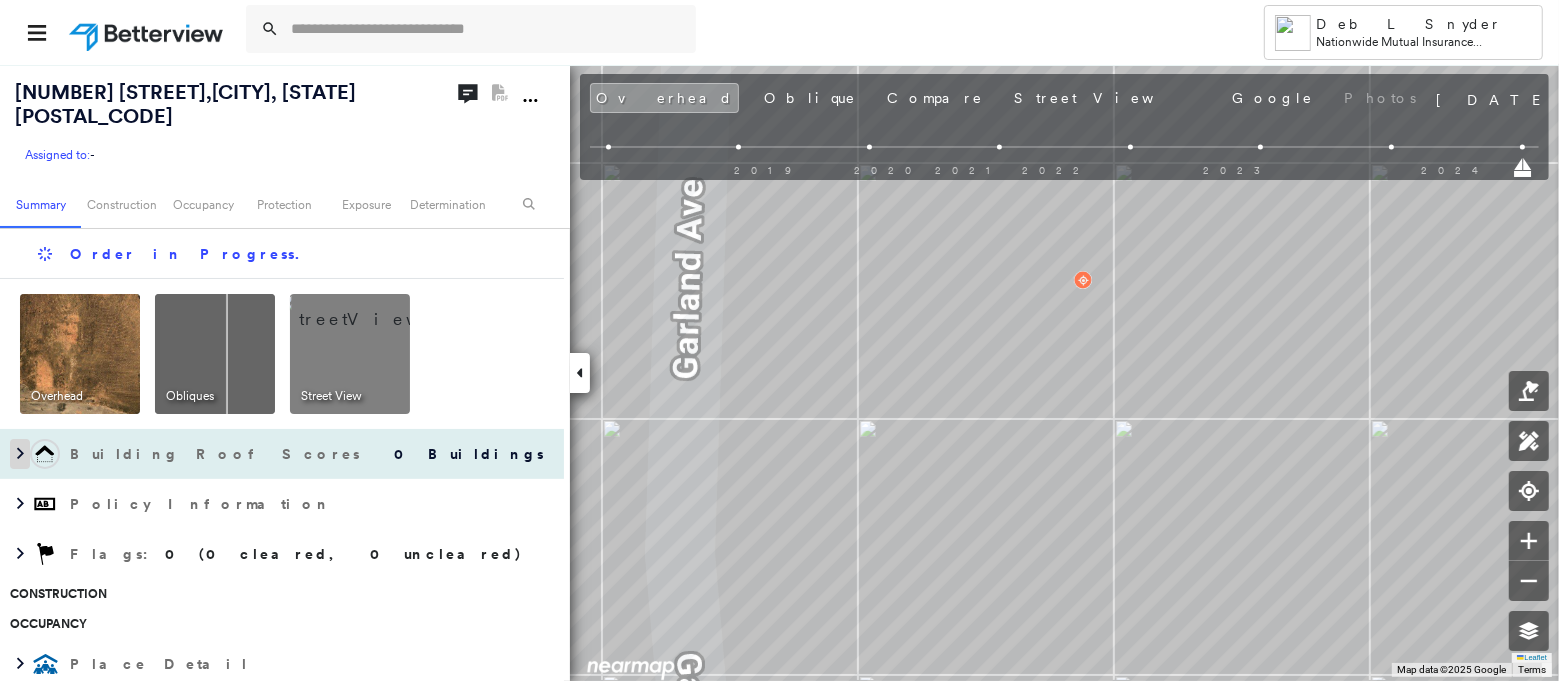 click 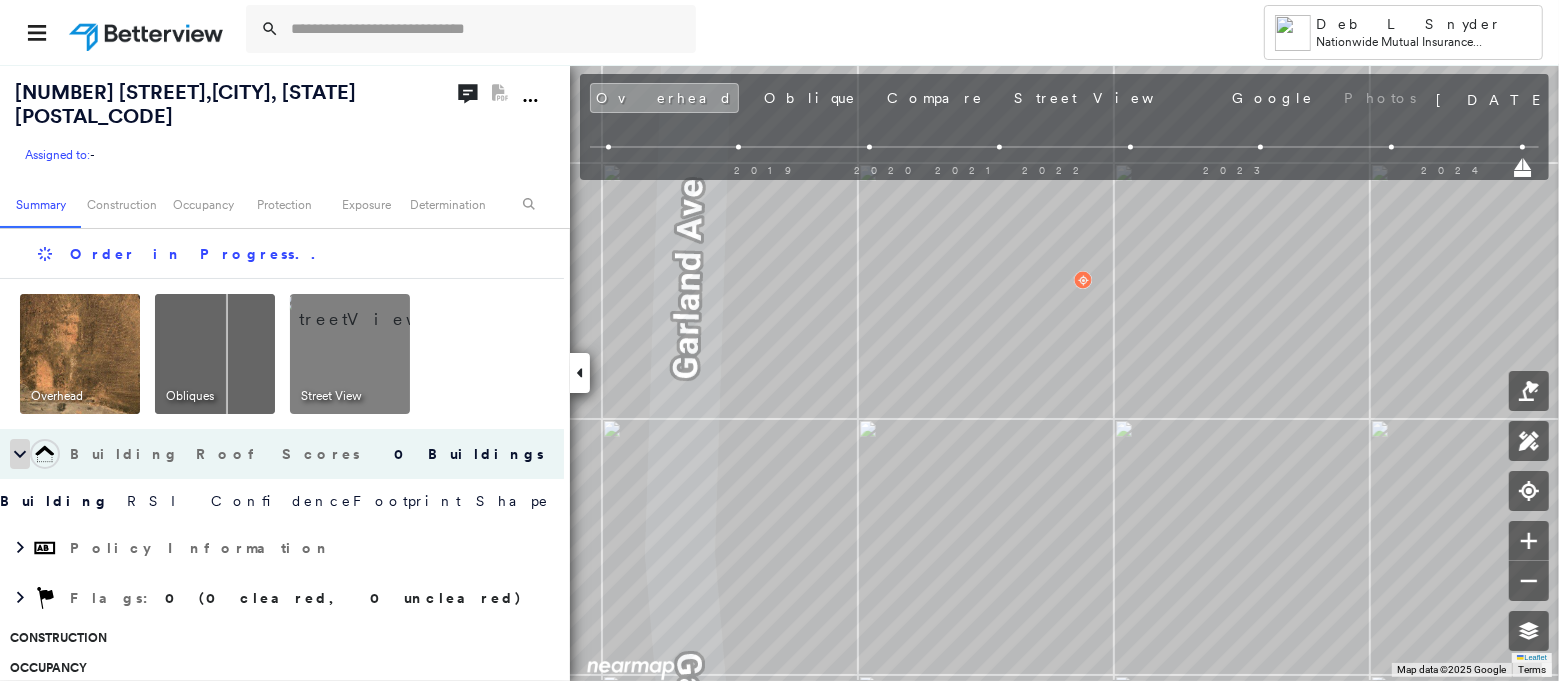 click 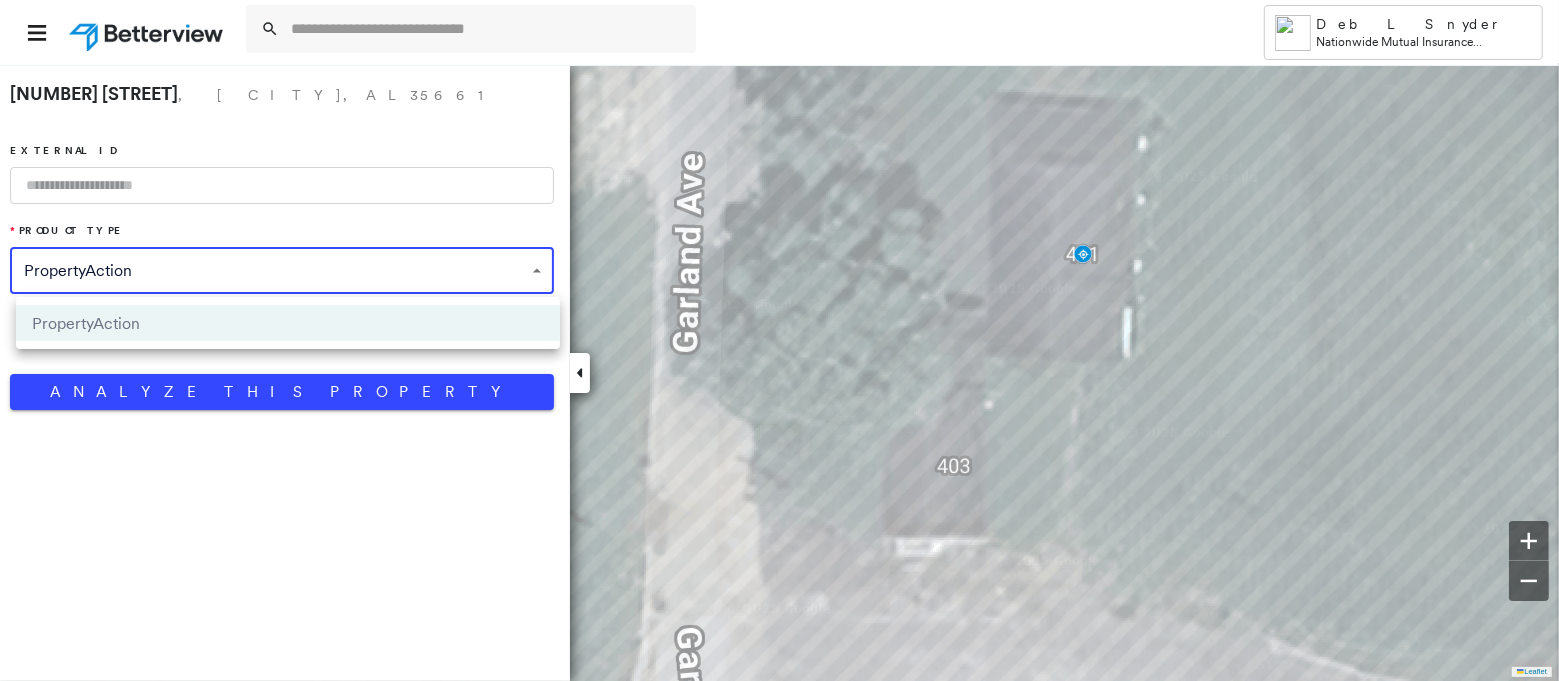 click on "**********" at bounding box center [779, 340] 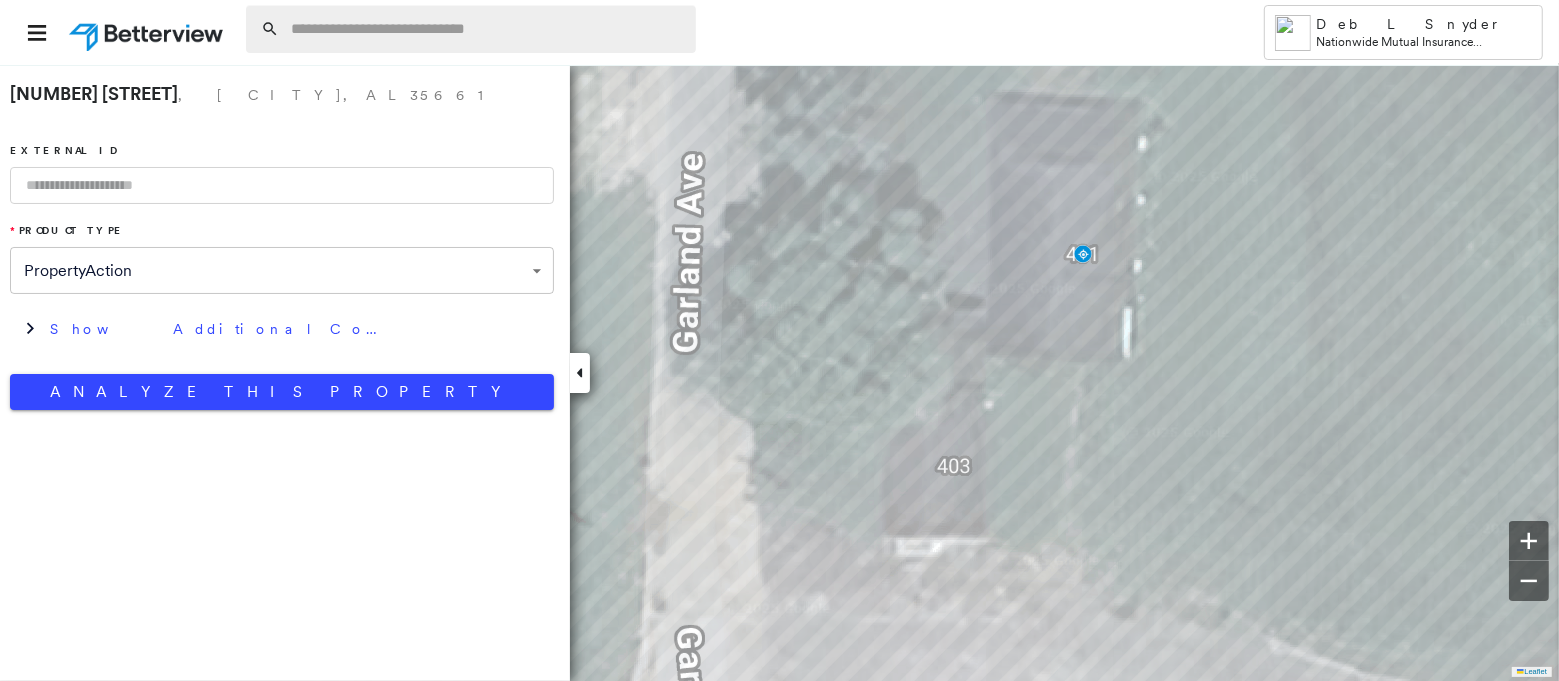 click at bounding box center (487, 29) 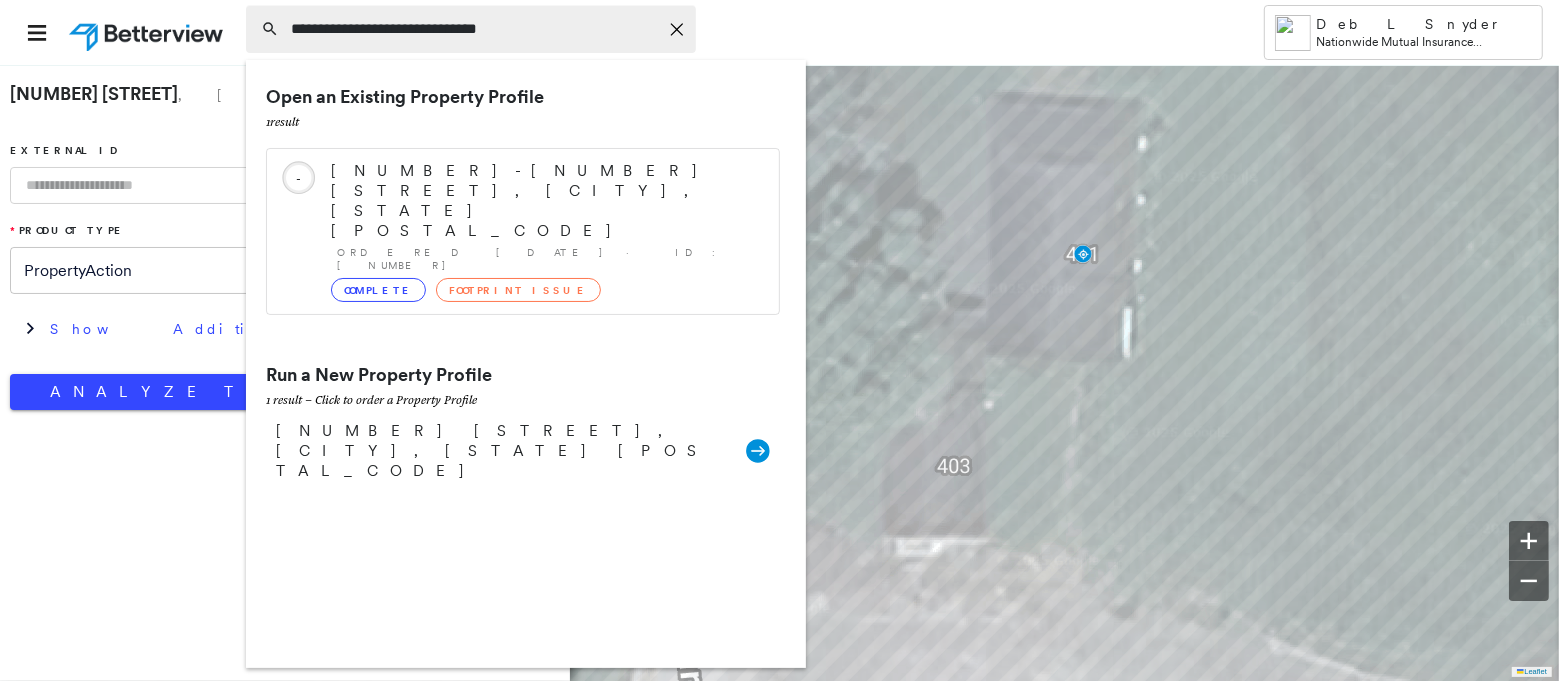 type on "**********" 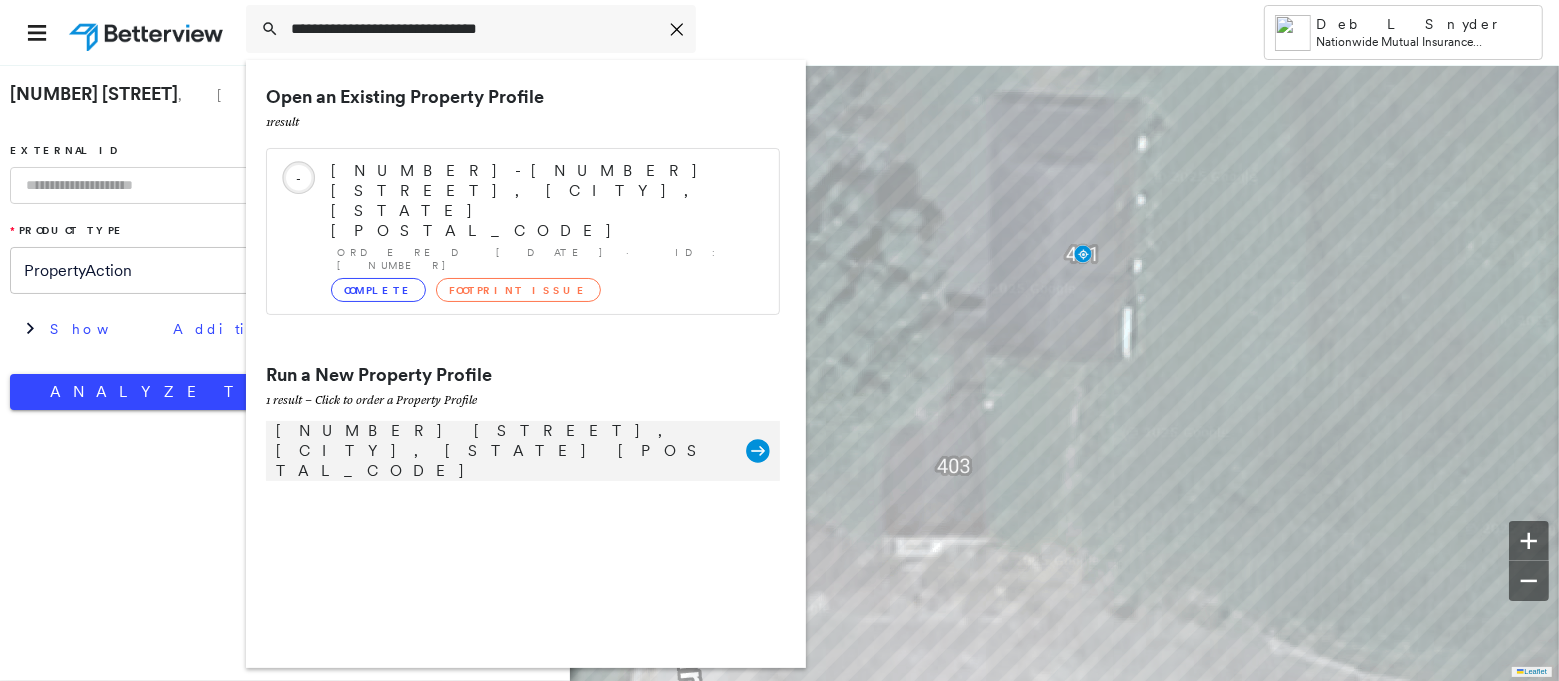 click 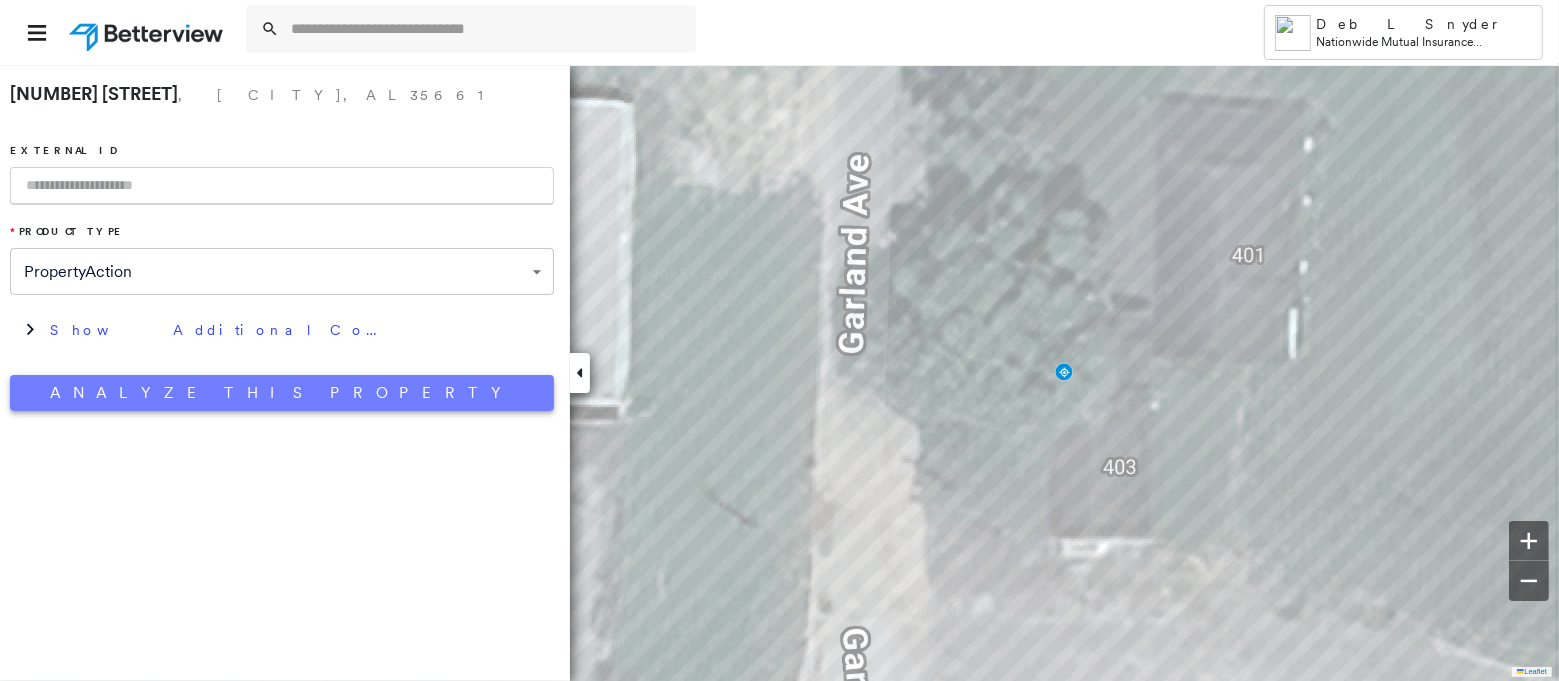 click on "Analyze This Property" at bounding box center [282, 393] 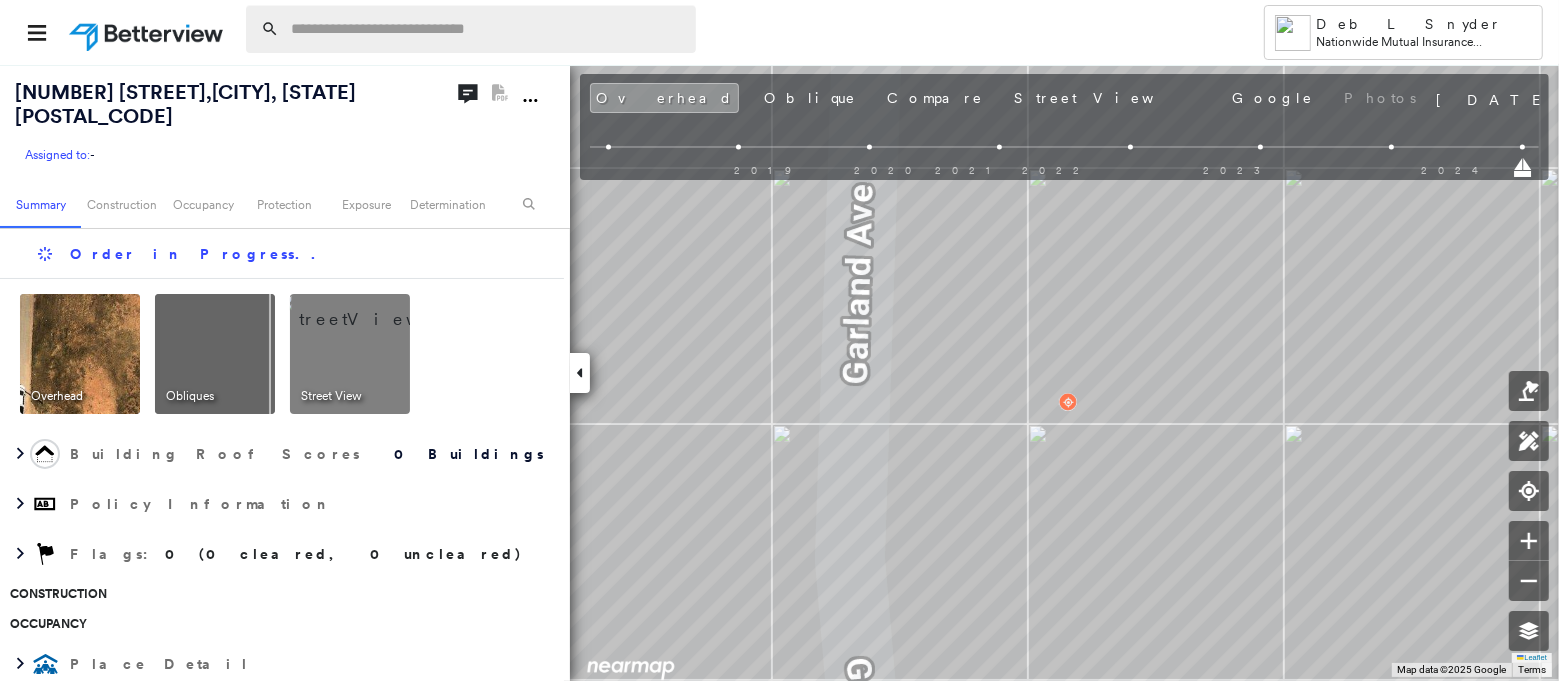 click at bounding box center (487, 29) 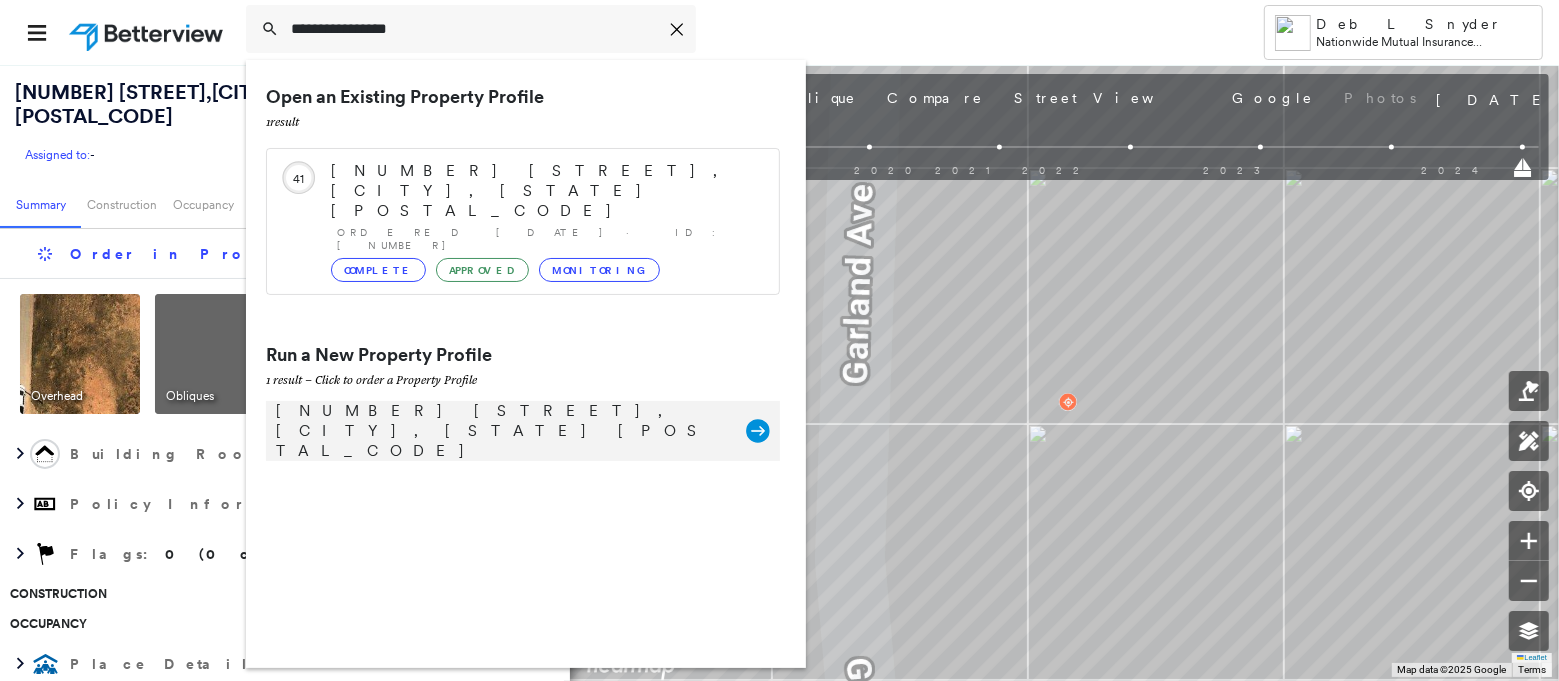 type on "**********" 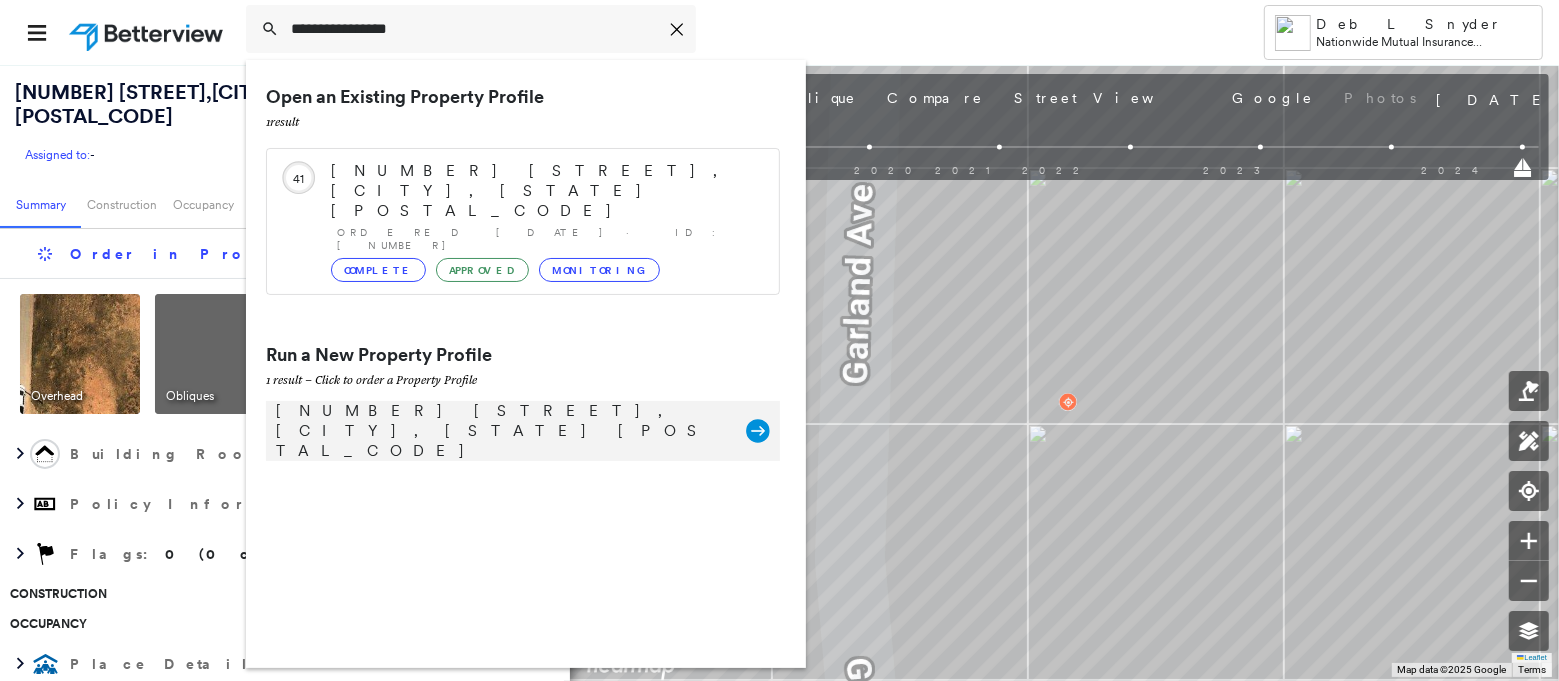 click 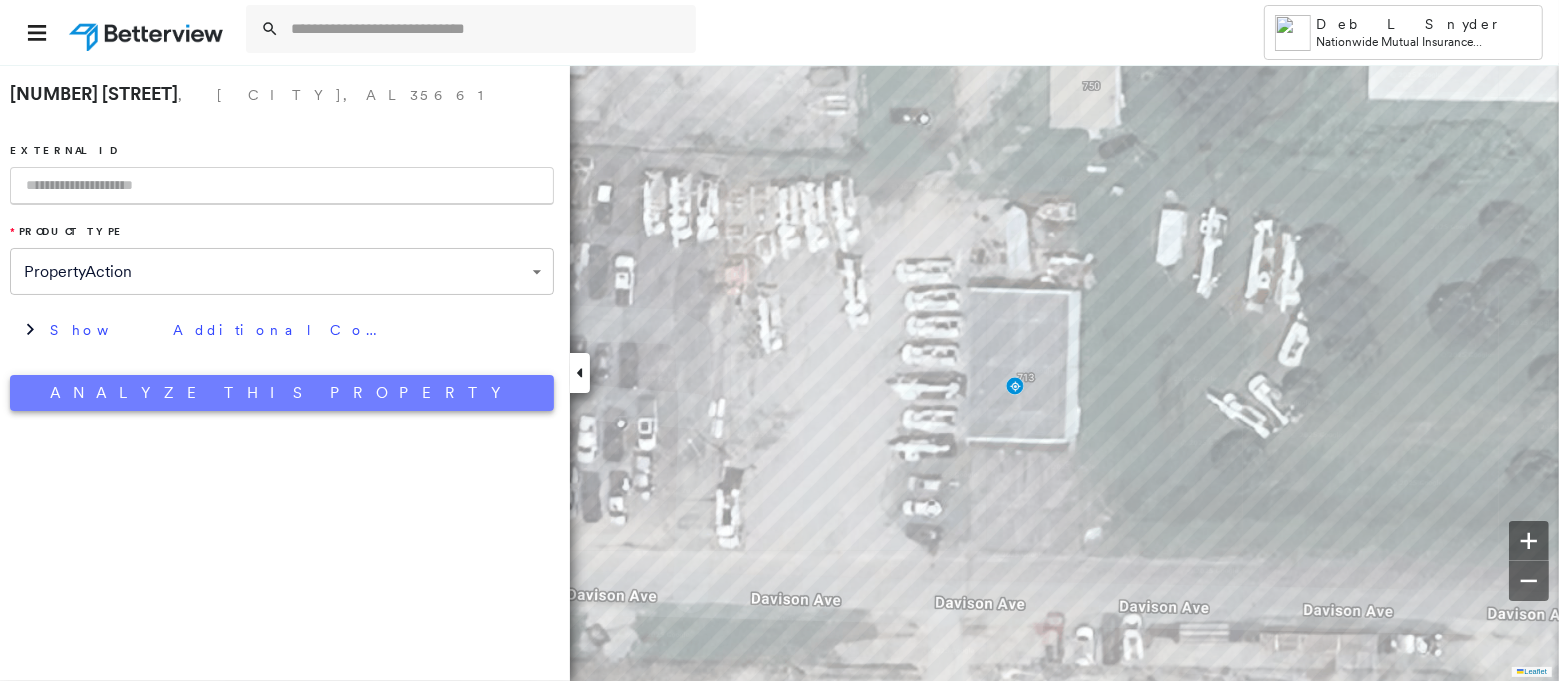 click on "Analyze This Property" at bounding box center [282, 393] 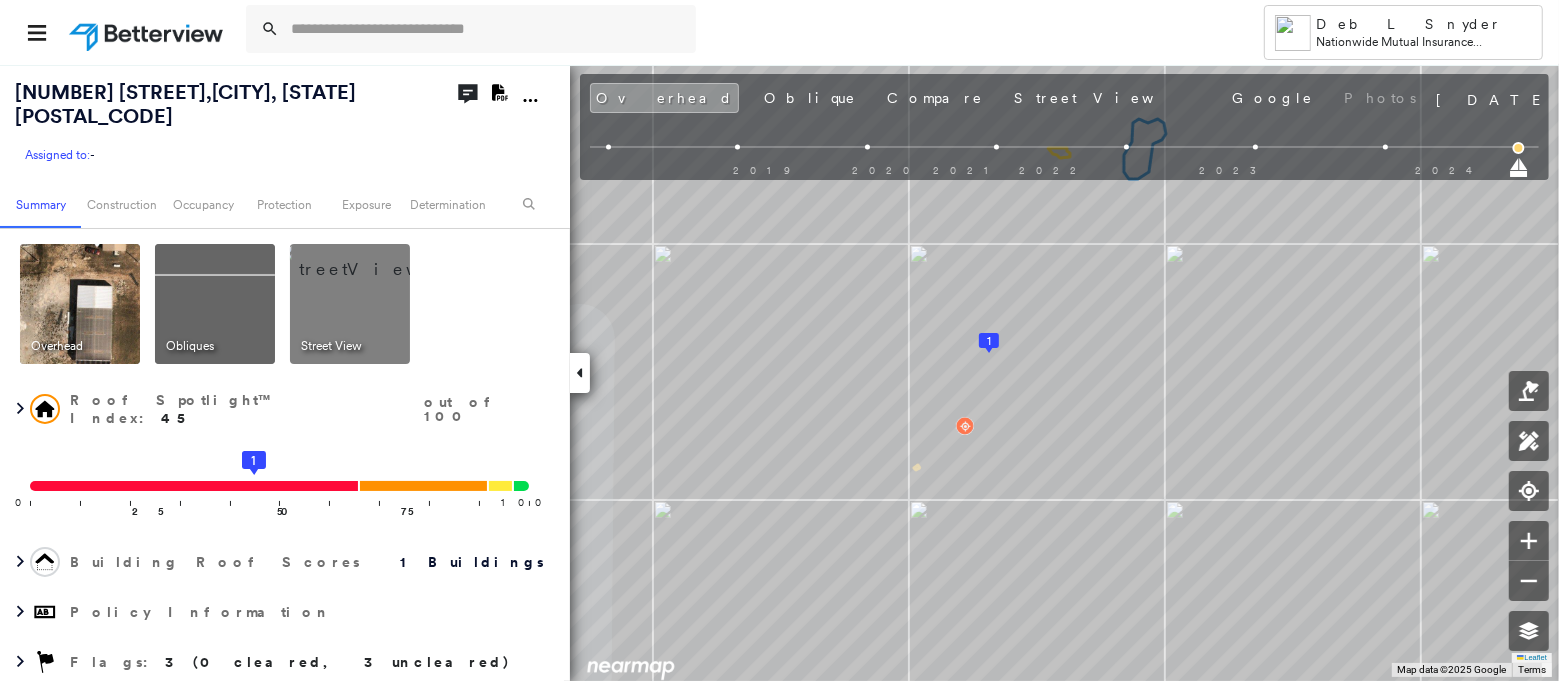 click on "Download PDF Report" 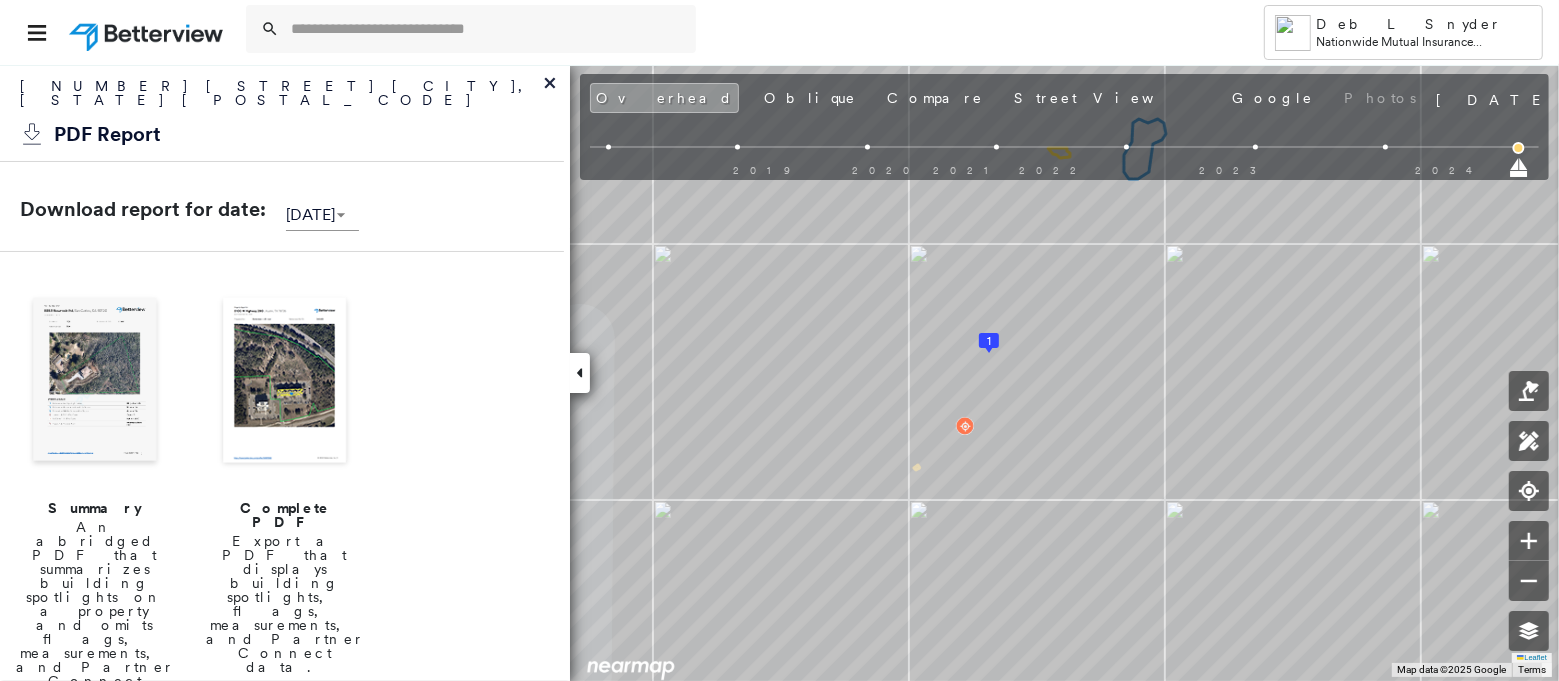 click at bounding box center [285, 382] 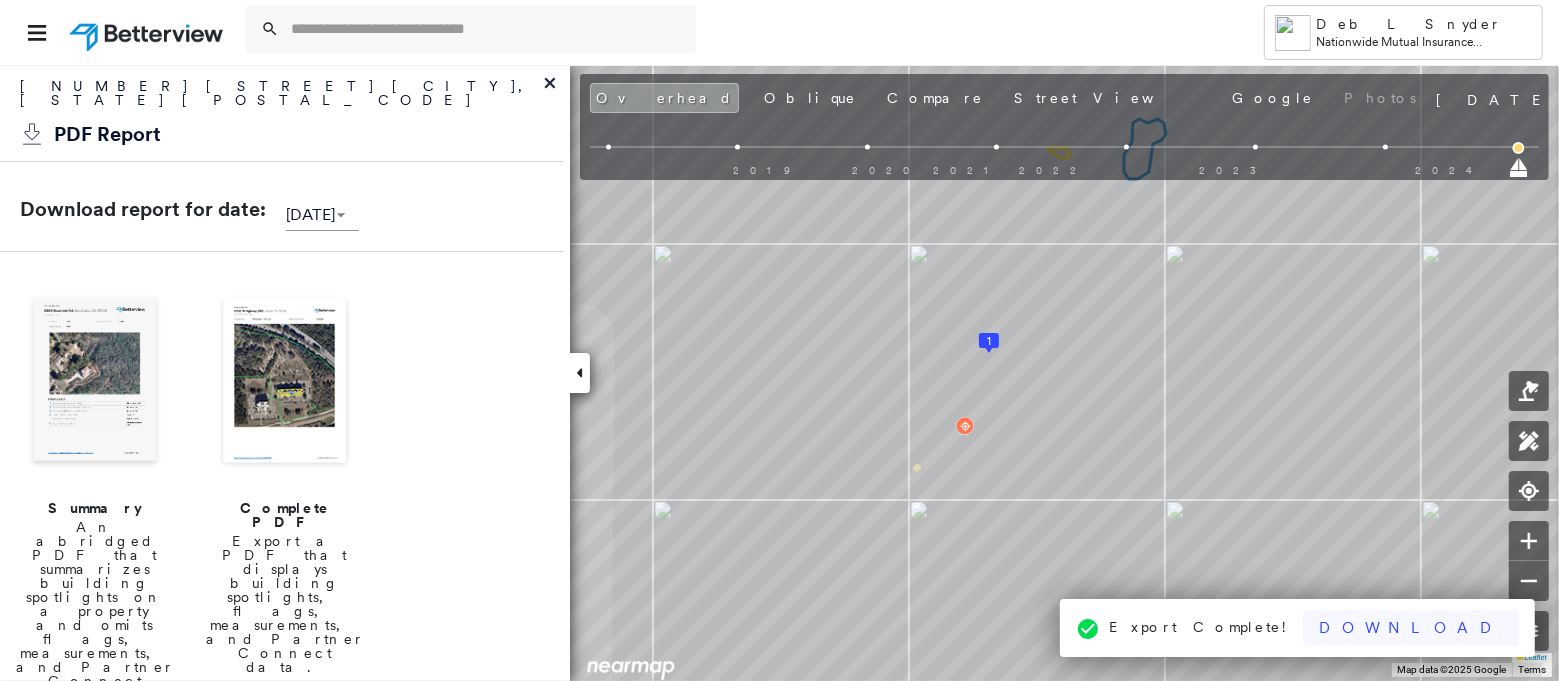 click on "Download" at bounding box center [1411, 628] 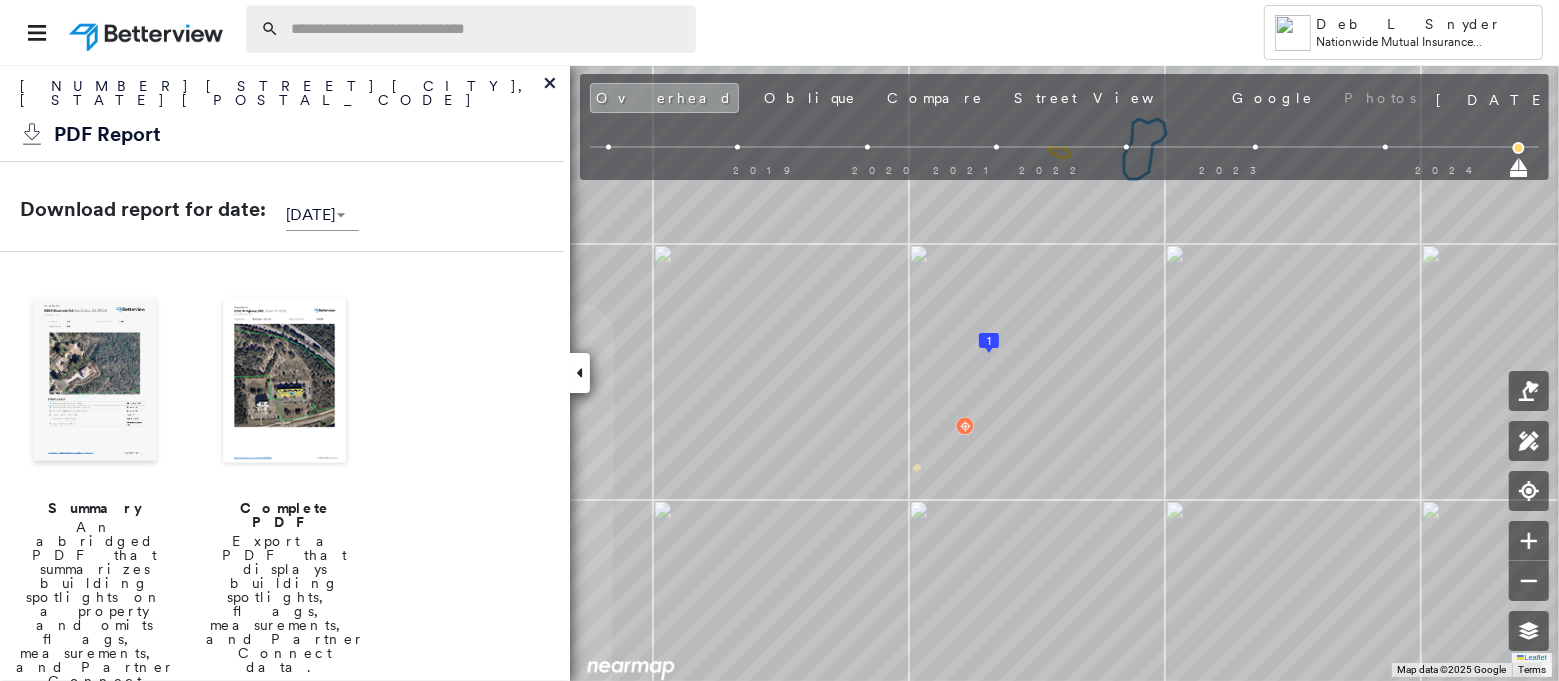 click at bounding box center [487, 29] 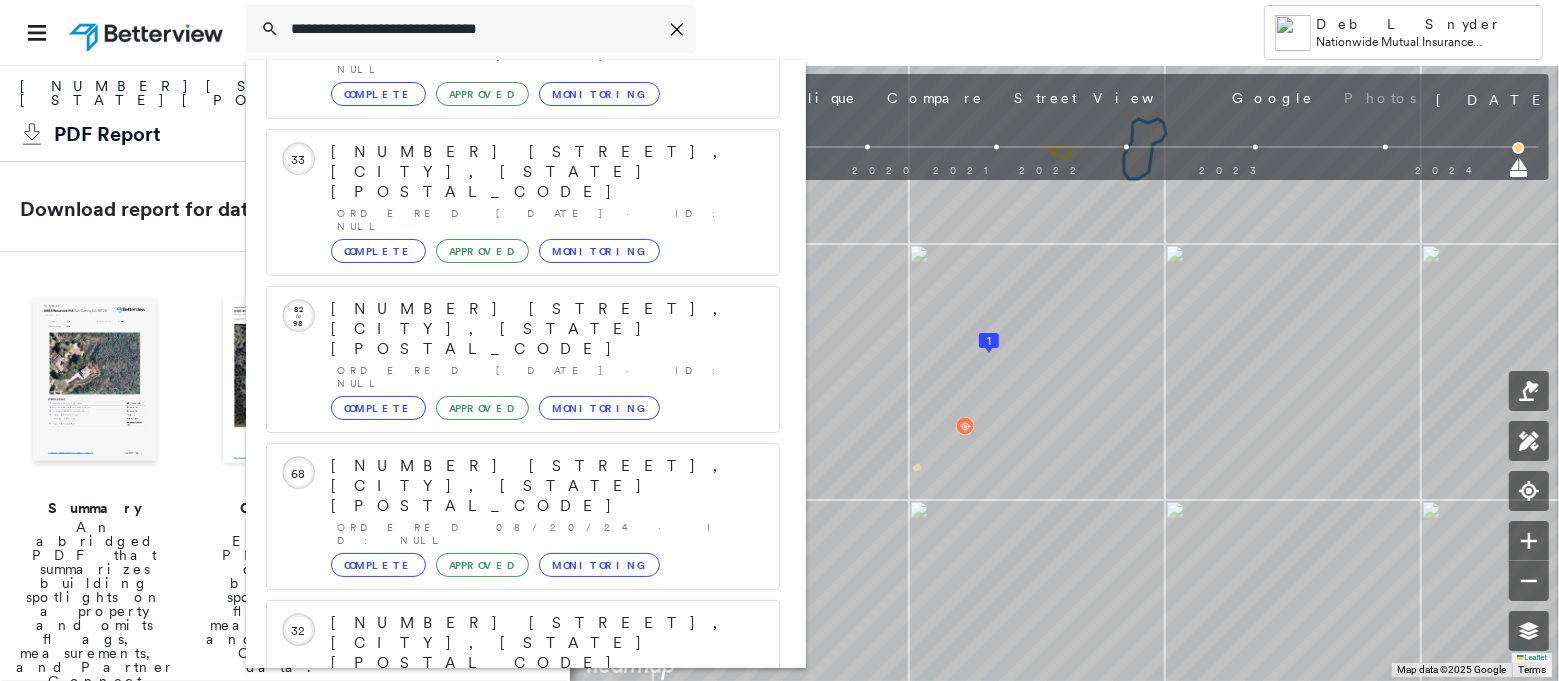 scroll, scrollTop: 207, scrollLeft: 0, axis: vertical 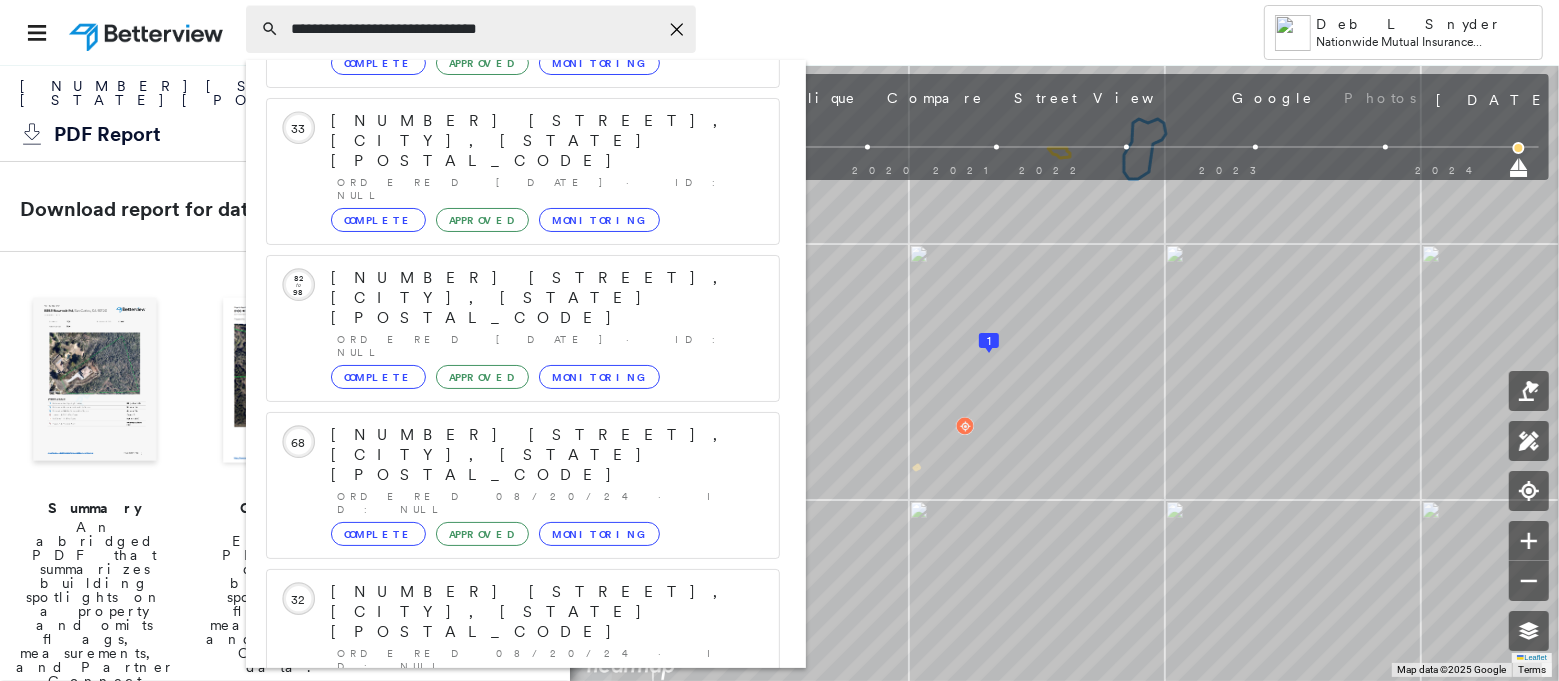 click on "**********" at bounding box center (474, 29) 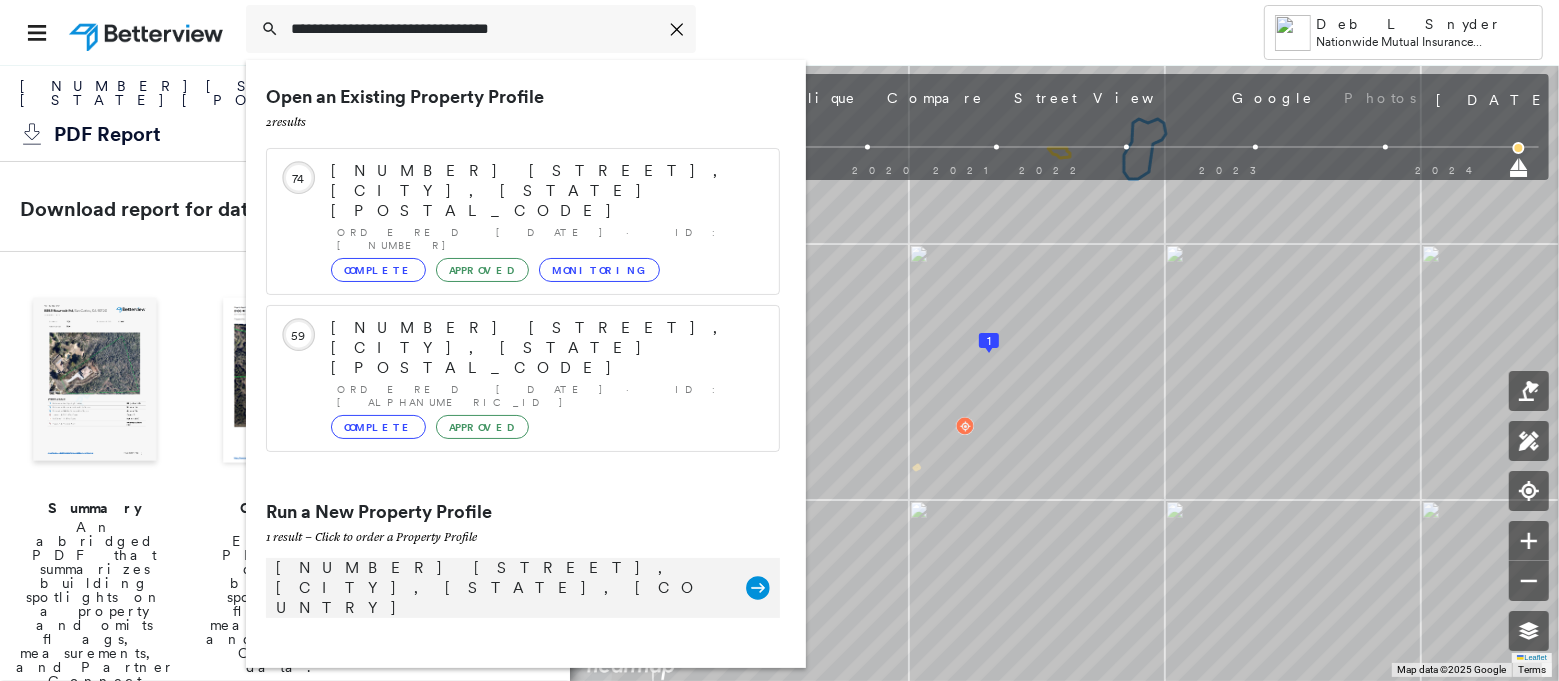 type on "**********" 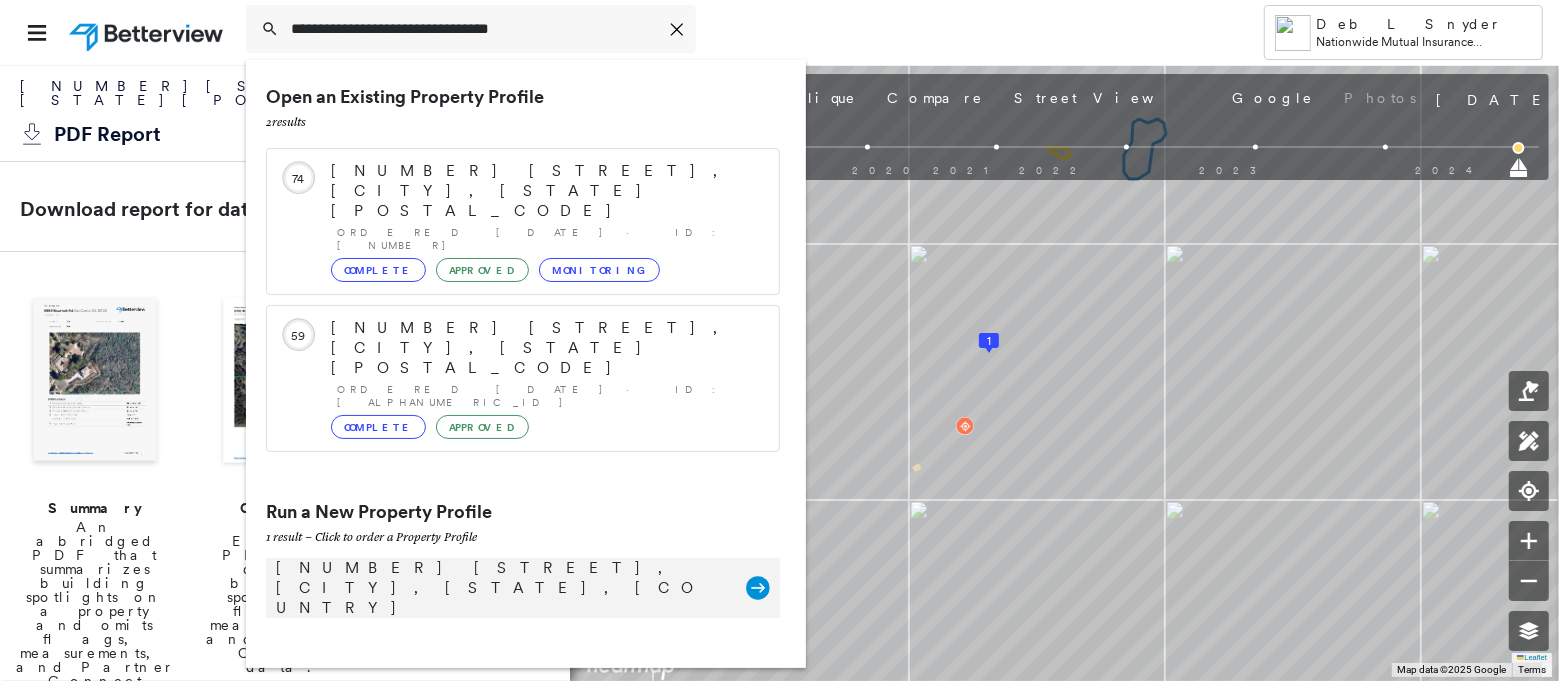 click 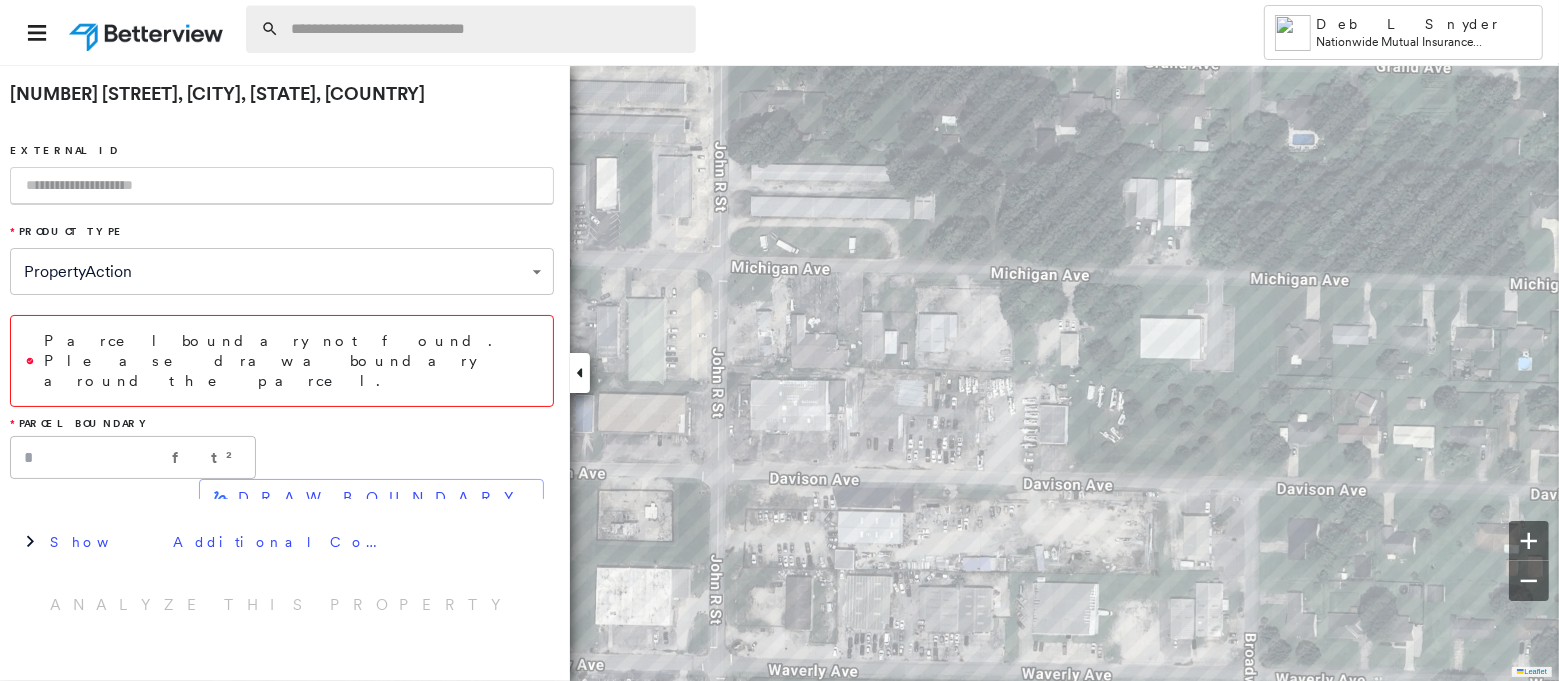 click at bounding box center [487, 29] 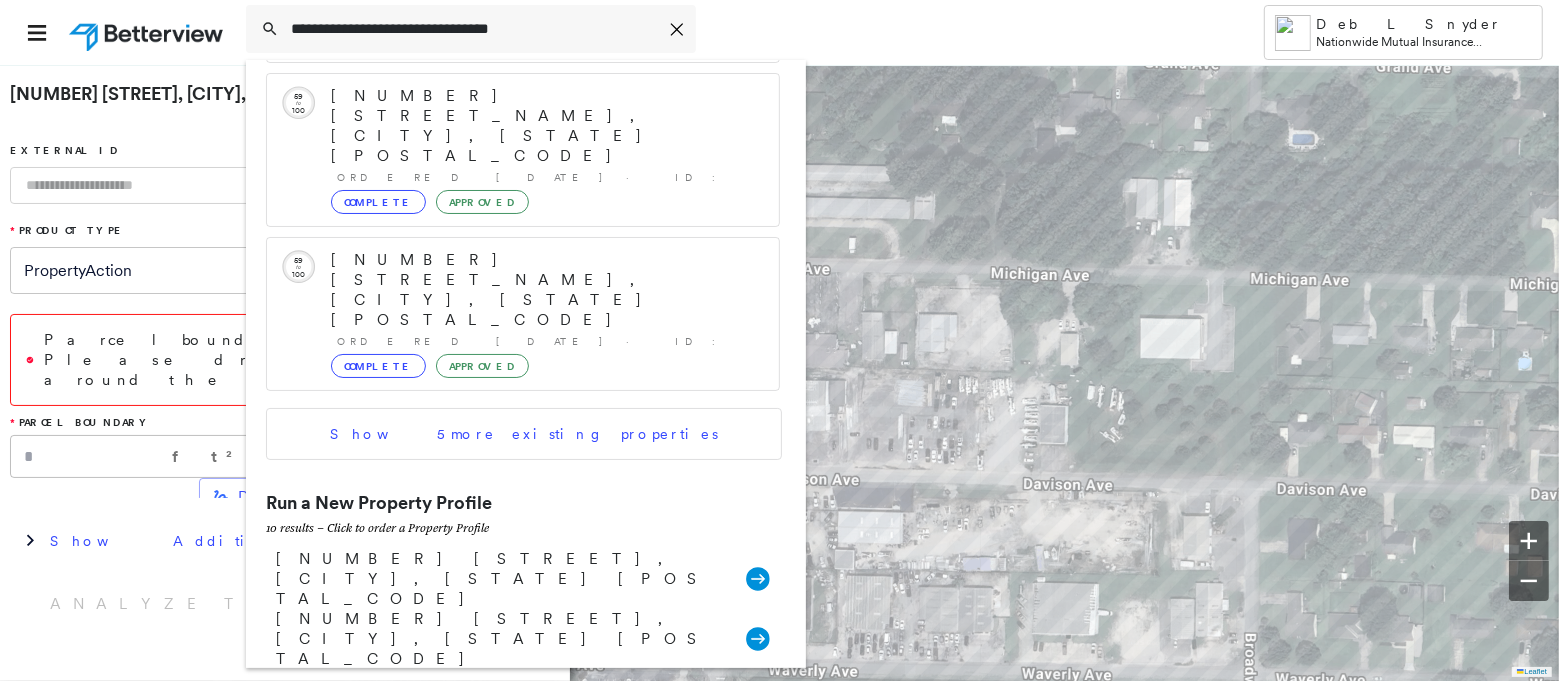 scroll, scrollTop: 612, scrollLeft: 0, axis: vertical 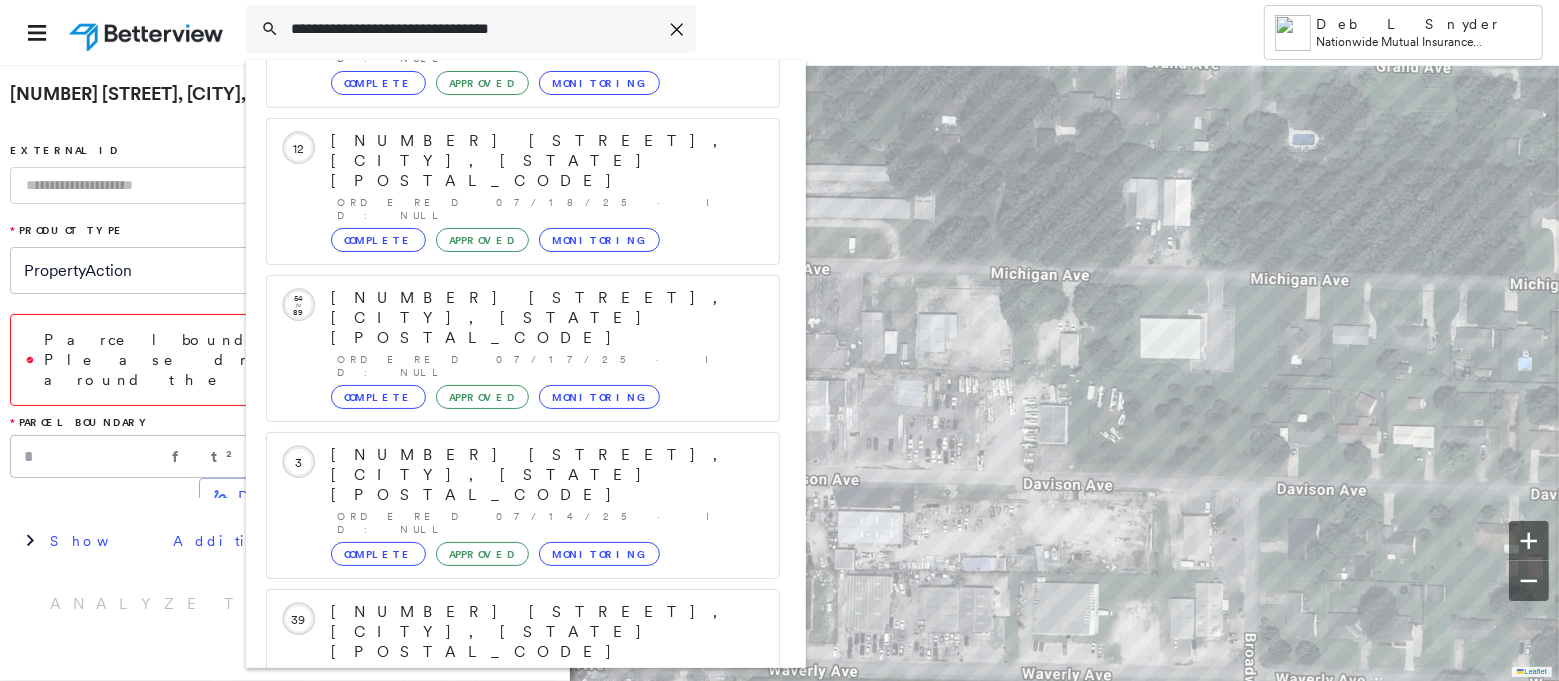 type on "**********" 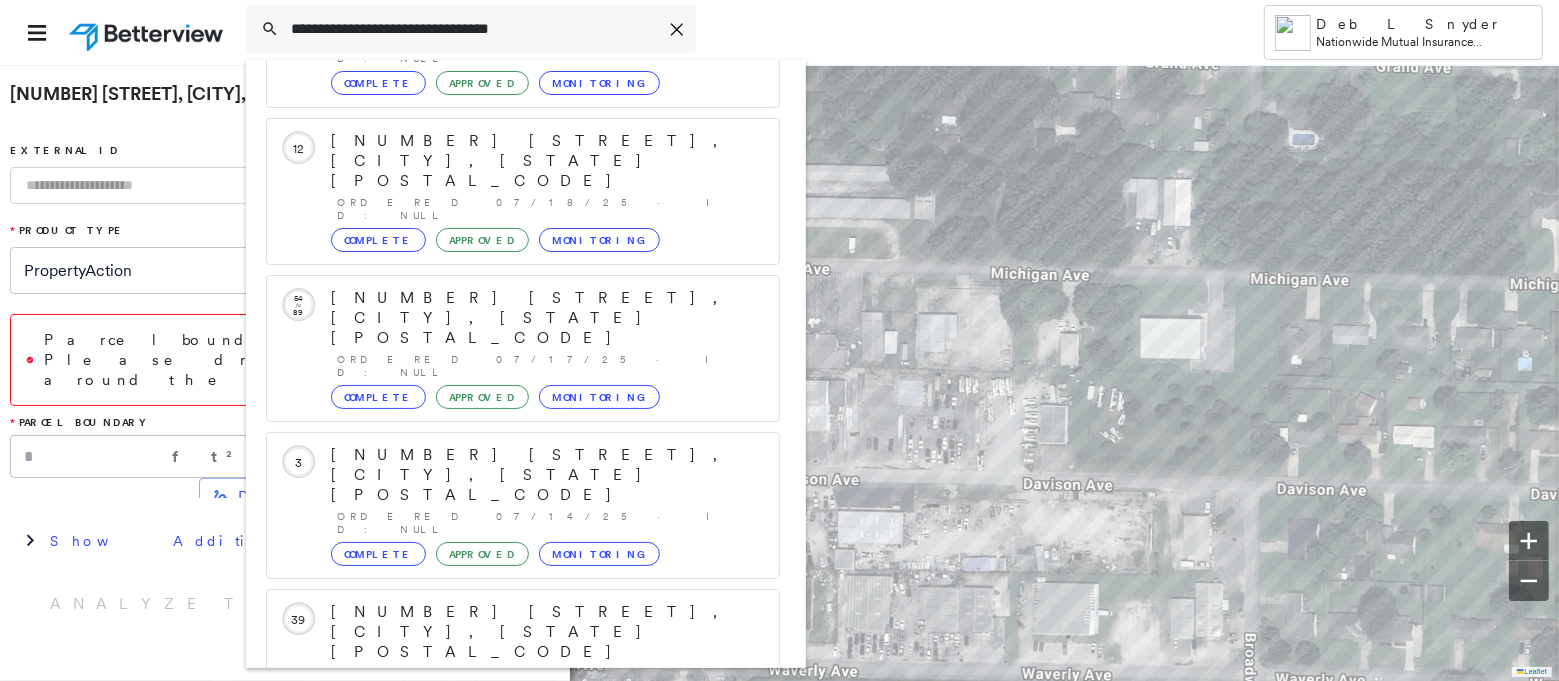 click 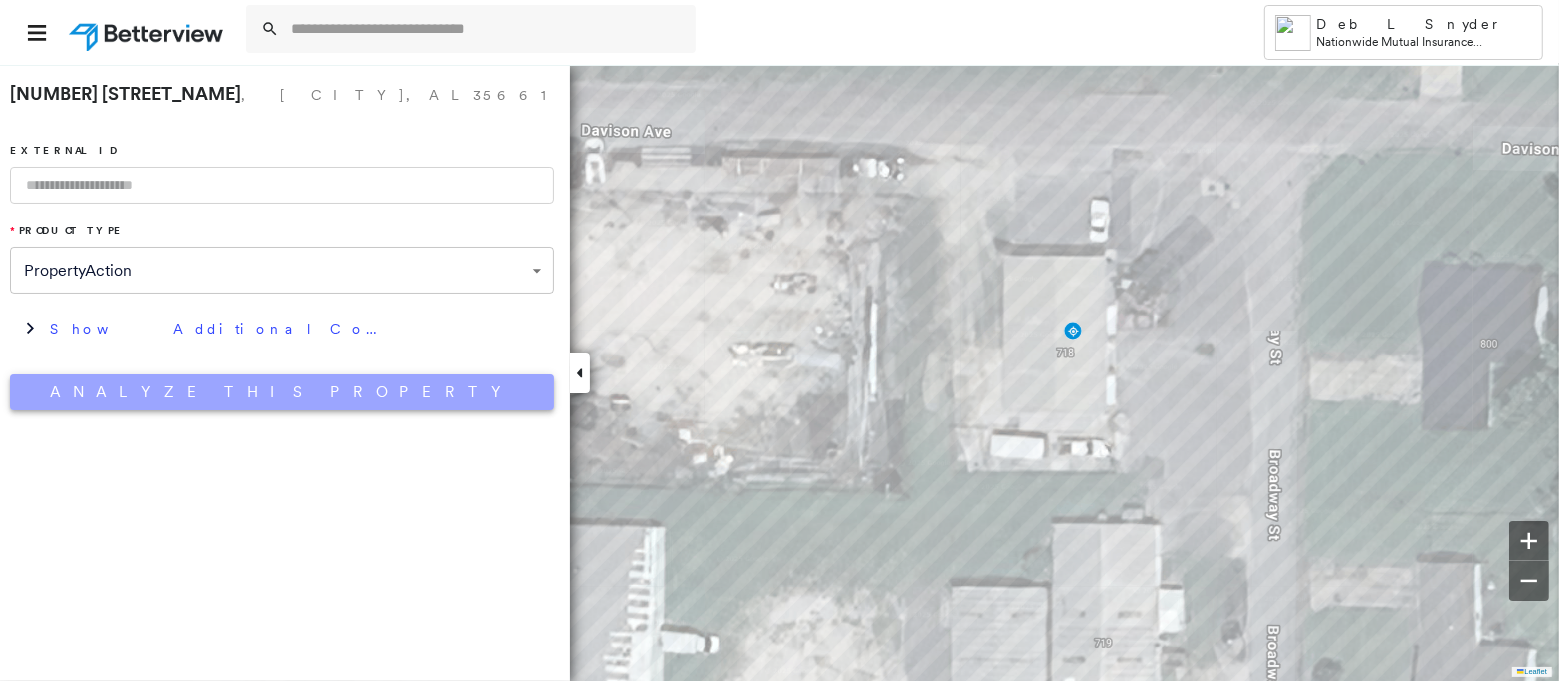 click on "Analyze This Property" at bounding box center [282, 392] 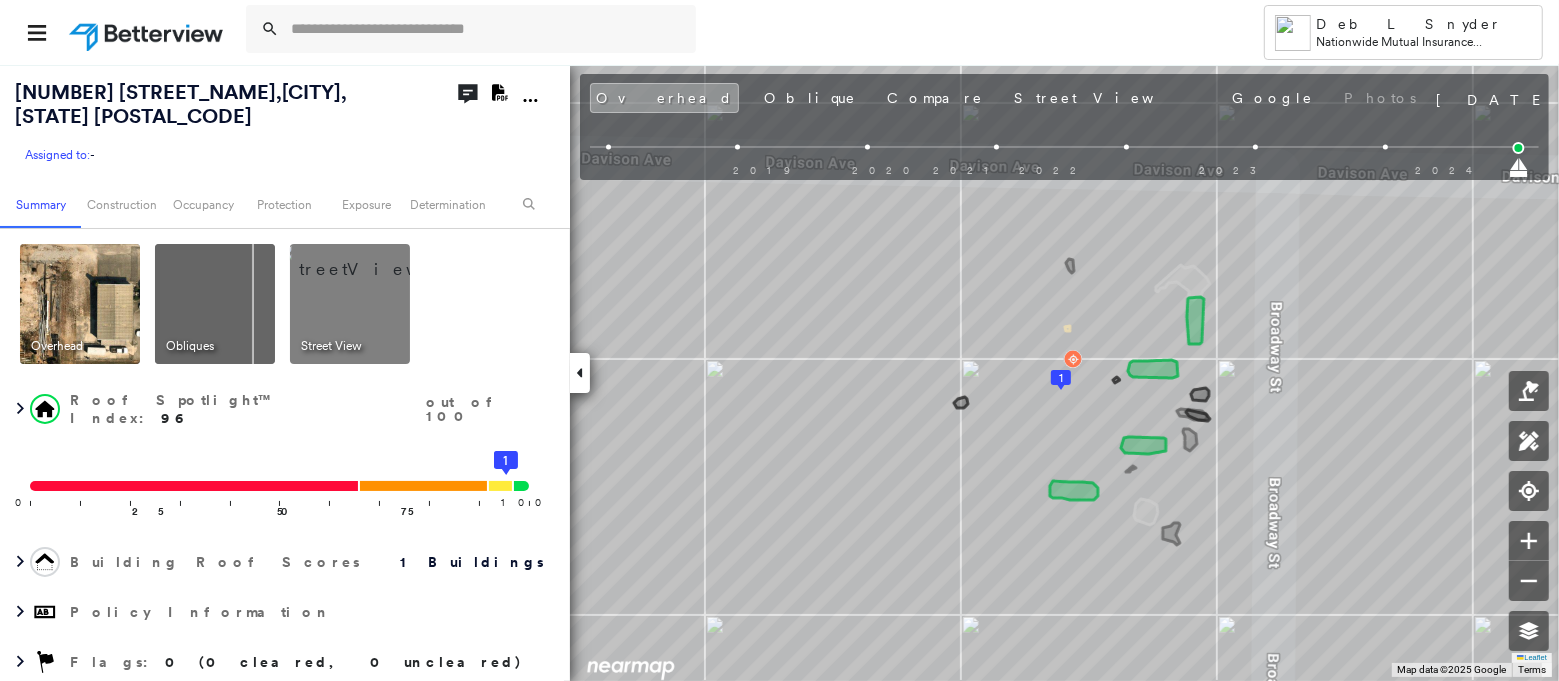 click on "Download PDF Report" 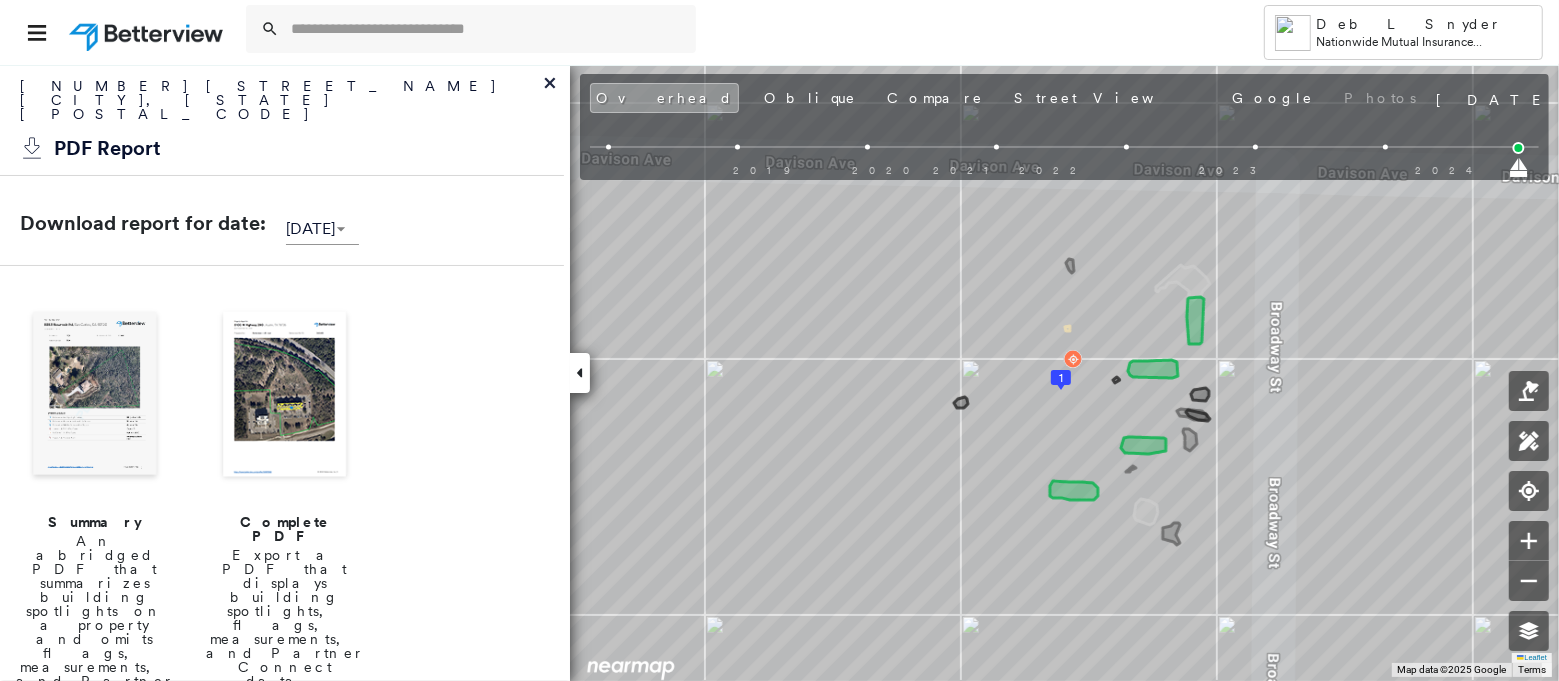 click at bounding box center (285, 396) 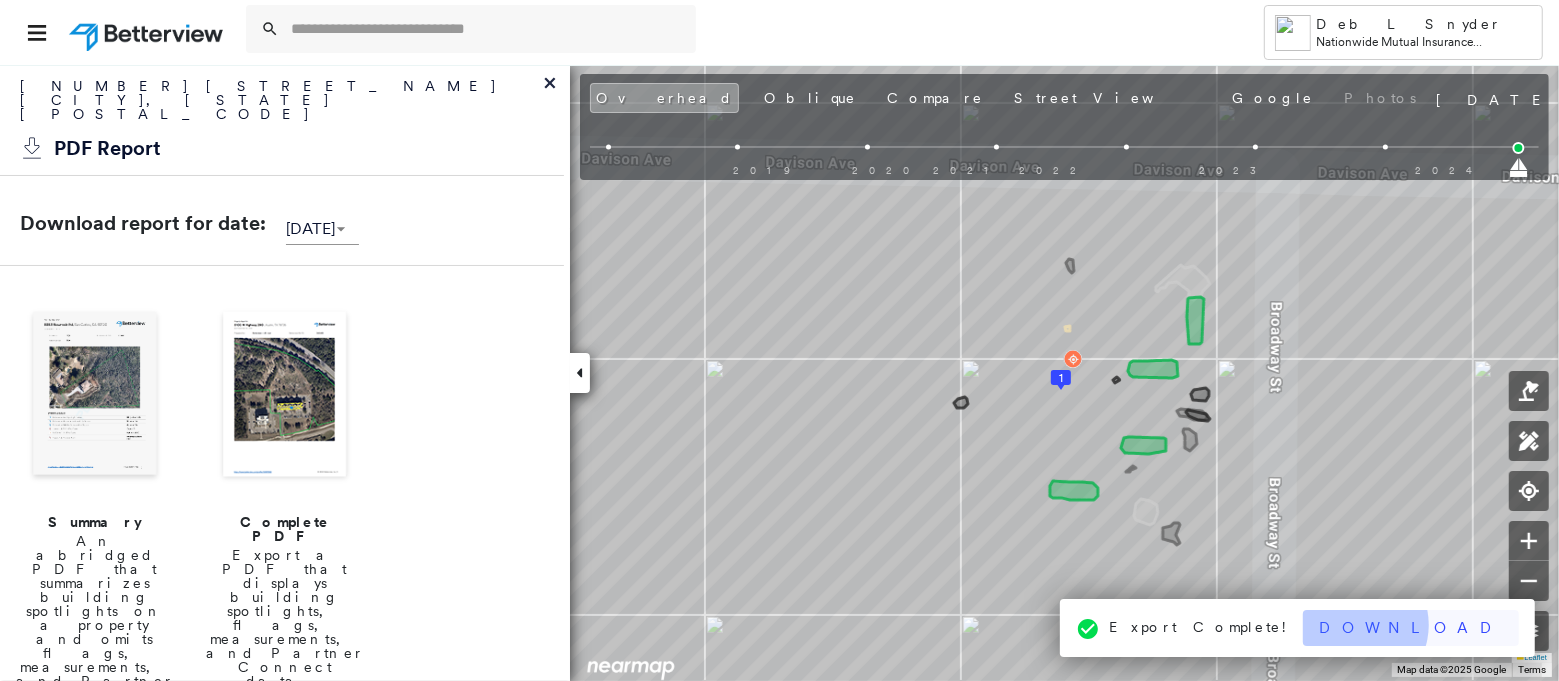click on "Download" at bounding box center [1411, 628] 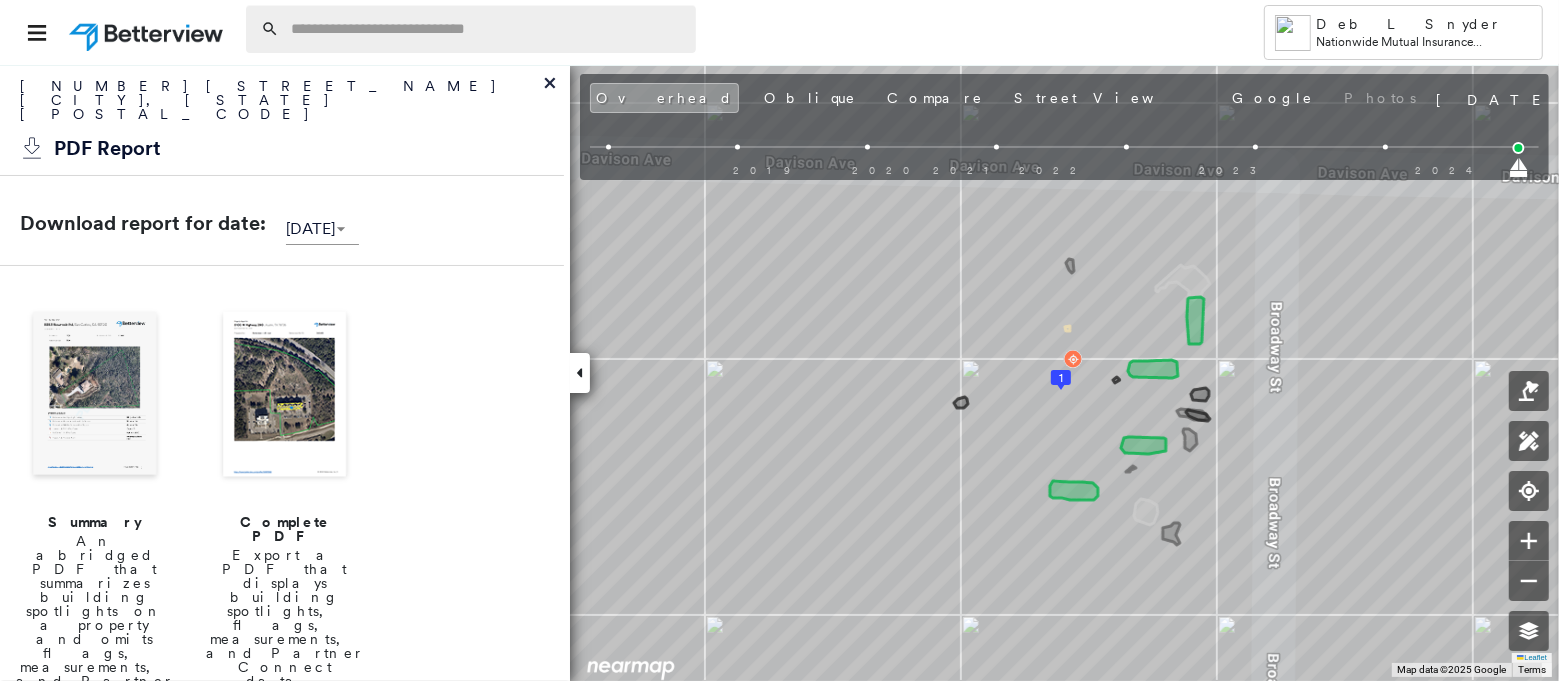 click at bounding box center (487, 29) 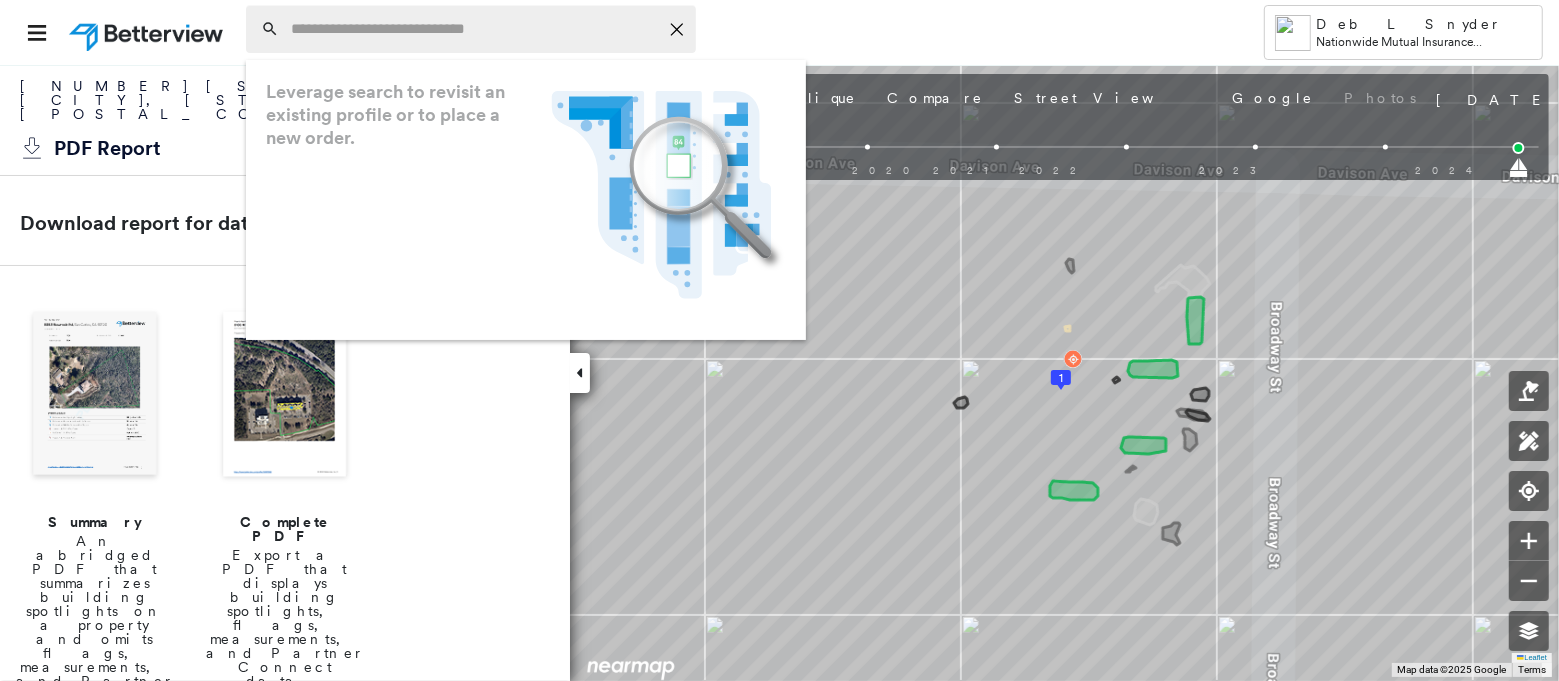 click 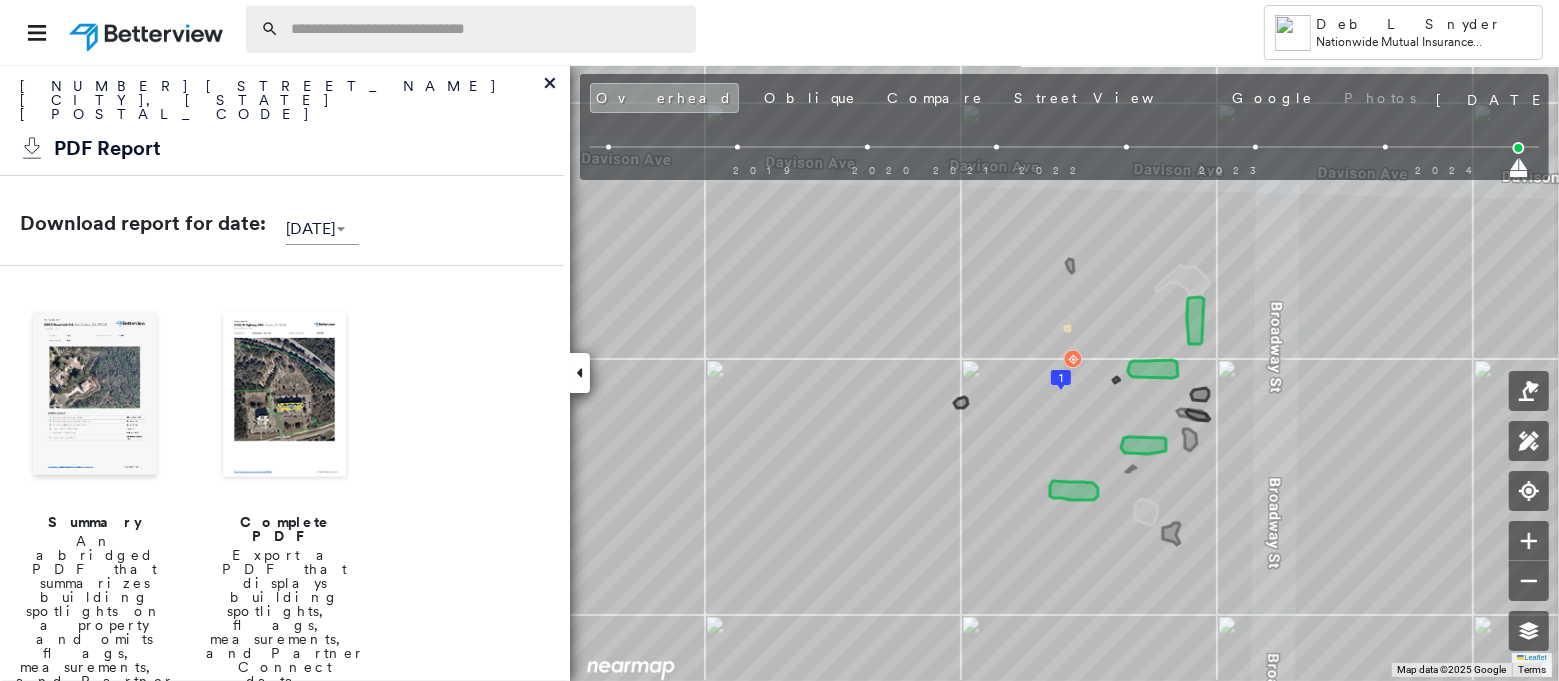 click at bounding box center (487, 29) 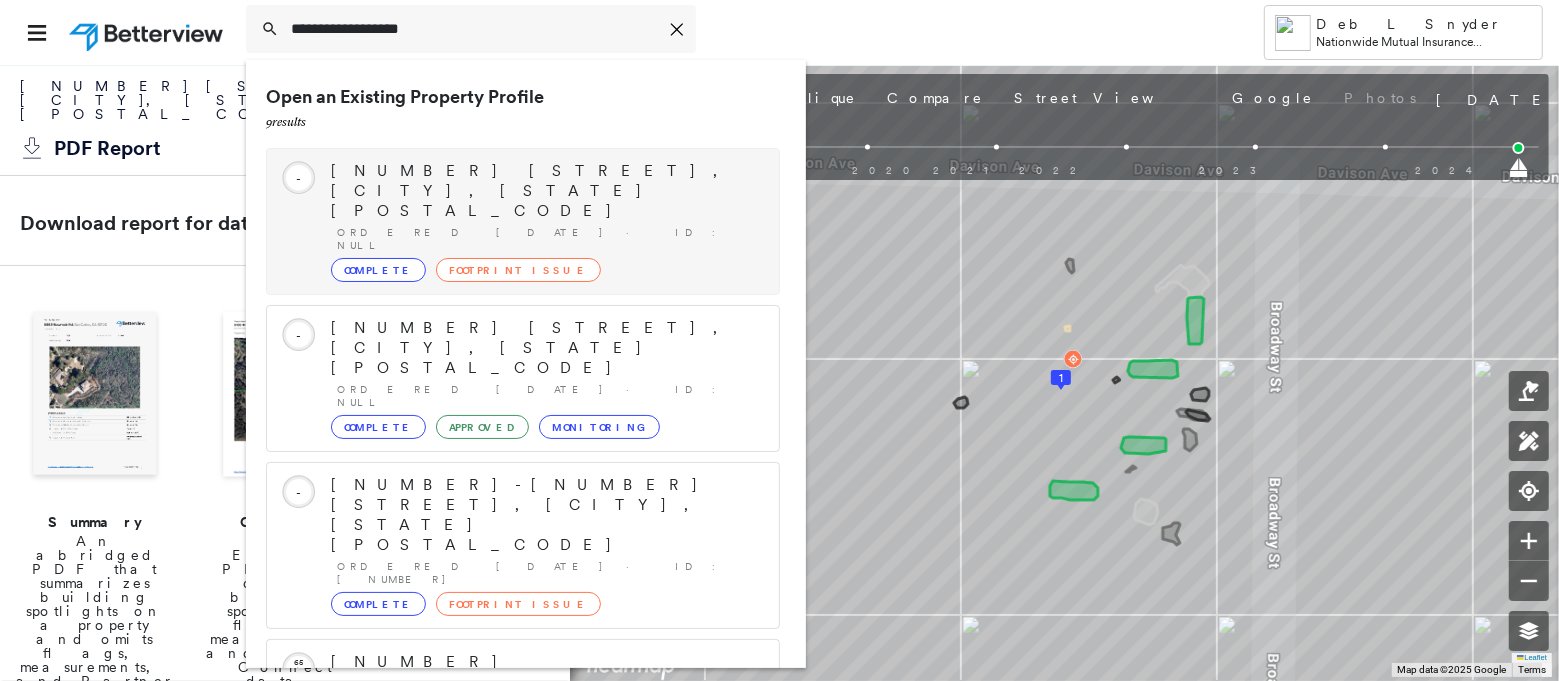 type on "**********" 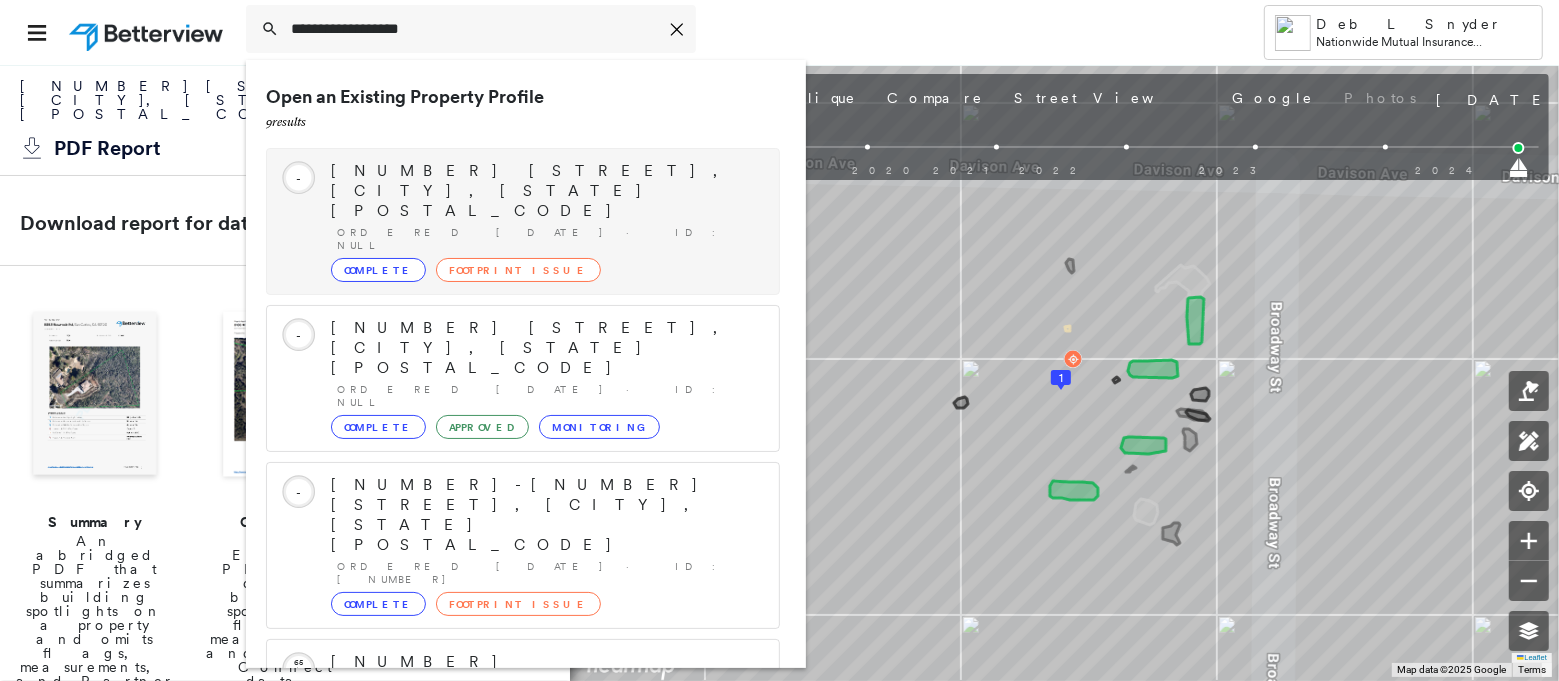 click on "Complete" at bounding box center (378, 270) 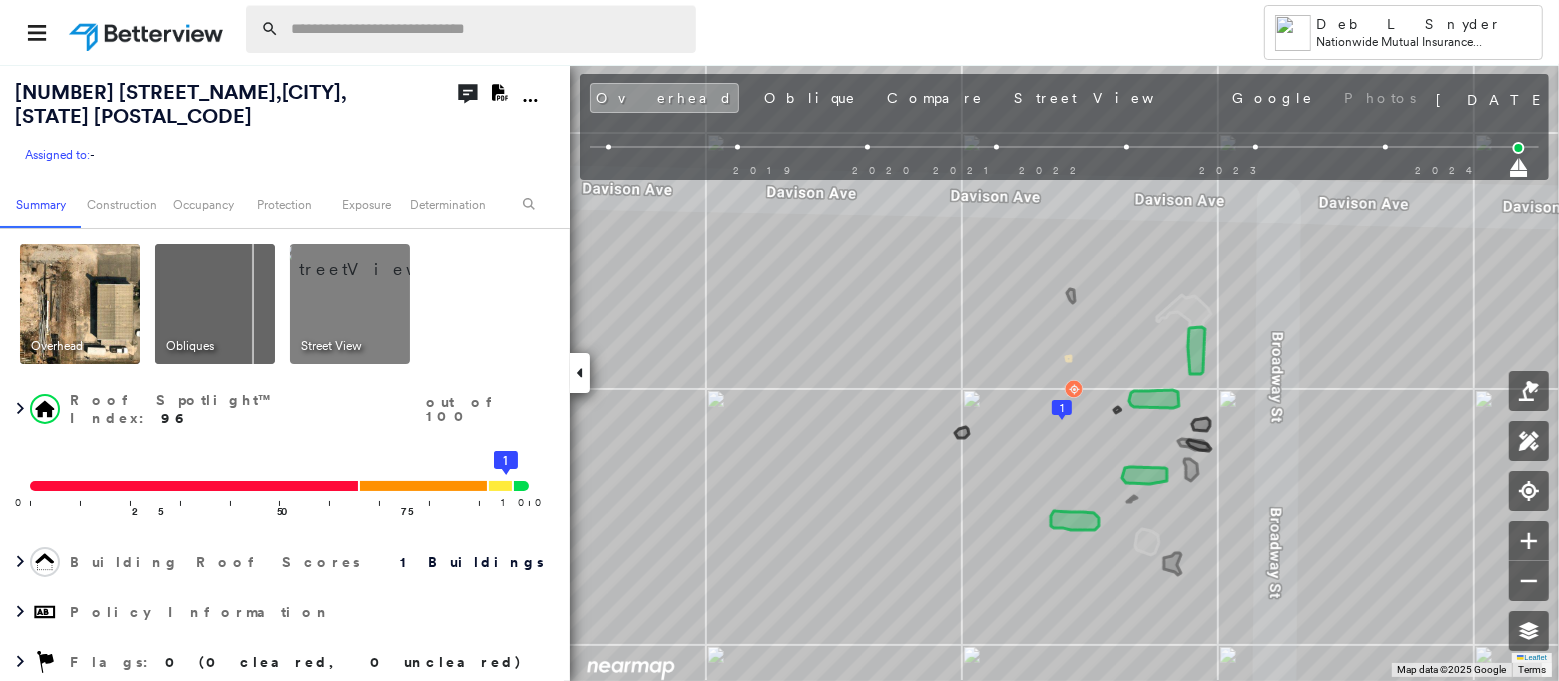 click at bounding box center (487, 29) 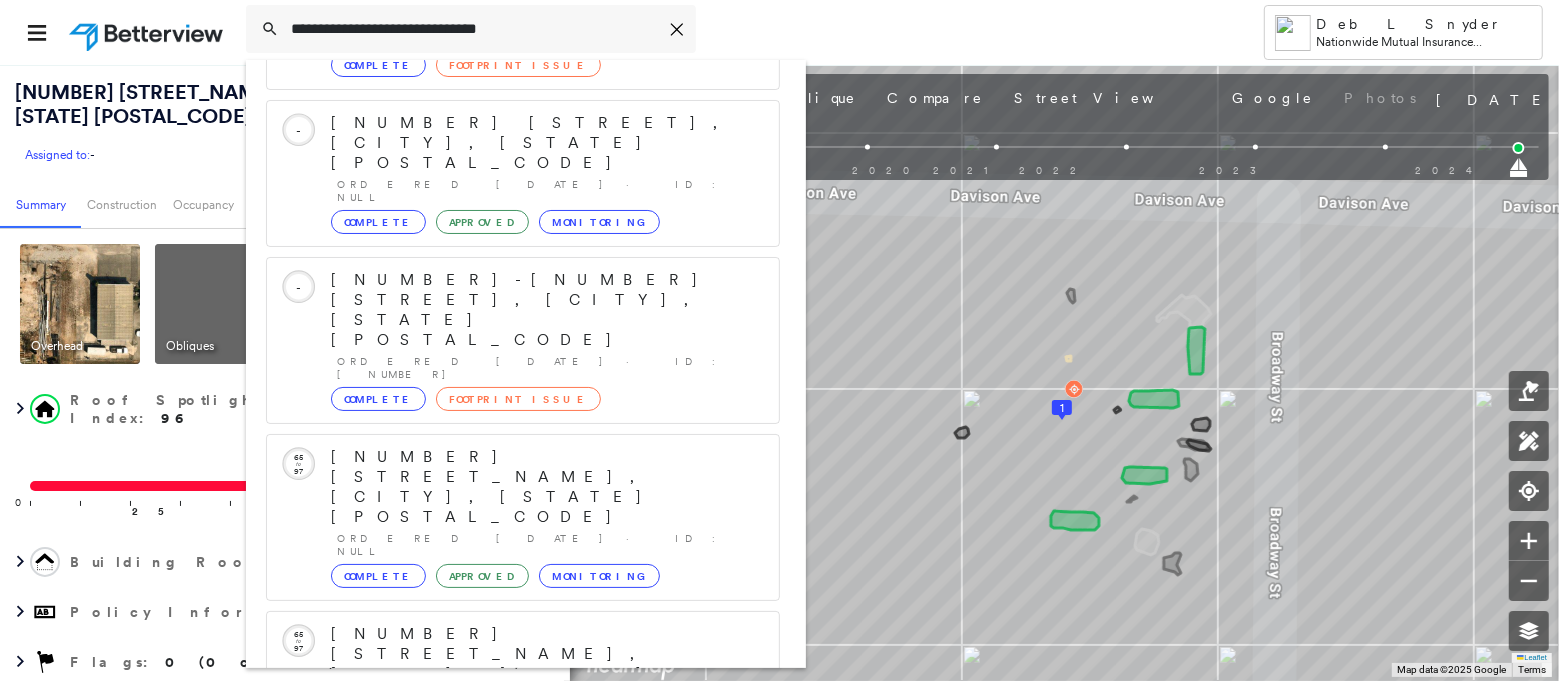scroll, scrollTop: 207, scrollLeft: 0, axis: vertical 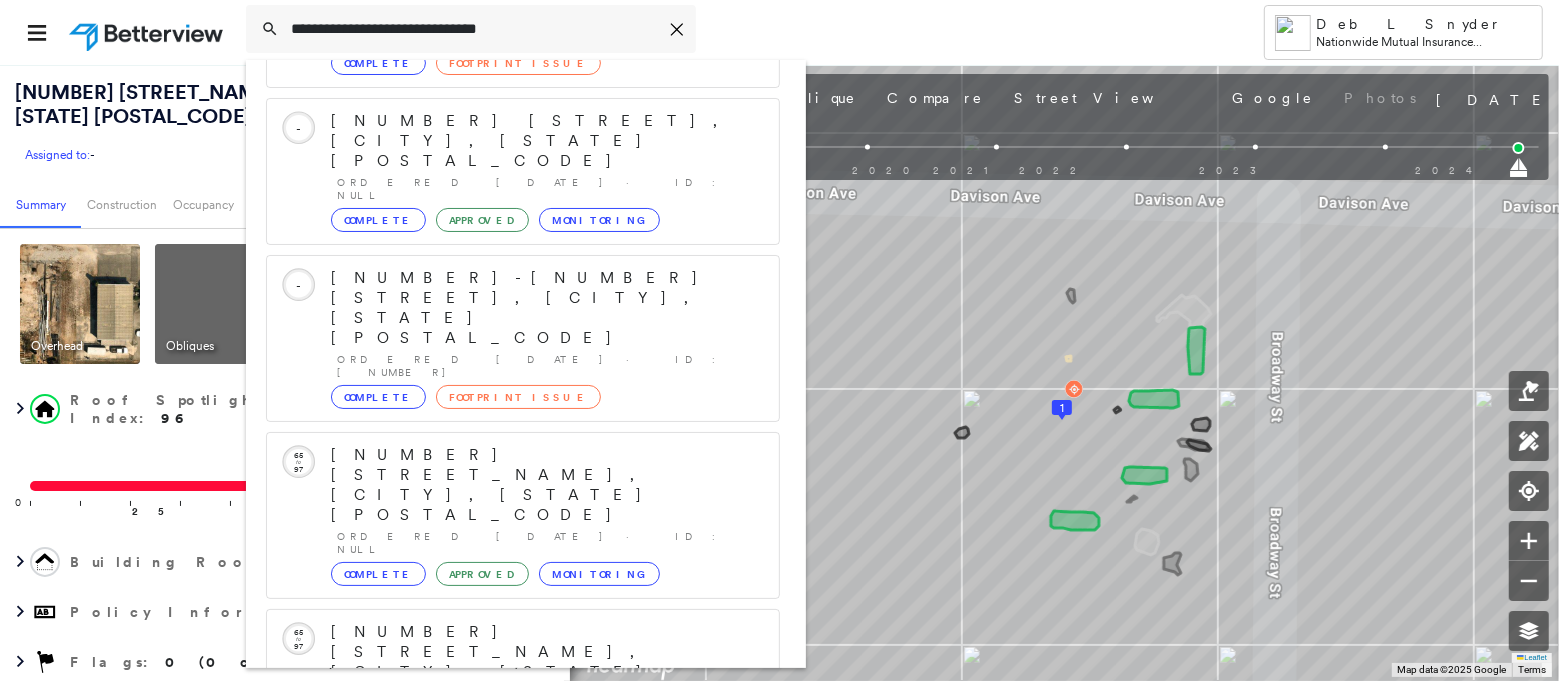 type on "**********" 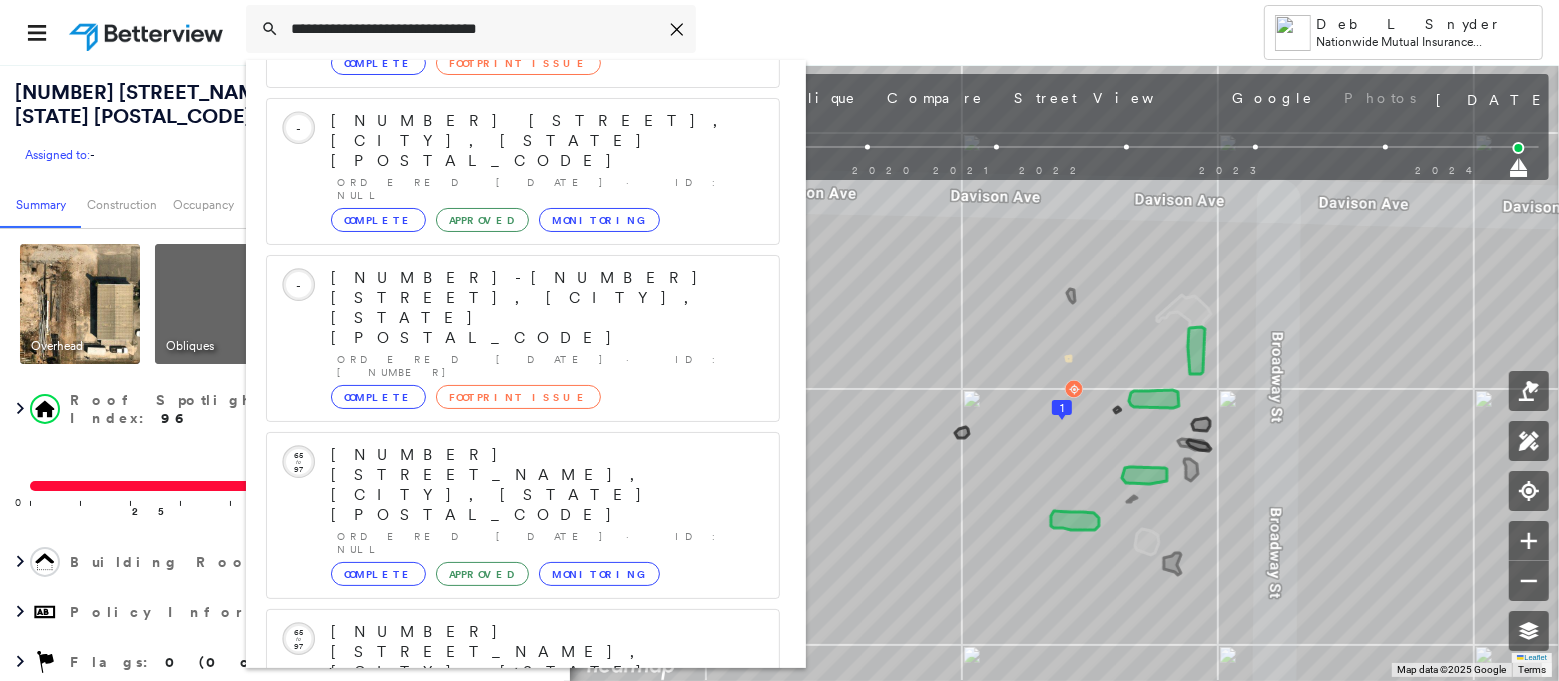 click 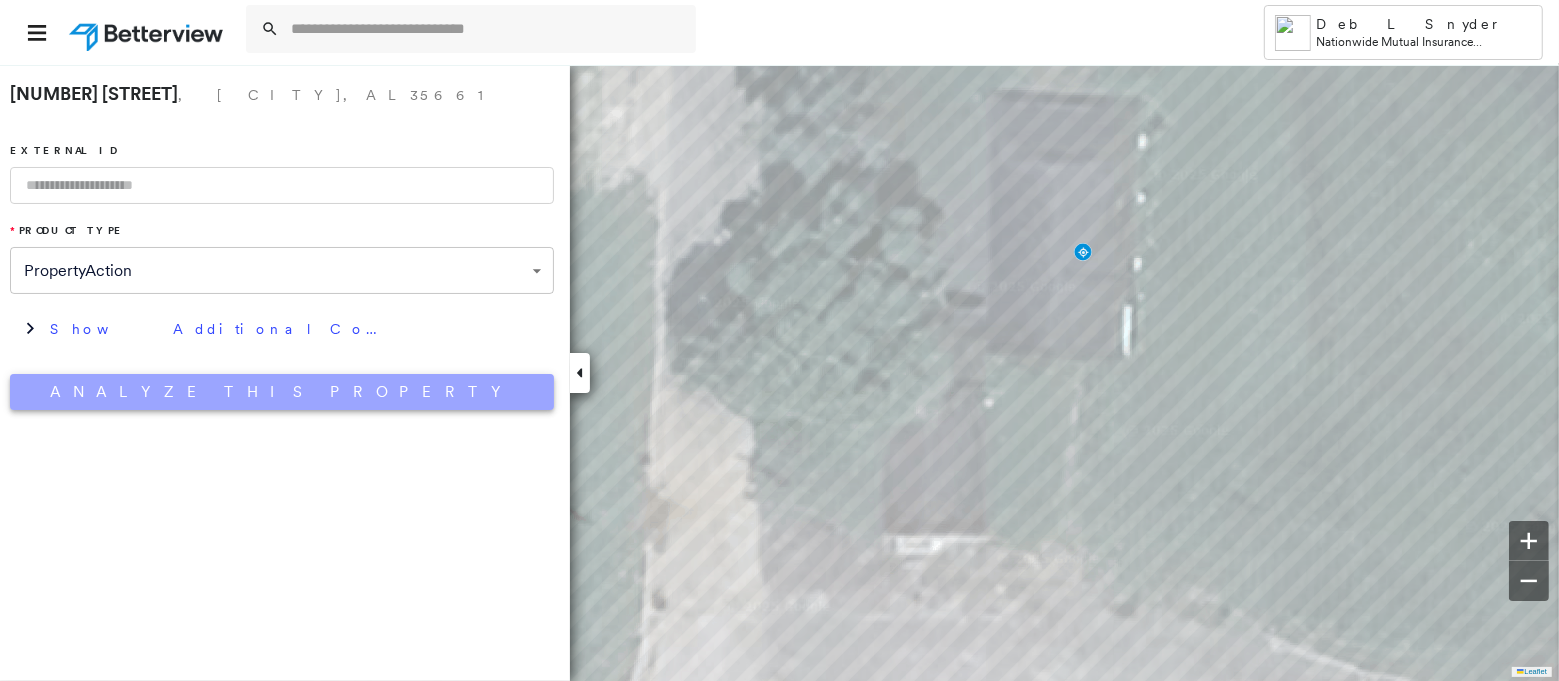 click on "Analyze This Property" at bounding box center (282, 392) 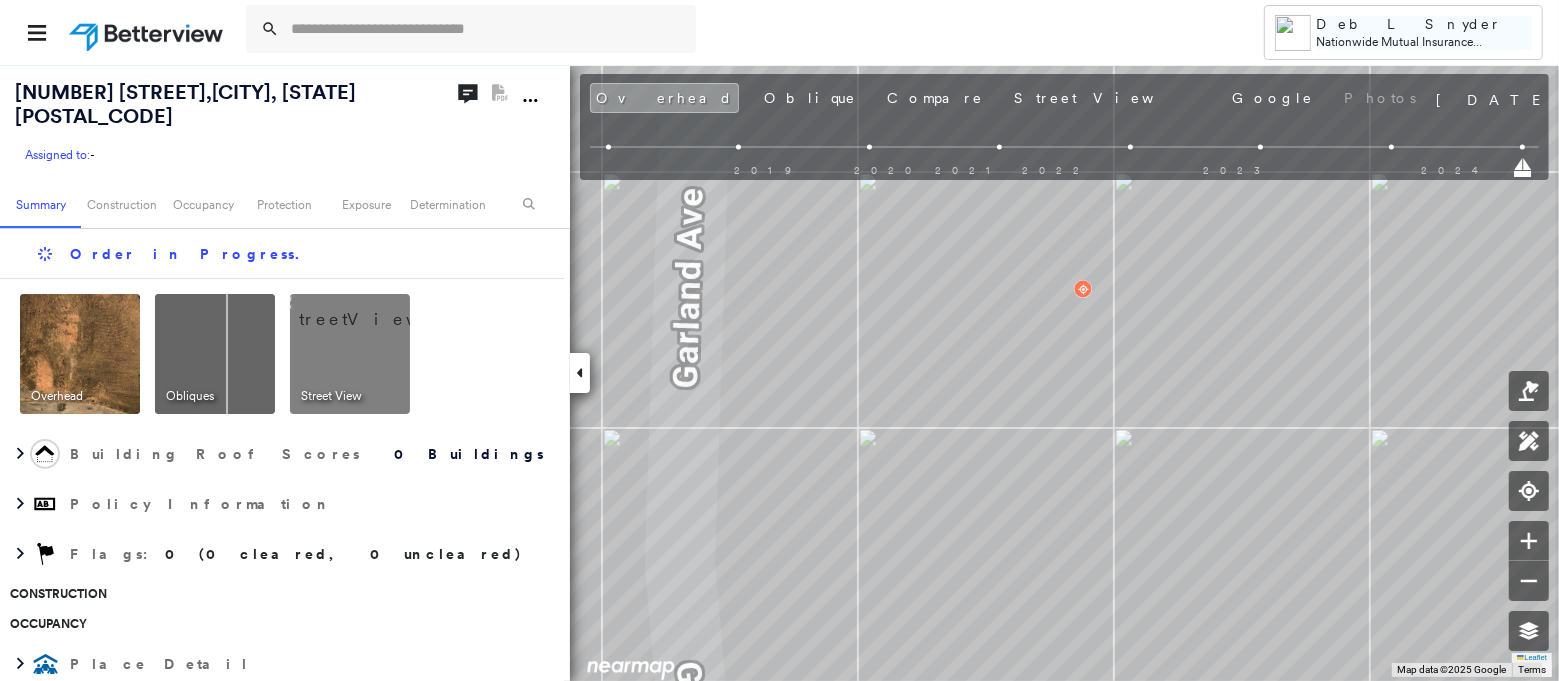 click on "Nationwide Mutual Insurance Company" at bounding box center (1399, 50) 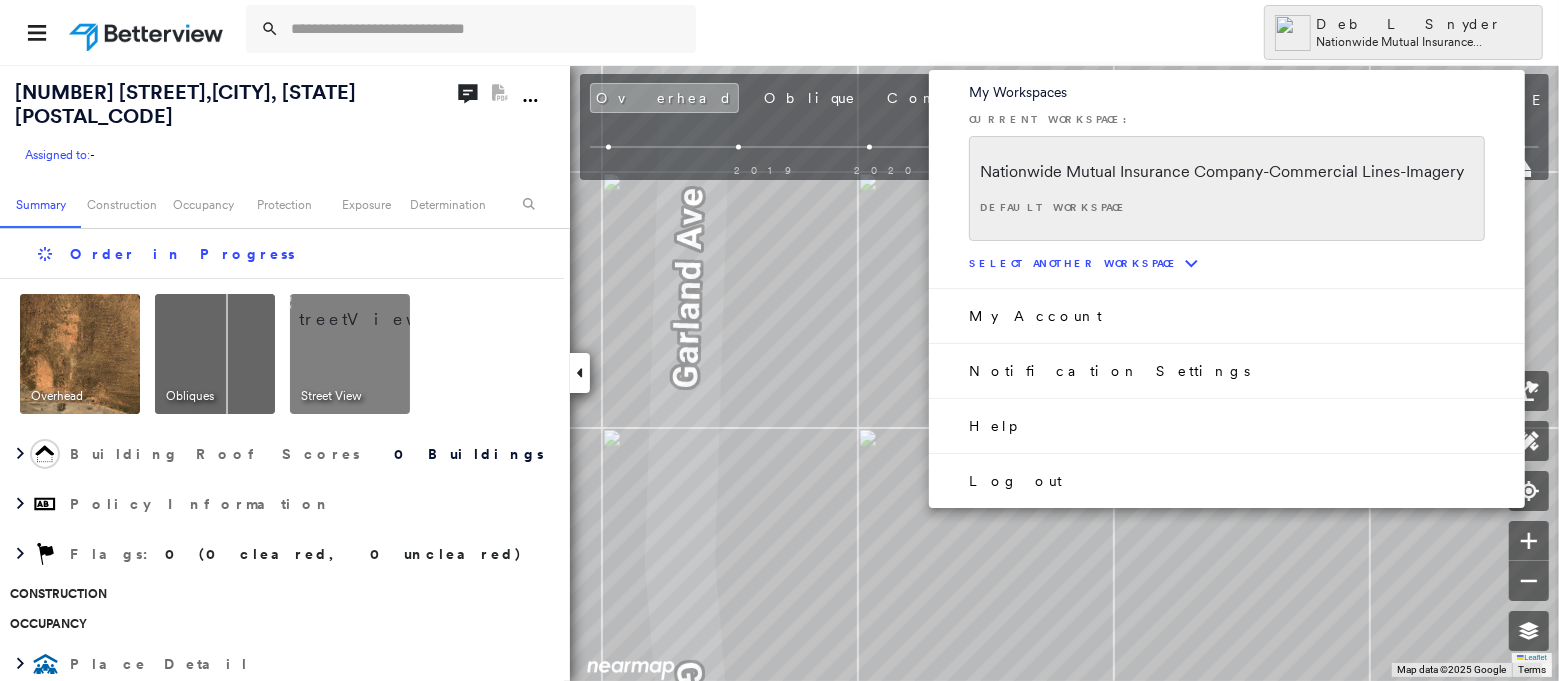 click on "Log out" at bounding box center (1015, 481) 